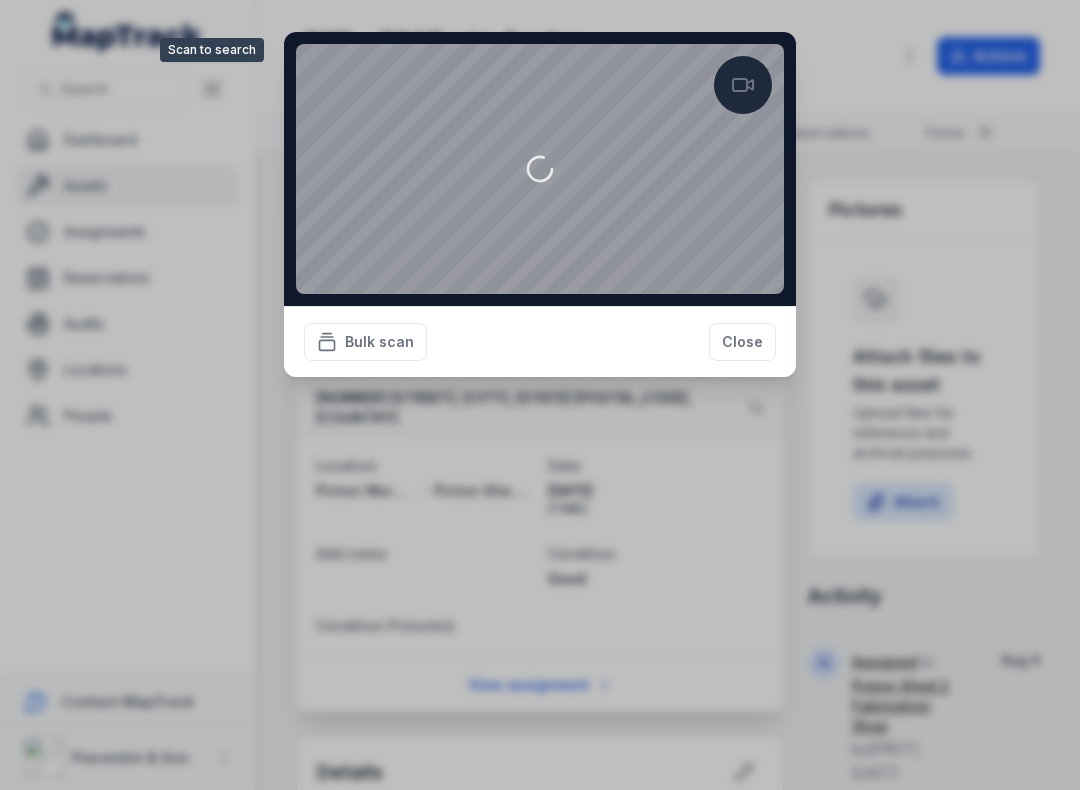 scroll, scrollTop: 0, scrollLeft: 0, axis: both 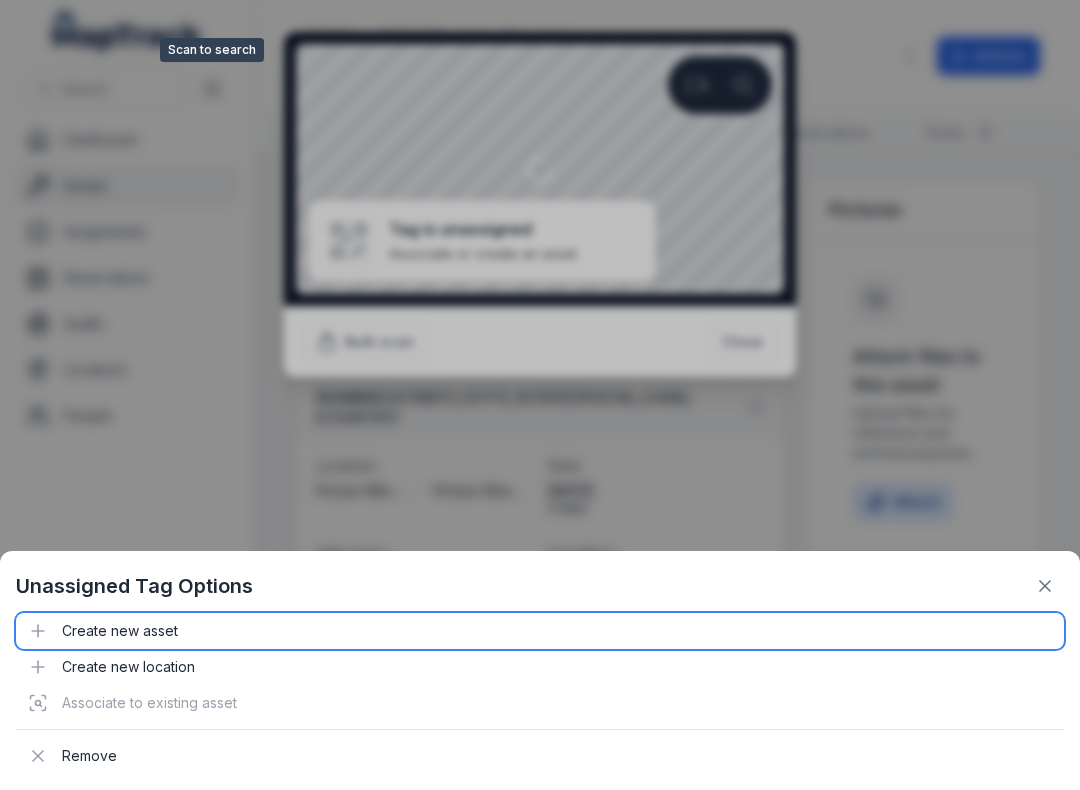 click on "Create new asset" at bounding box center (540, 631) 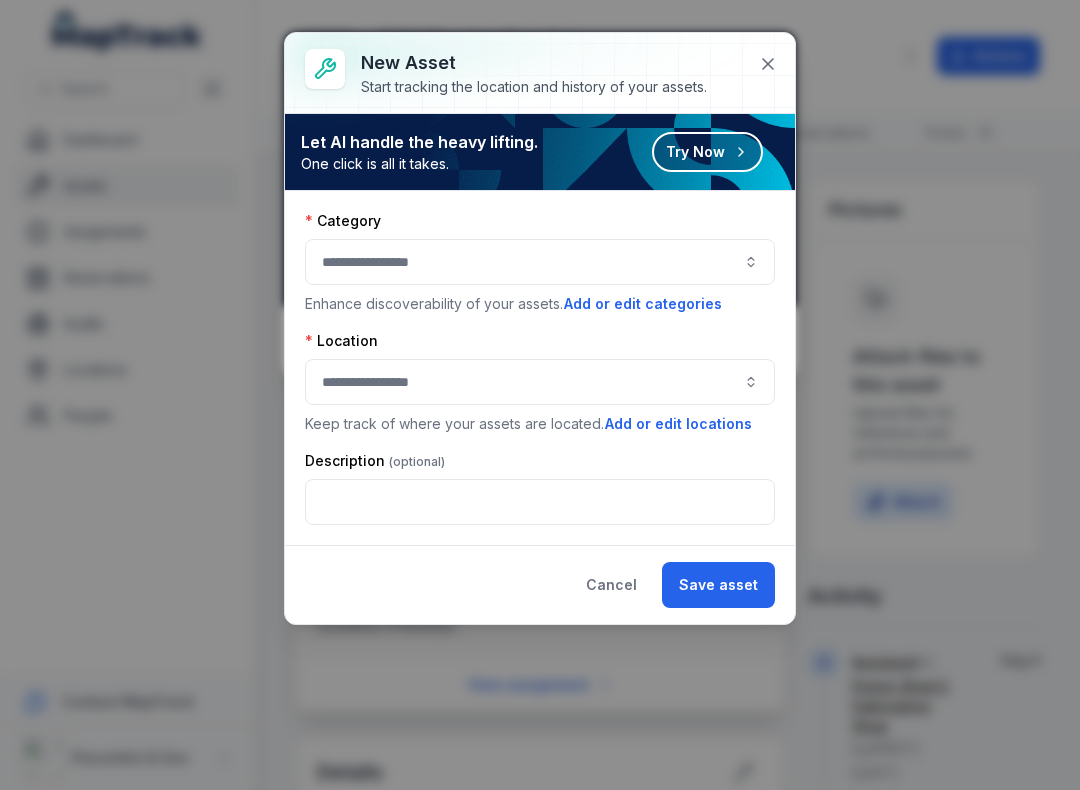 click at bounding box center (540, 262) 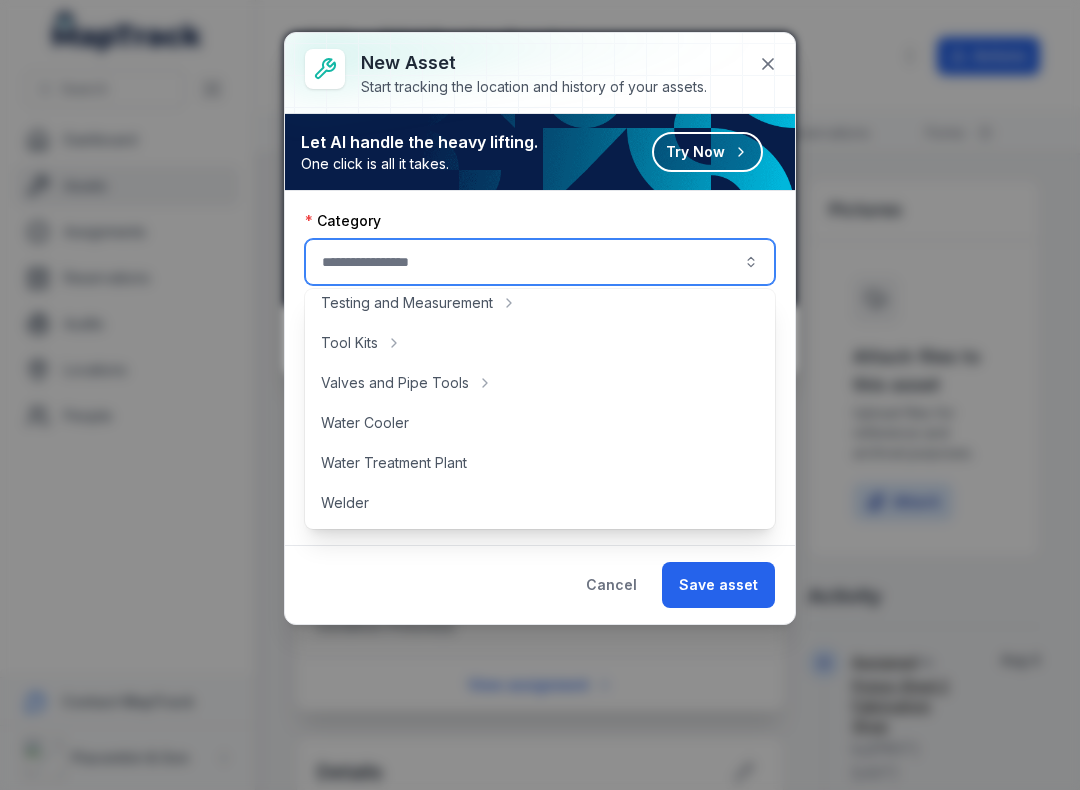 scroll, scrollTop: 892, scrollLeft: 0, axis: vertical 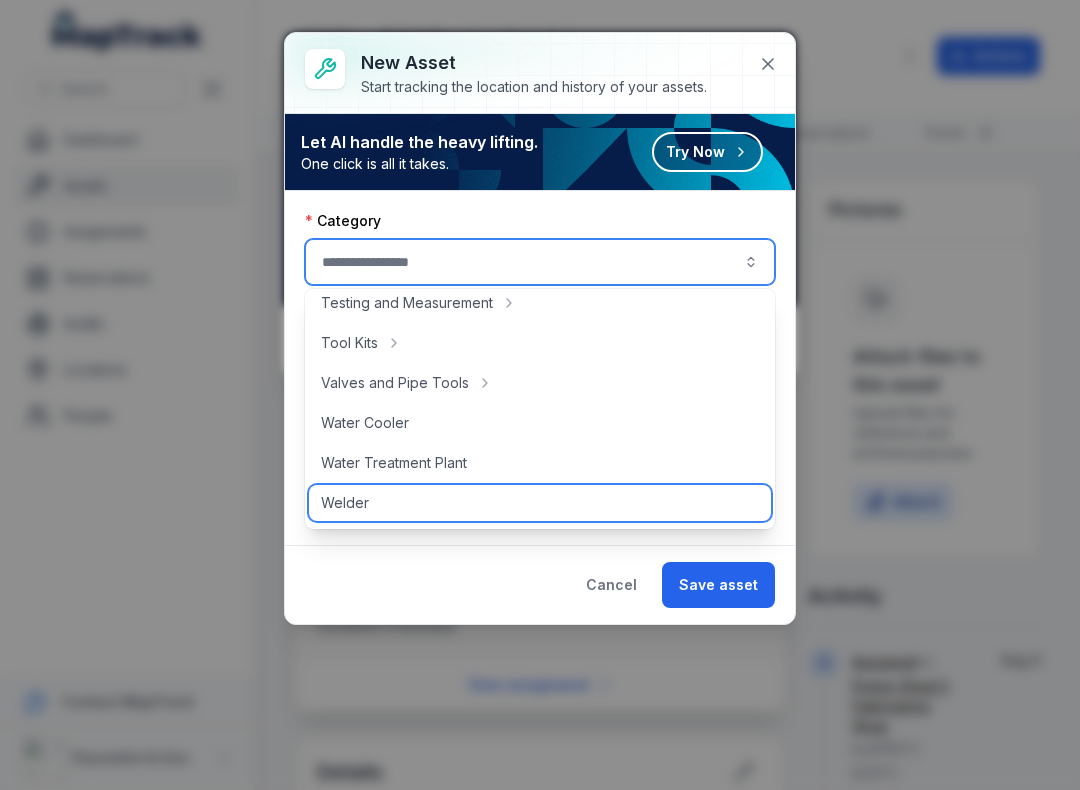 click on "Welder" at bounding box center [345, 503] 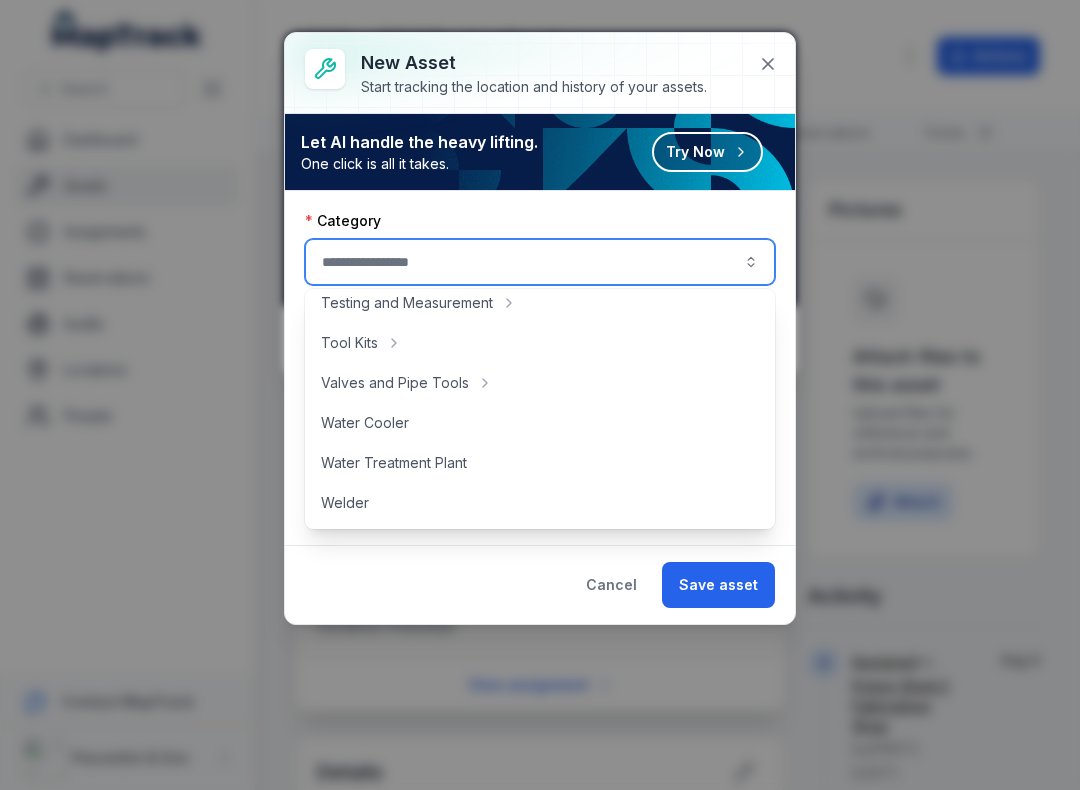 type on "******" 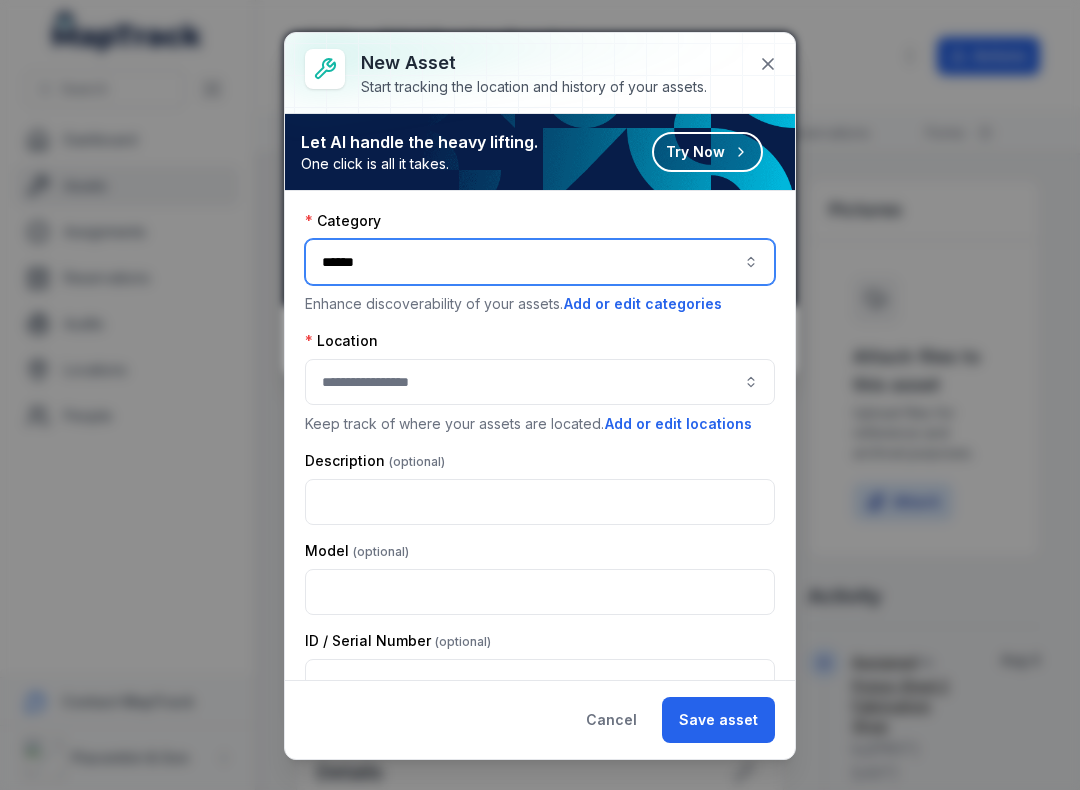 click at bounding box center (540, 382) 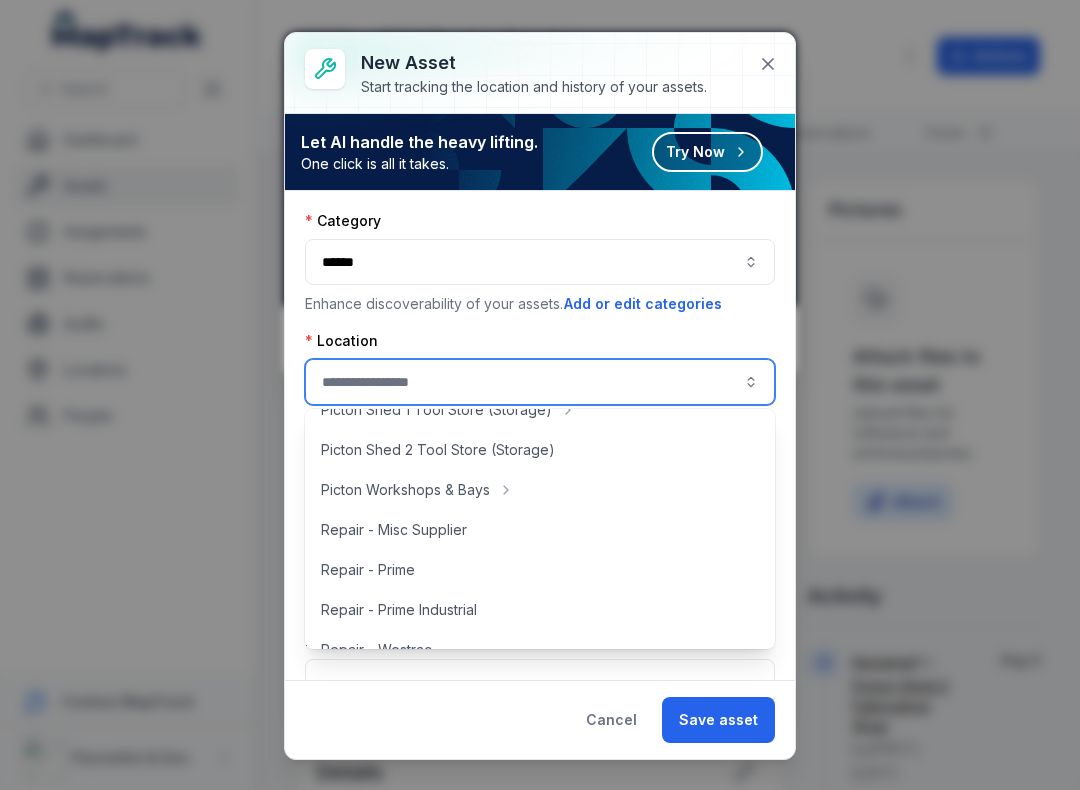 scroll, scrollTop: 426, scrollLeft: 0, axis: vertical 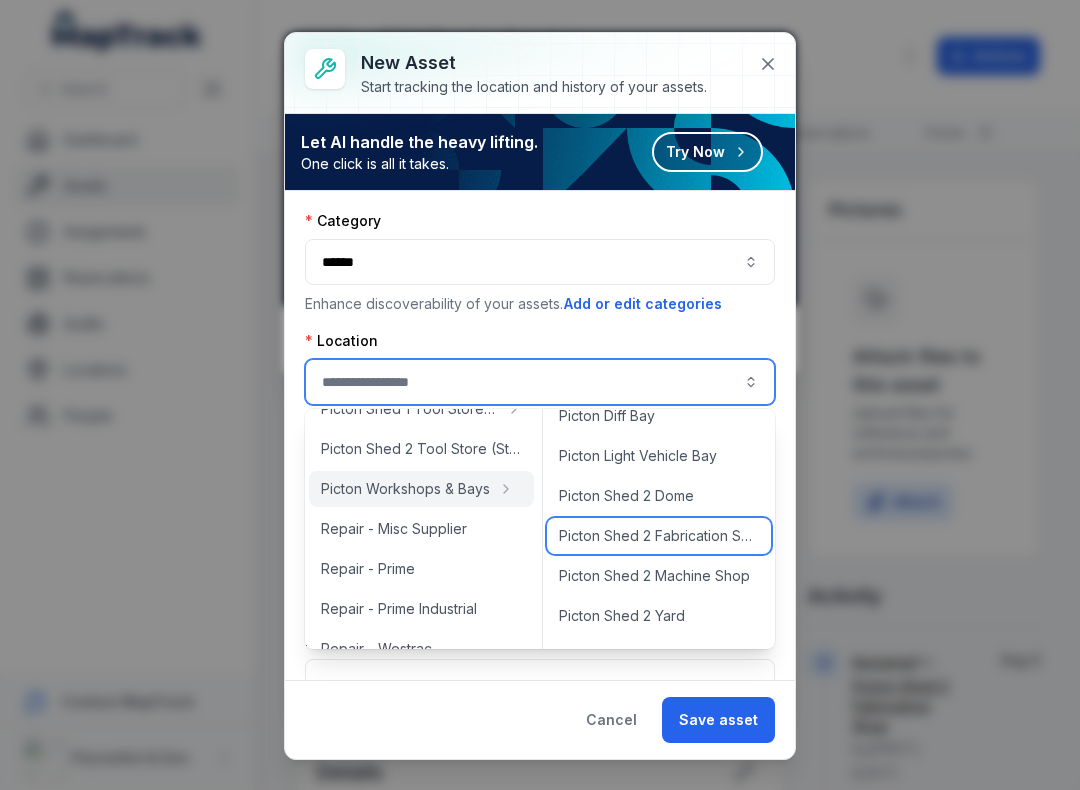 click on "Picton Shed 2 Fabrication Shop" at bounding box center (659, 536) 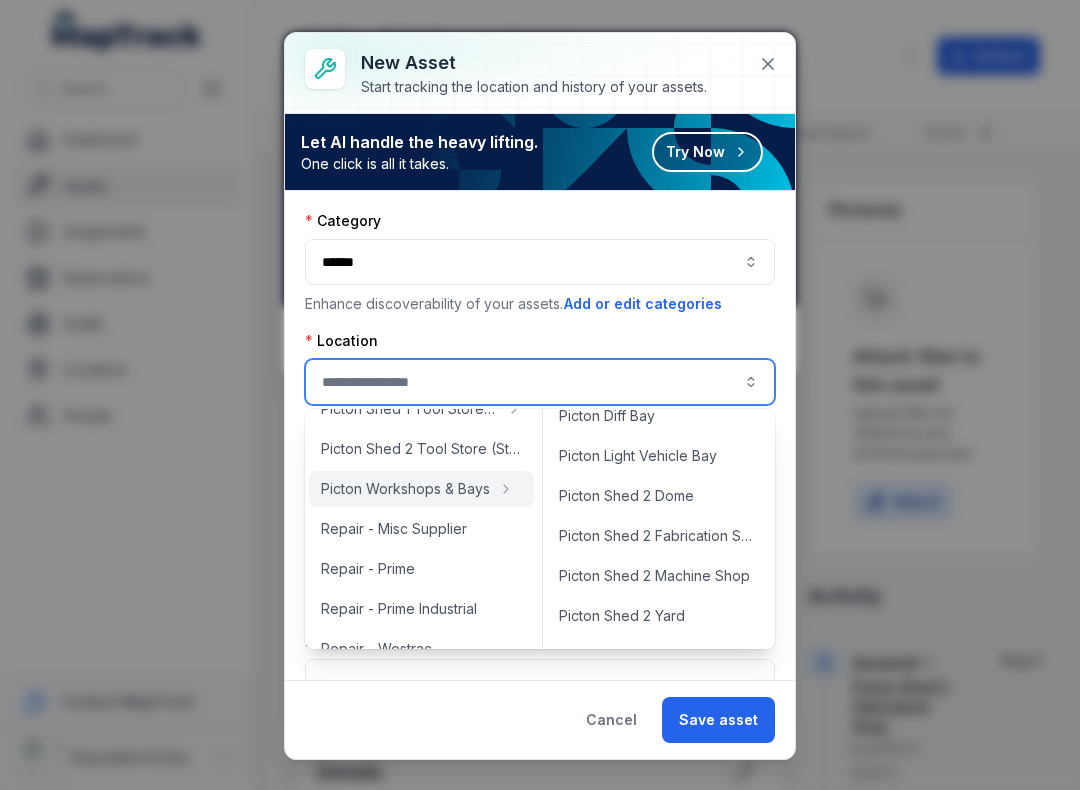 type on "**********" 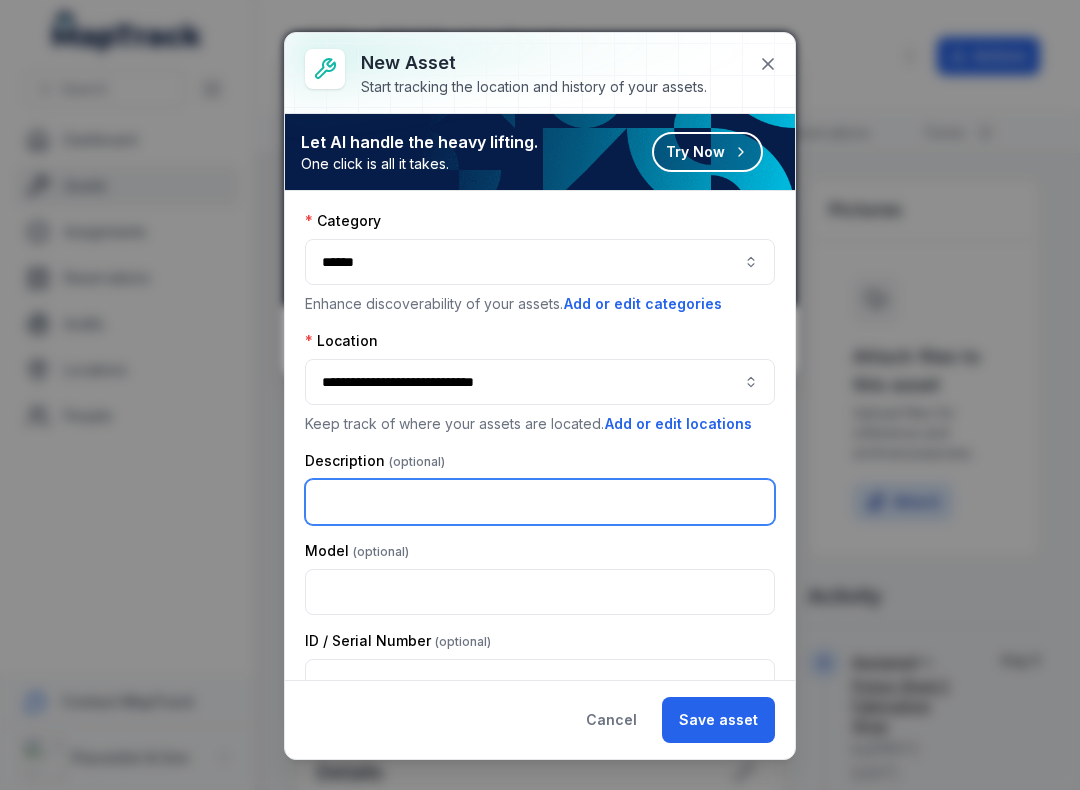 click at bounding box center [540, 502] 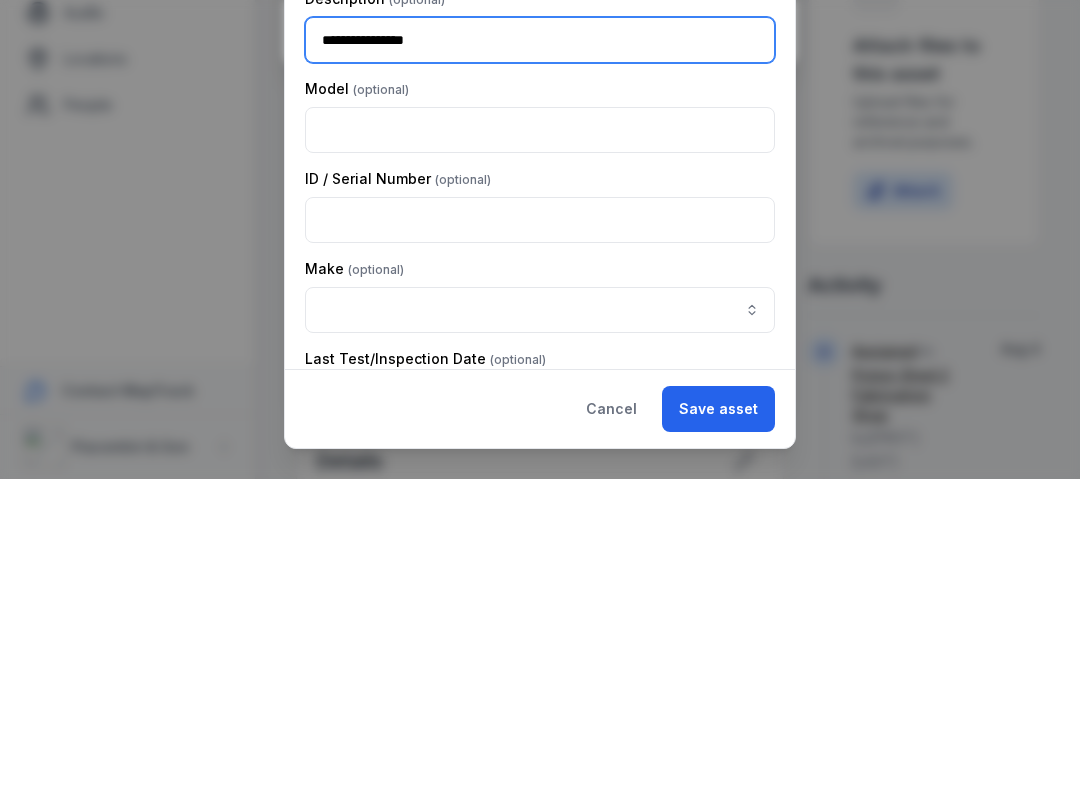 scroll, scrollTop: 154, scrollLeft: 0, axis: vertical 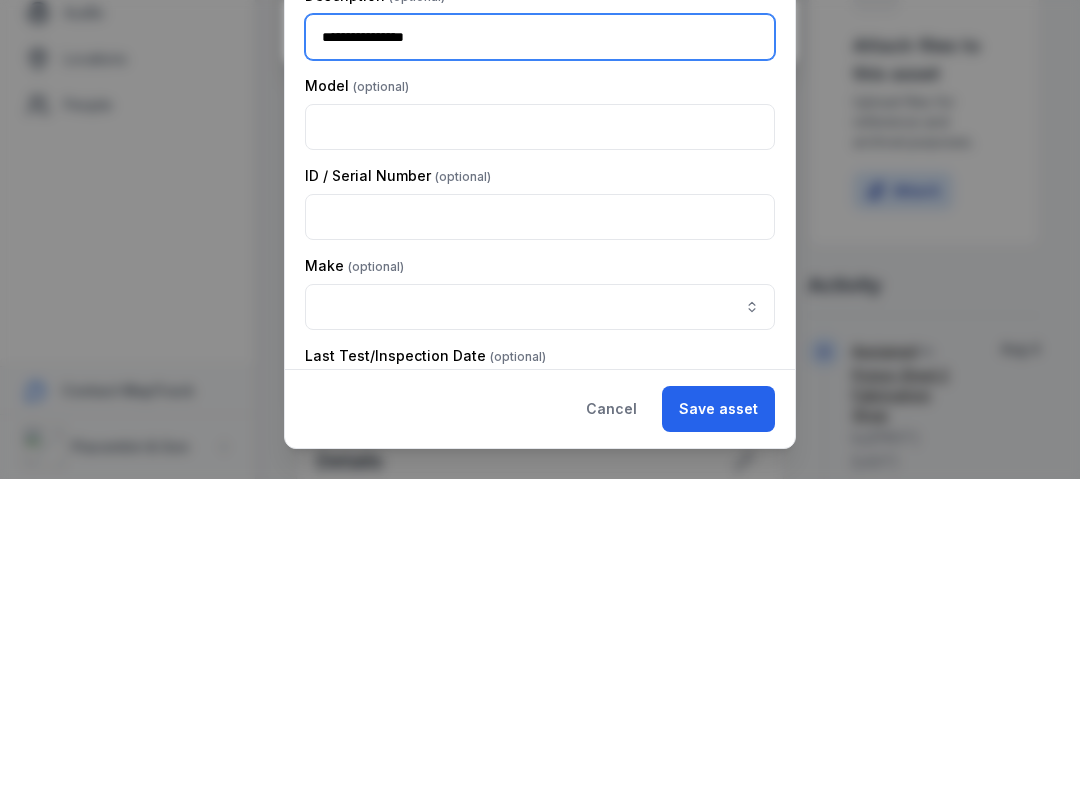 type on "**********" 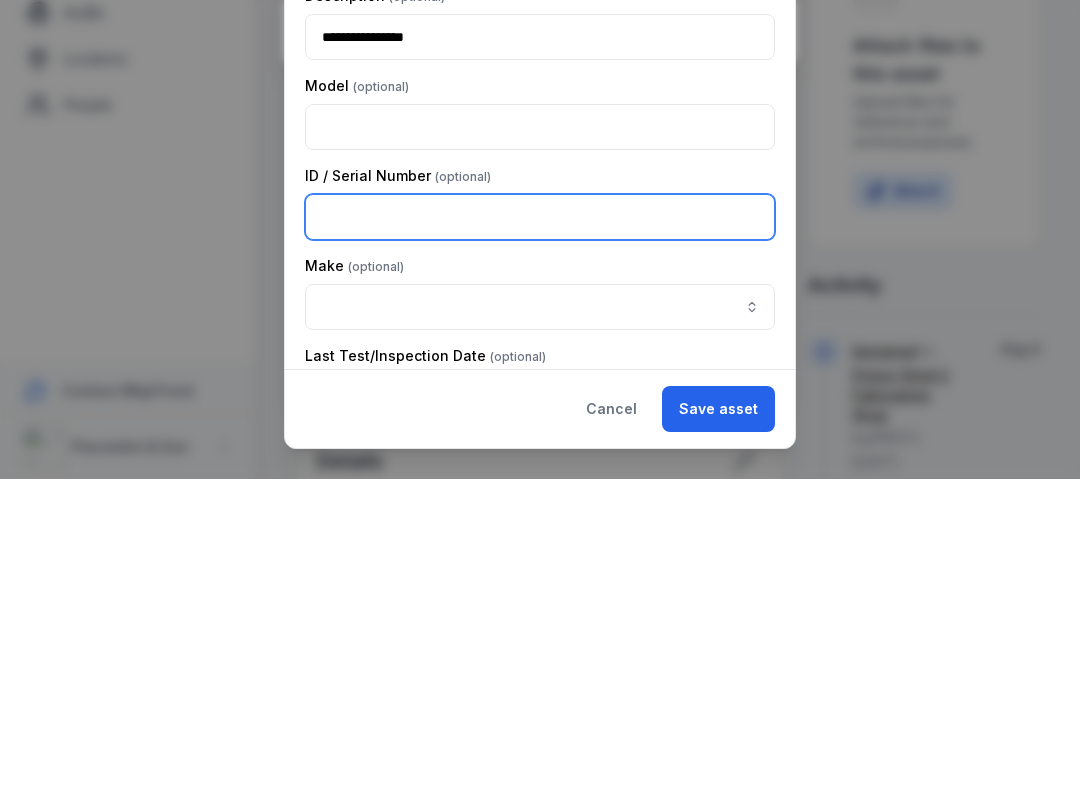 click at bounding box center (540, 528) 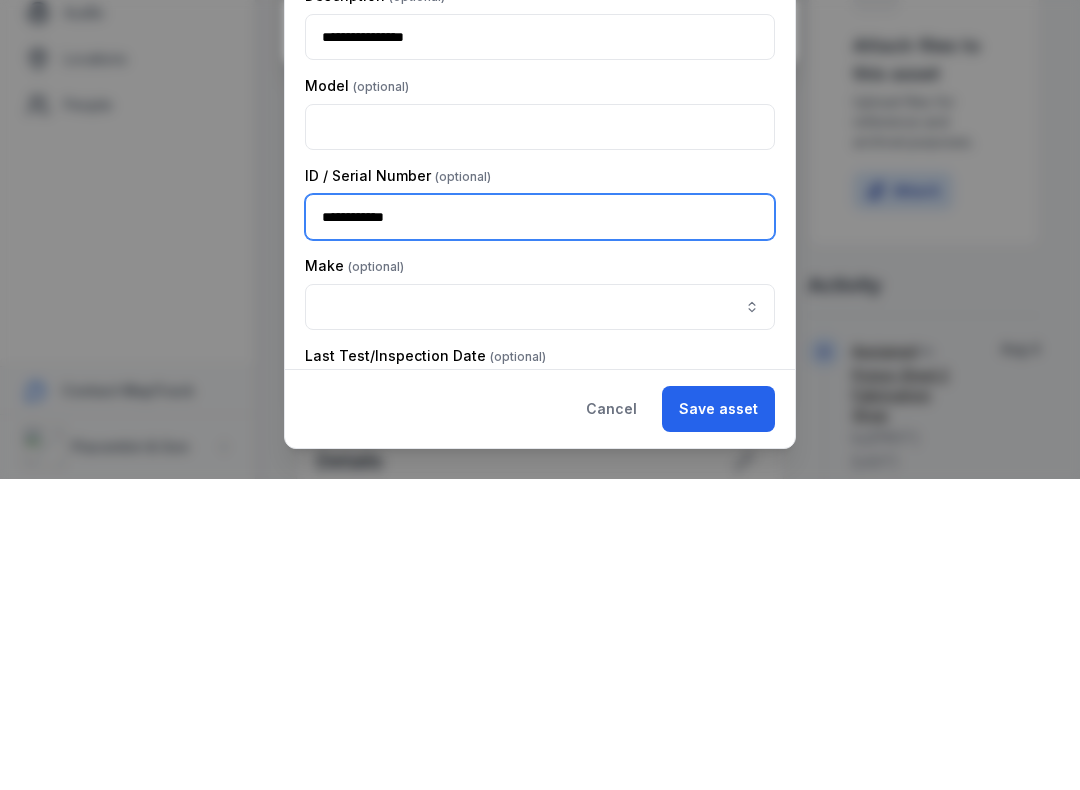 type on "**********" 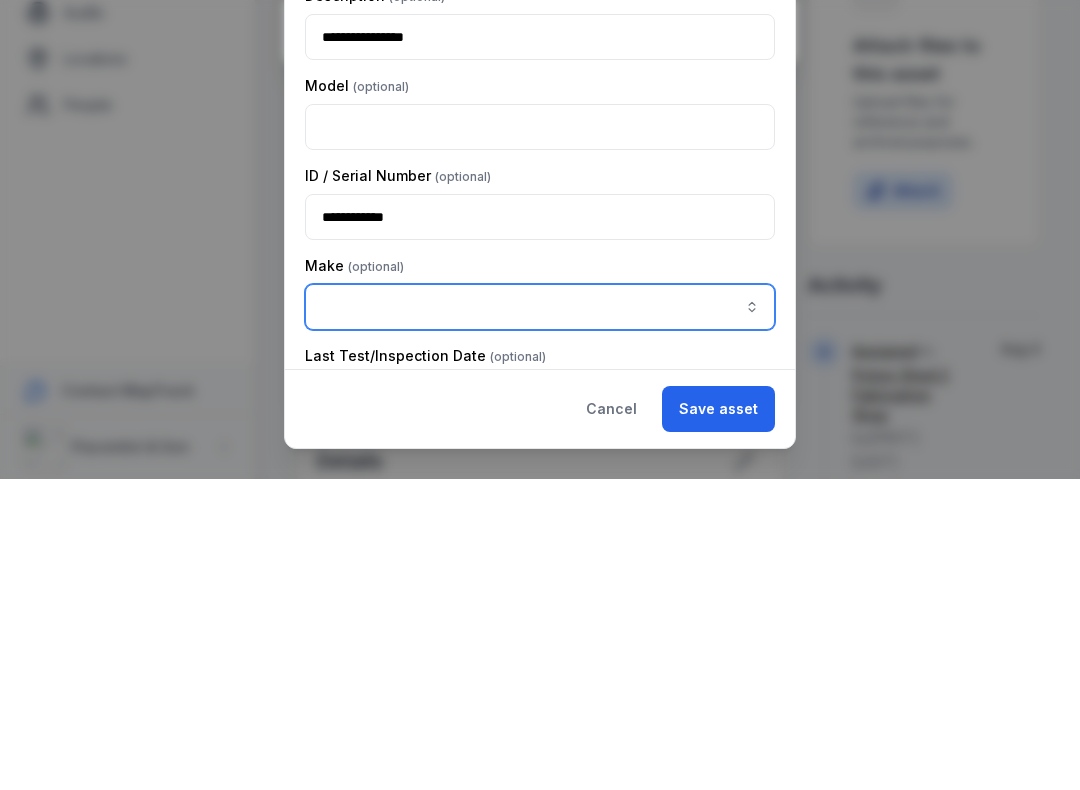 click at bounding box center (752, 618) 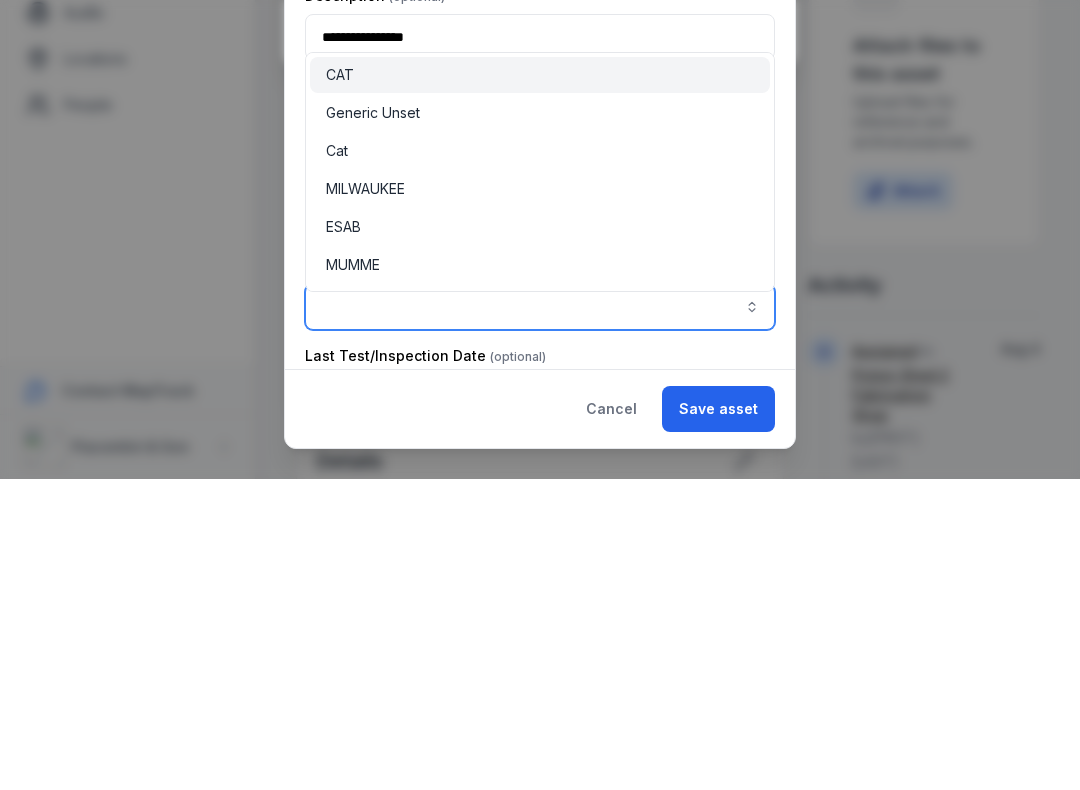 click on "ESAB" at bounding box center [540, 538] 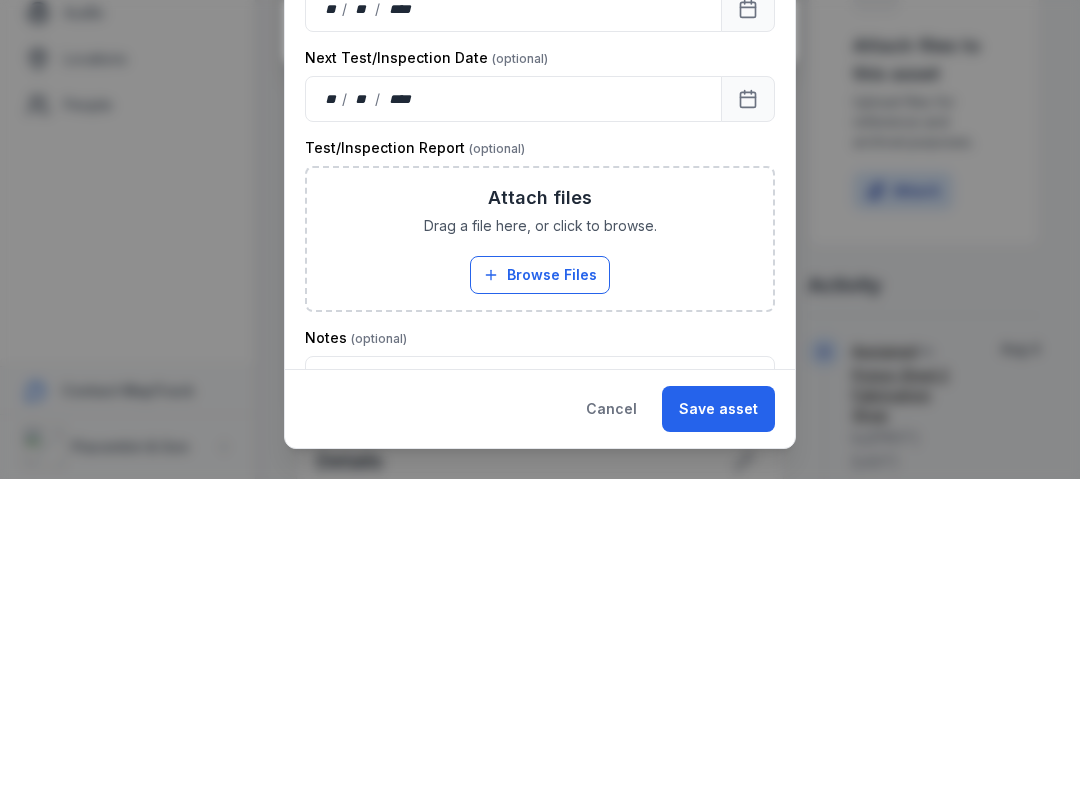 scroll, scrollTop: 557, scrollLeft: 0, axis: vertical 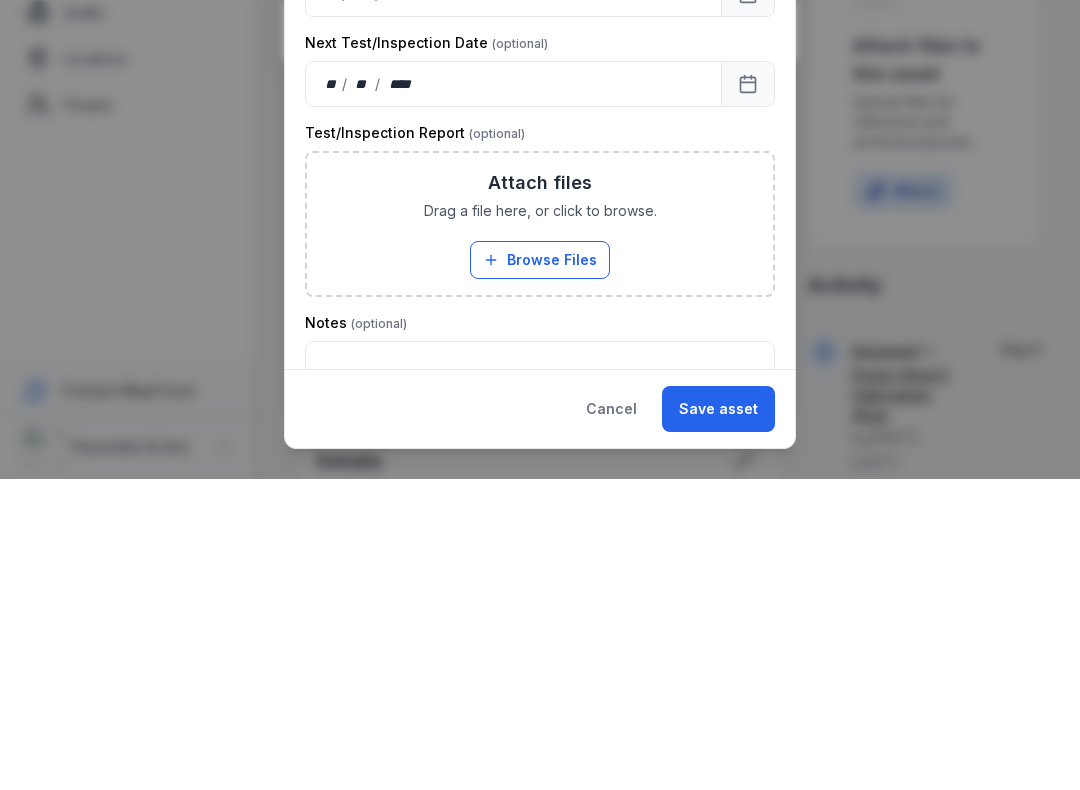 click on "Browse Files" at bounding box center (540, 571) 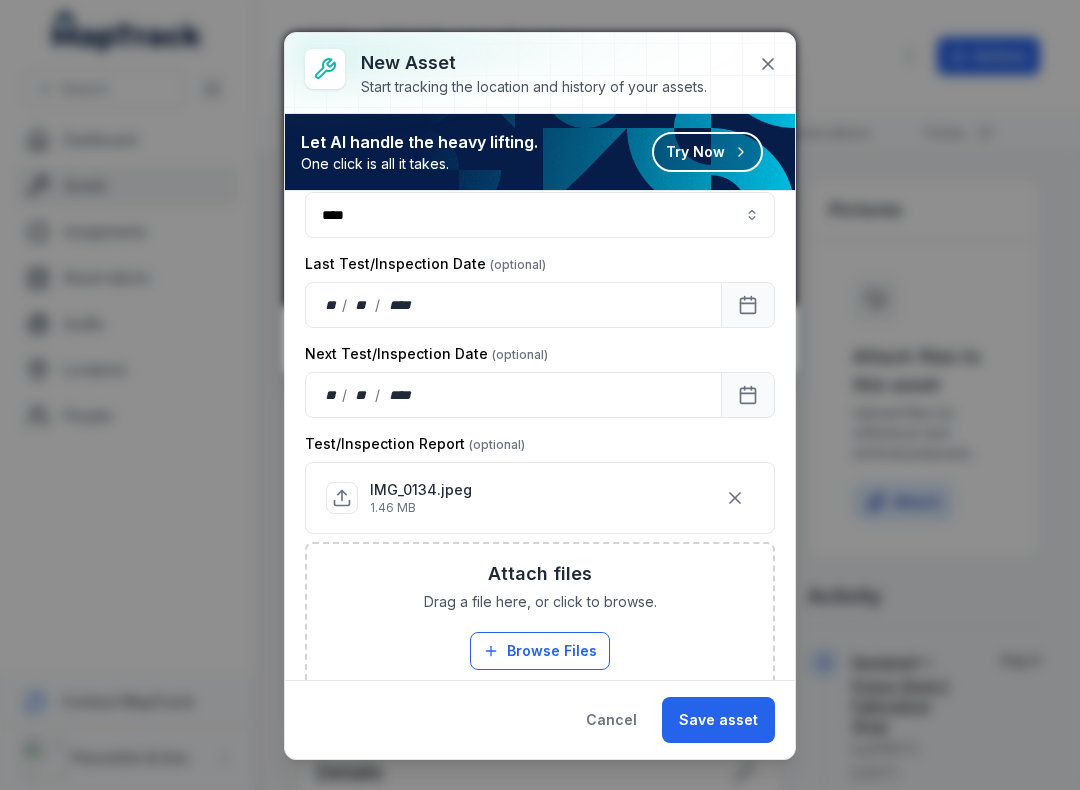click on "Save asset" at bounding box center [718, 720] 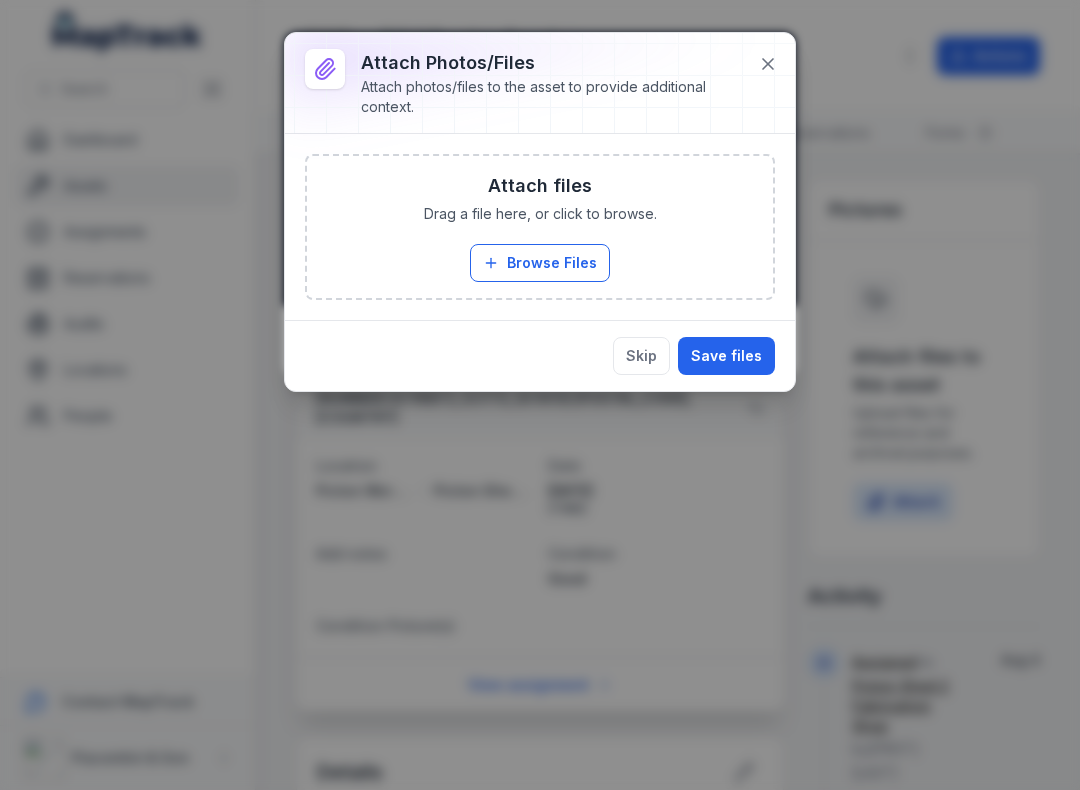 click on "Save files" at bounding box center [726, 356] 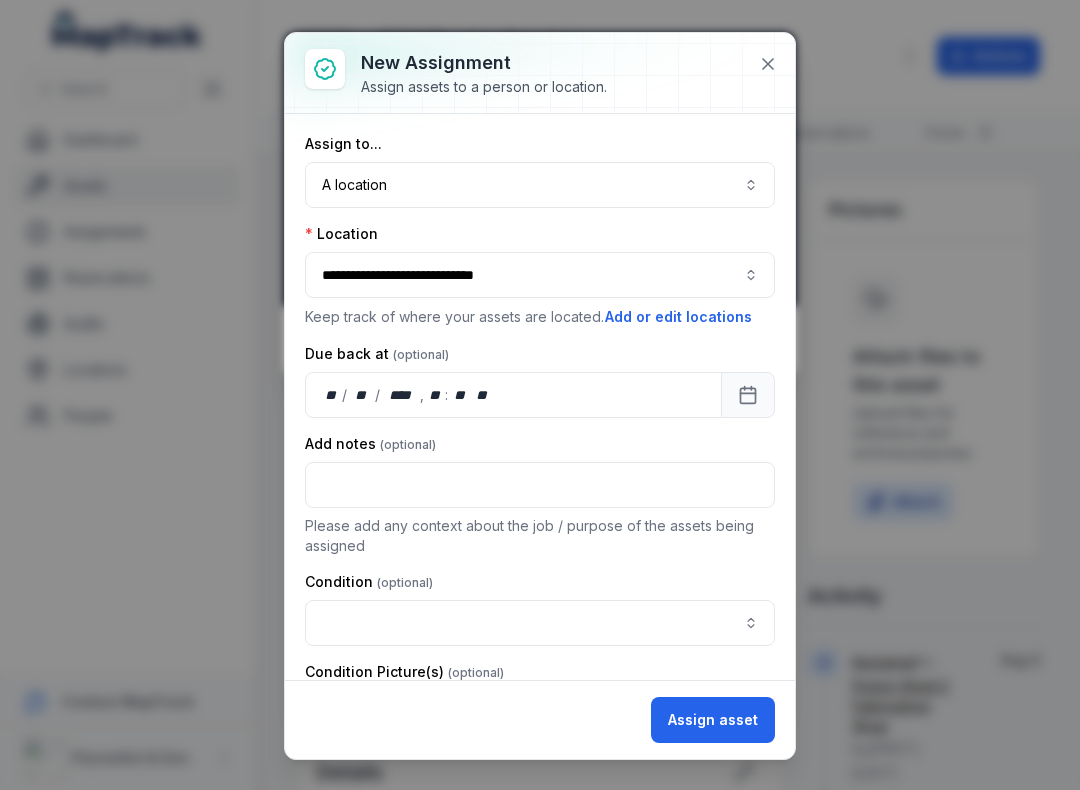 click at bounding box center [540, 623] 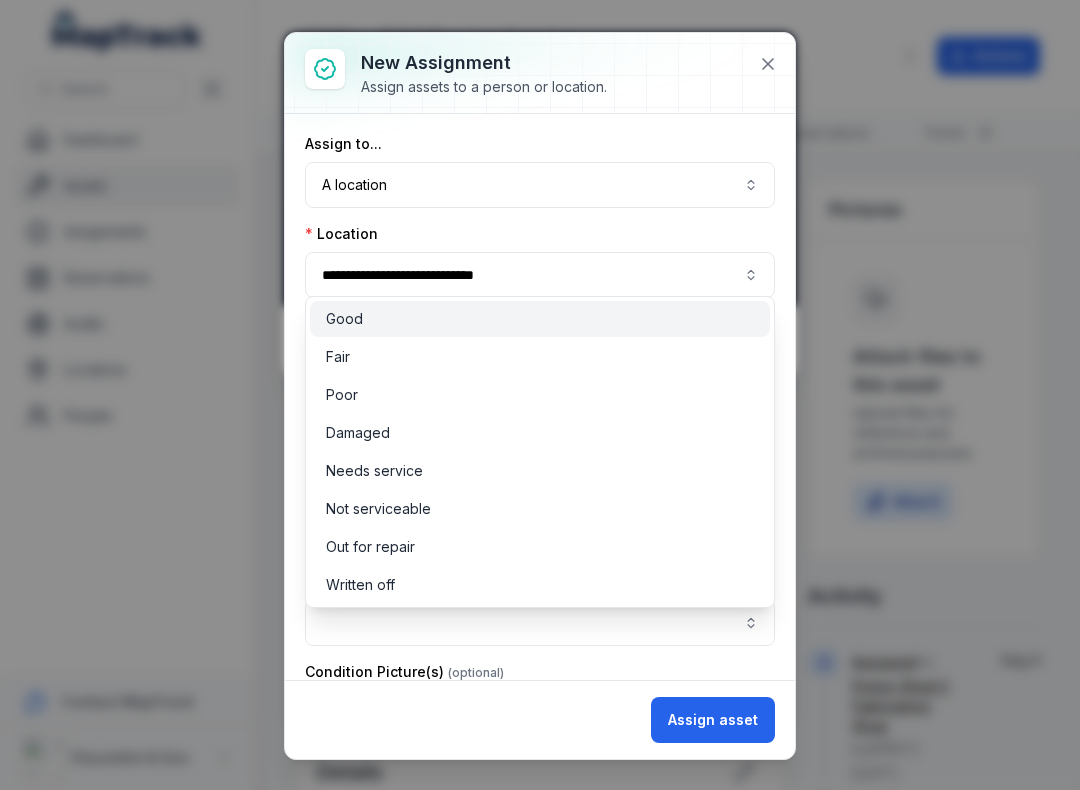 click on "Good" at bounding box center (540, 319) 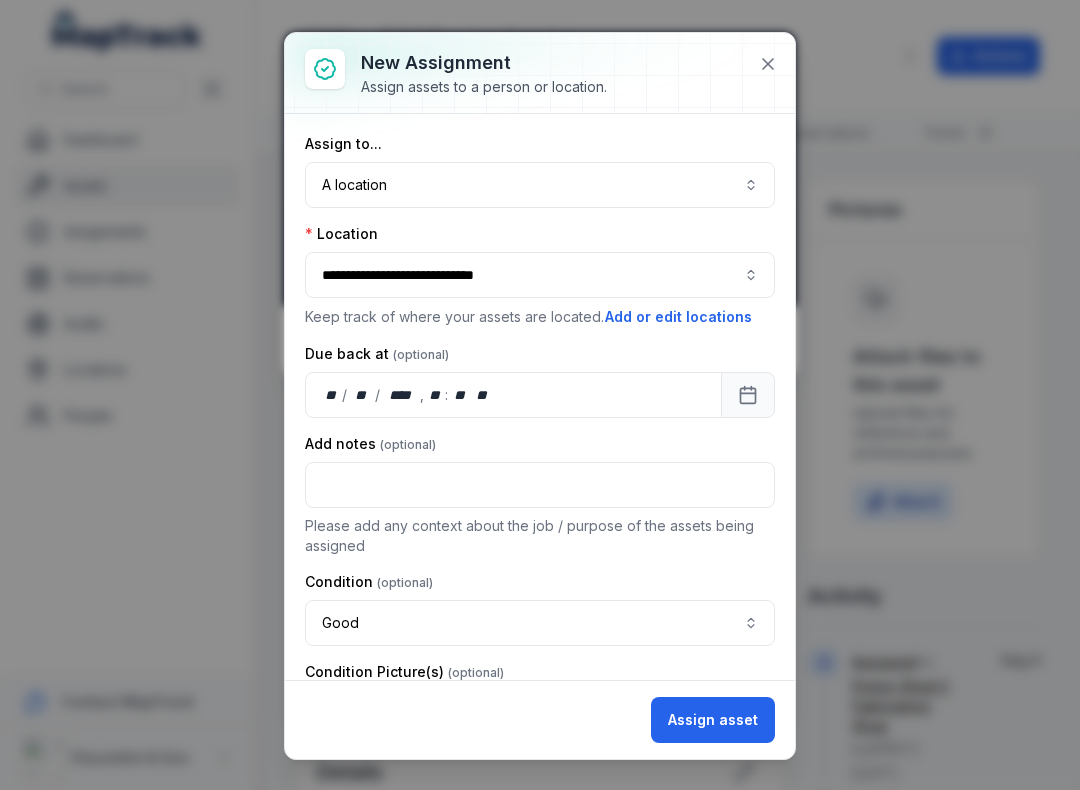 click on "Assign asset" at bounding box center (713, 720) 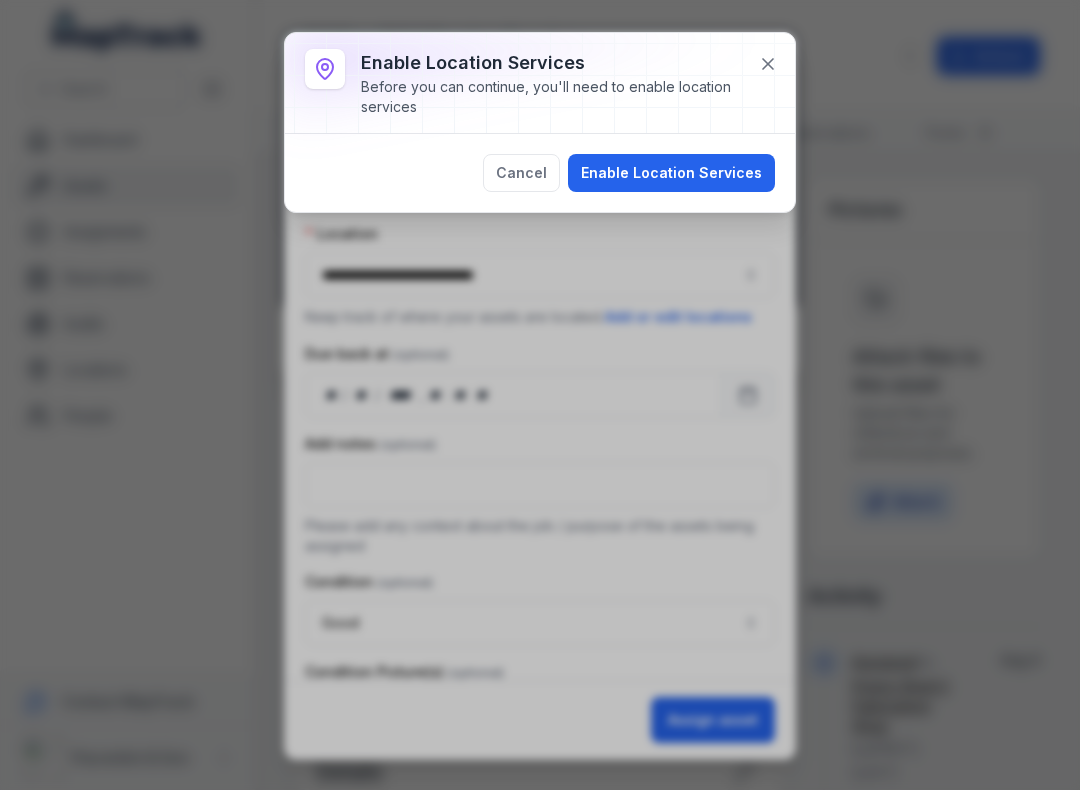 click on "Enable Location Services" at bounding box center (671, 173) 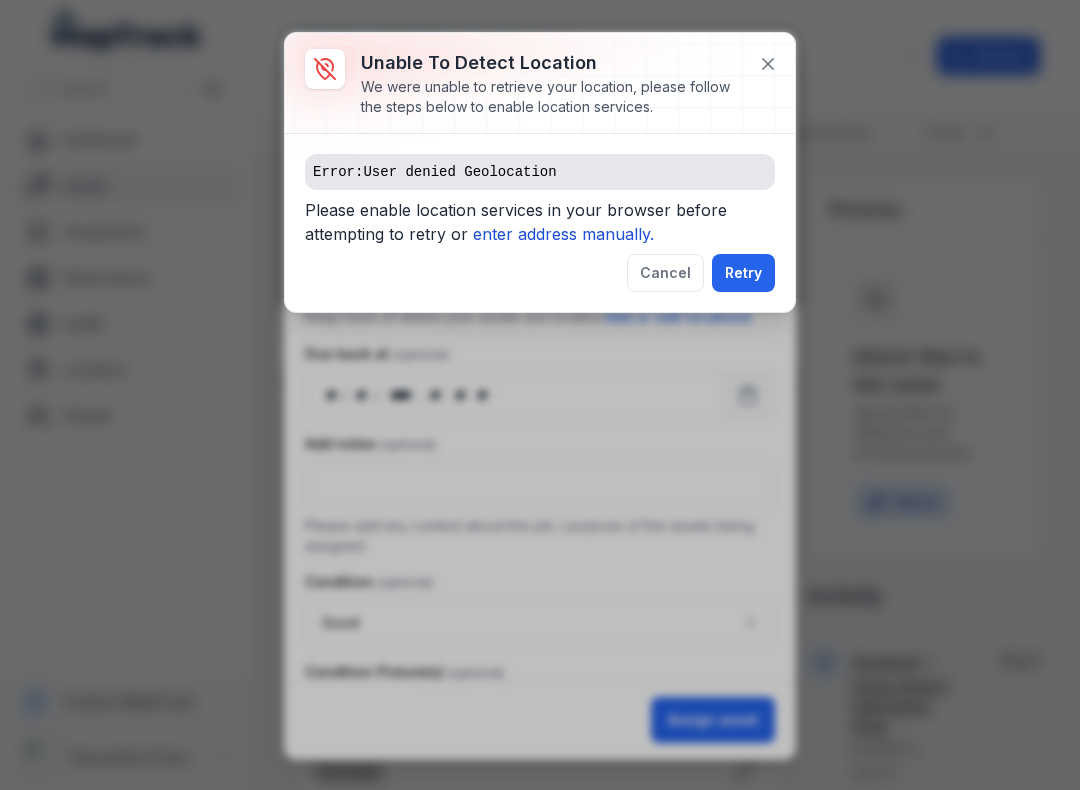 click on "enter address manually." at bounding box center (563, 234) 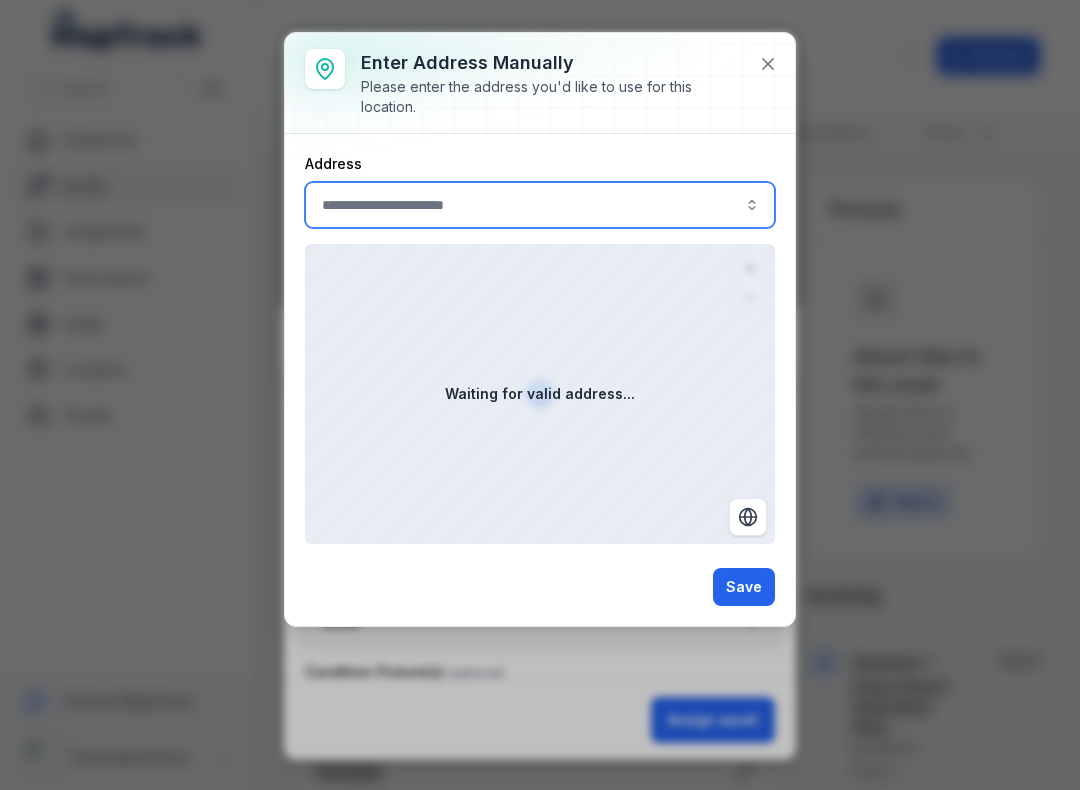 click at bounding box center (540, 205) 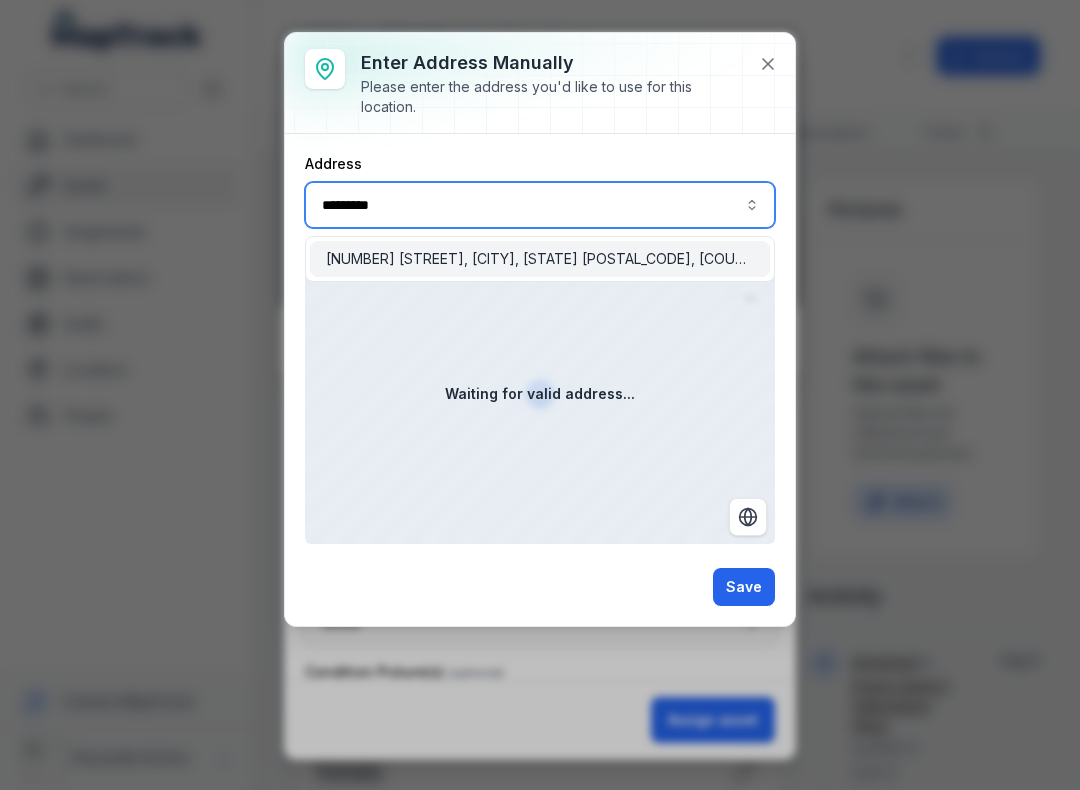 type on "**********" 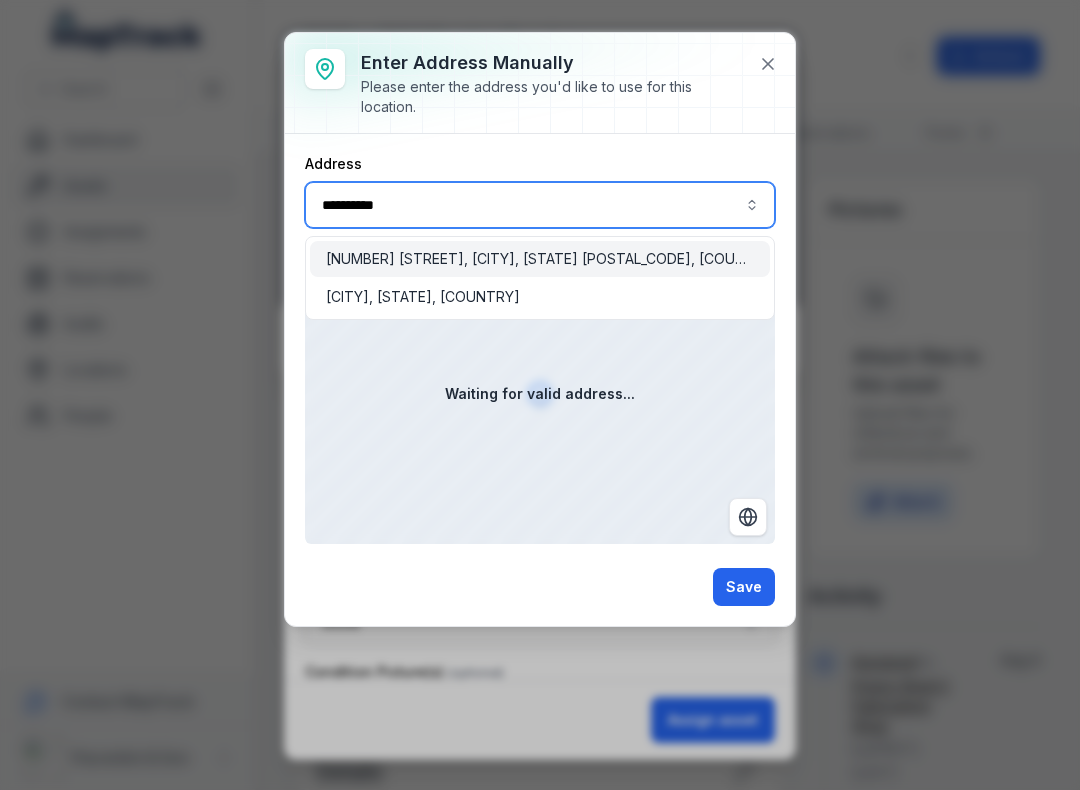 click on "[NUMBER] [STREET], [CITY], [STATE] [POSTAL_CODE], [COUNTRY]" at bounding box center (540, 259) 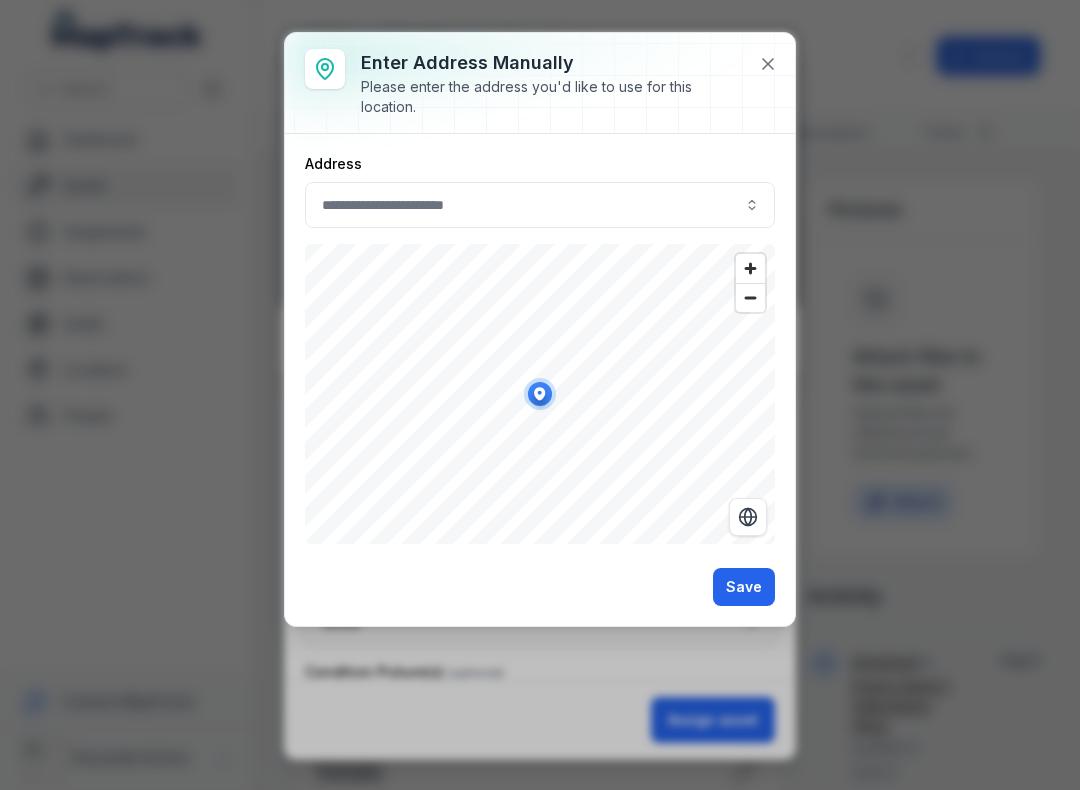 click on "Save" at bounding box center [744, 587] 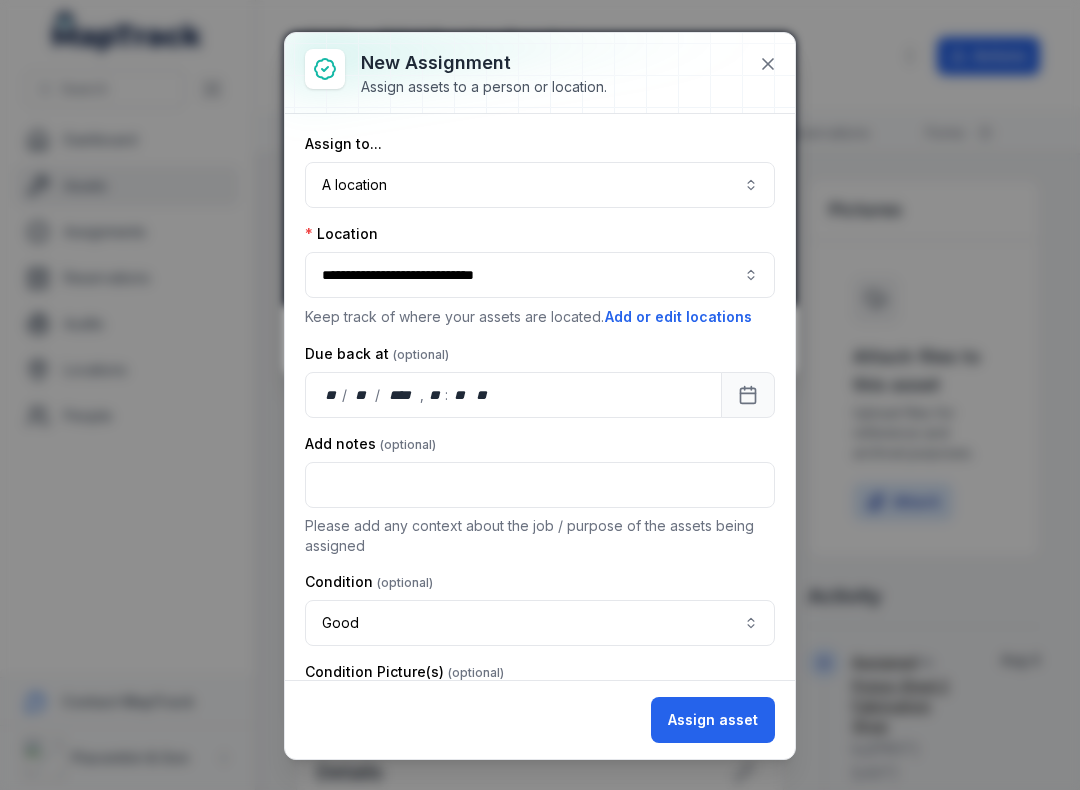 click on "Assign asset" at bounding box center [713, 720] 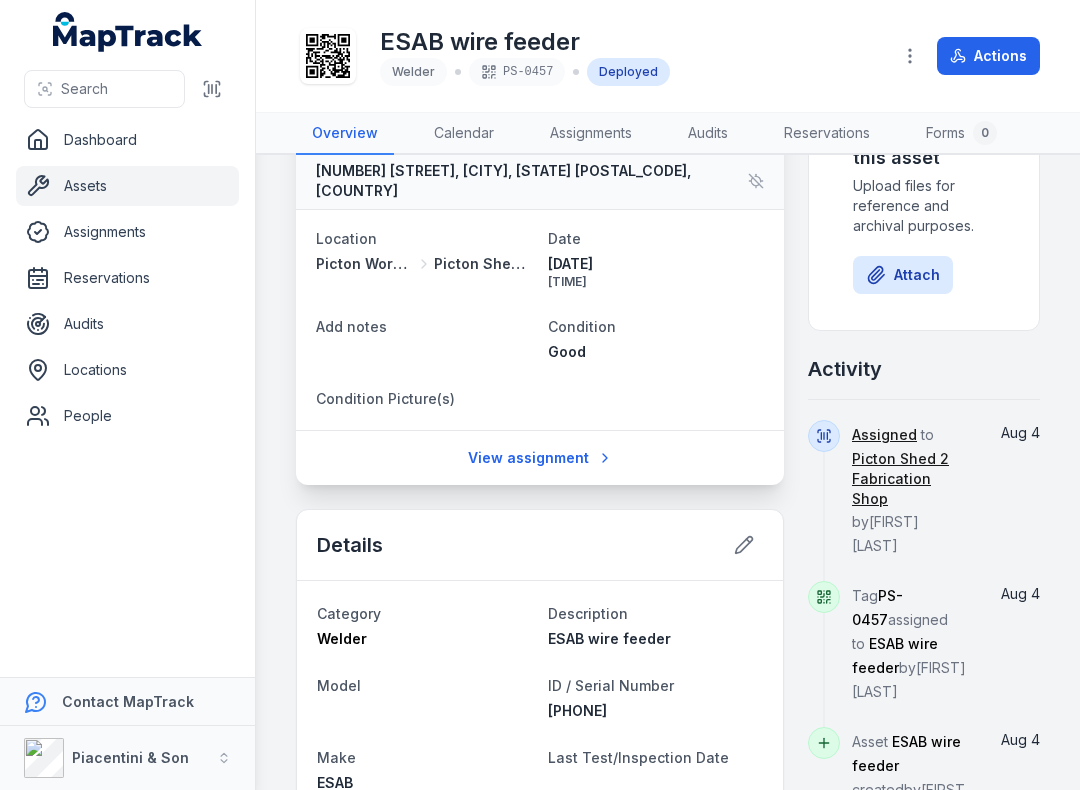 scroll, scrollTop: 226, scrollLeft: 0, axis: vertical 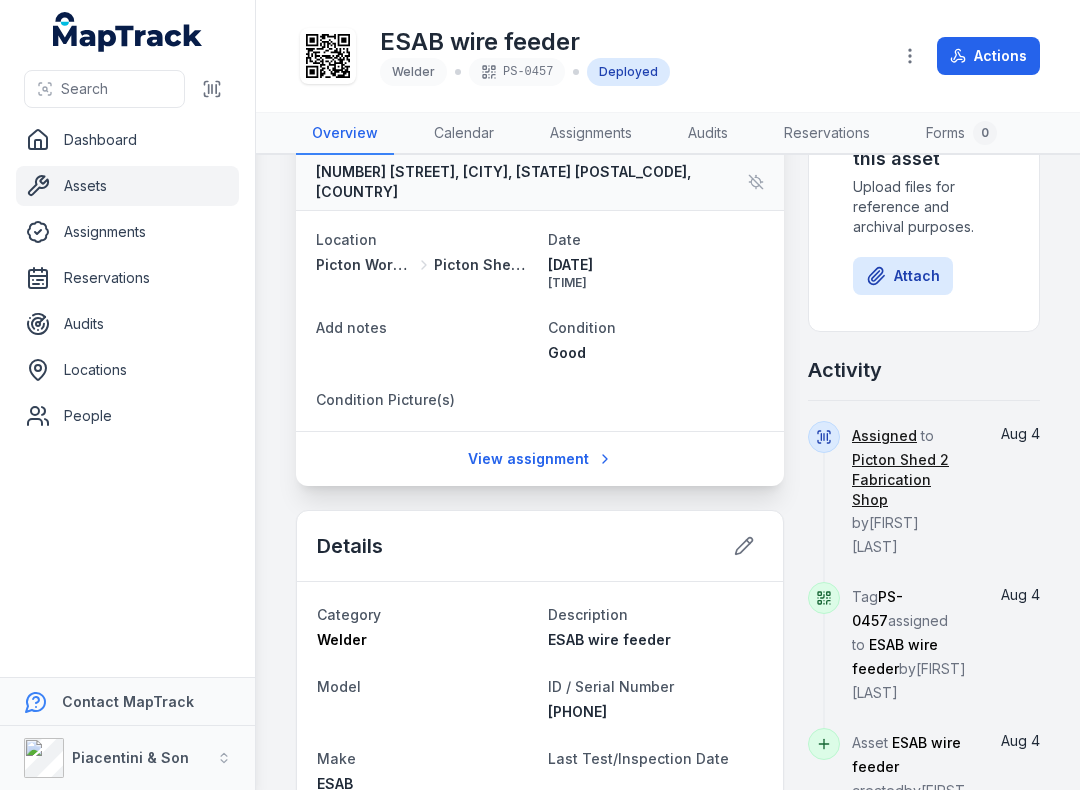 click at bounding box center (212, 89) 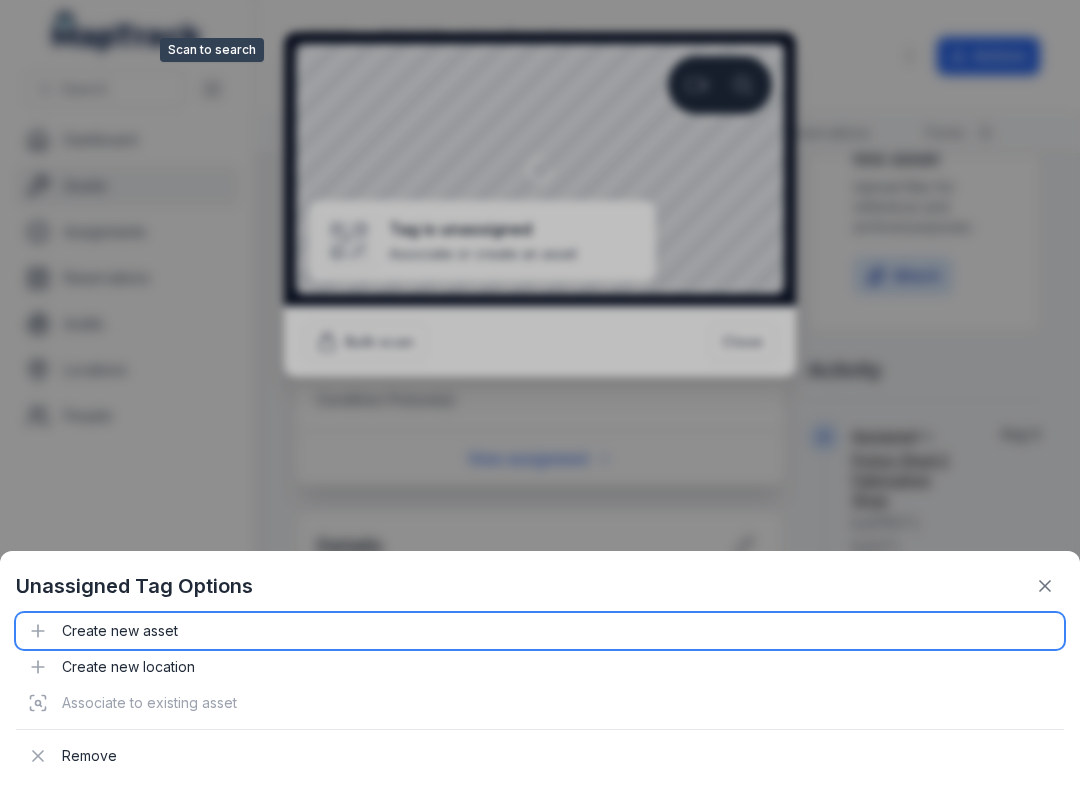 click on "Create new asset" at bounding box center [540, 631] 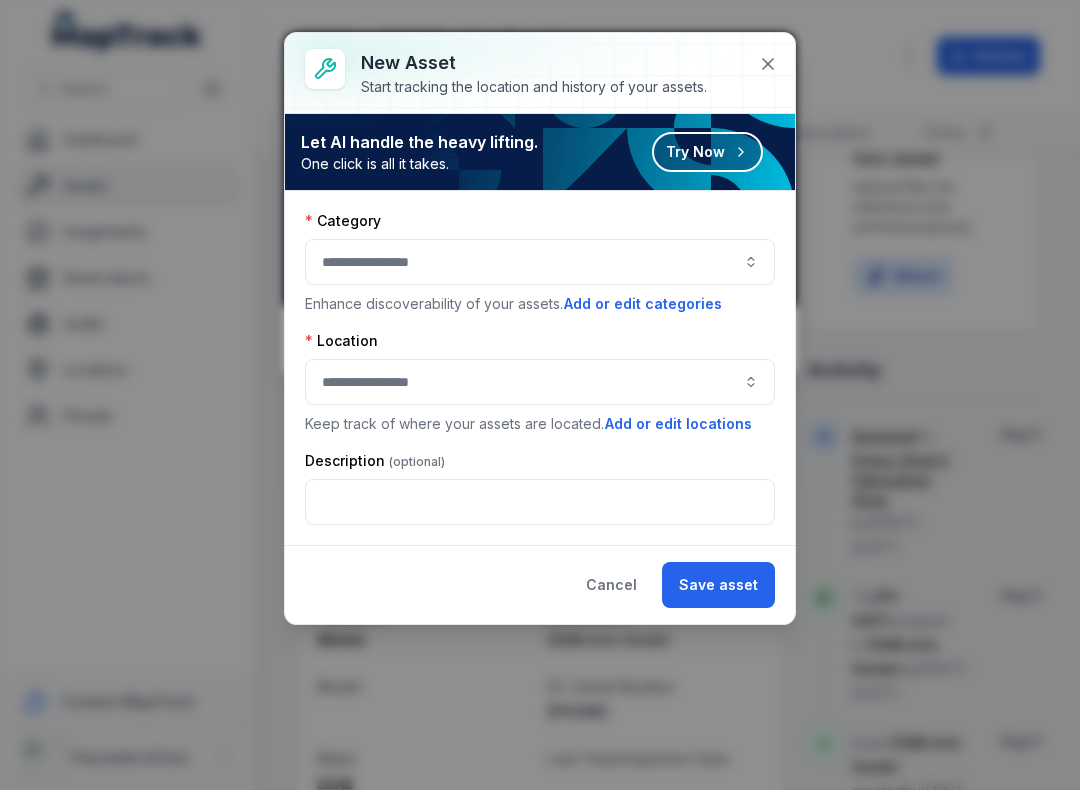 click at bounding box center [540, 262] 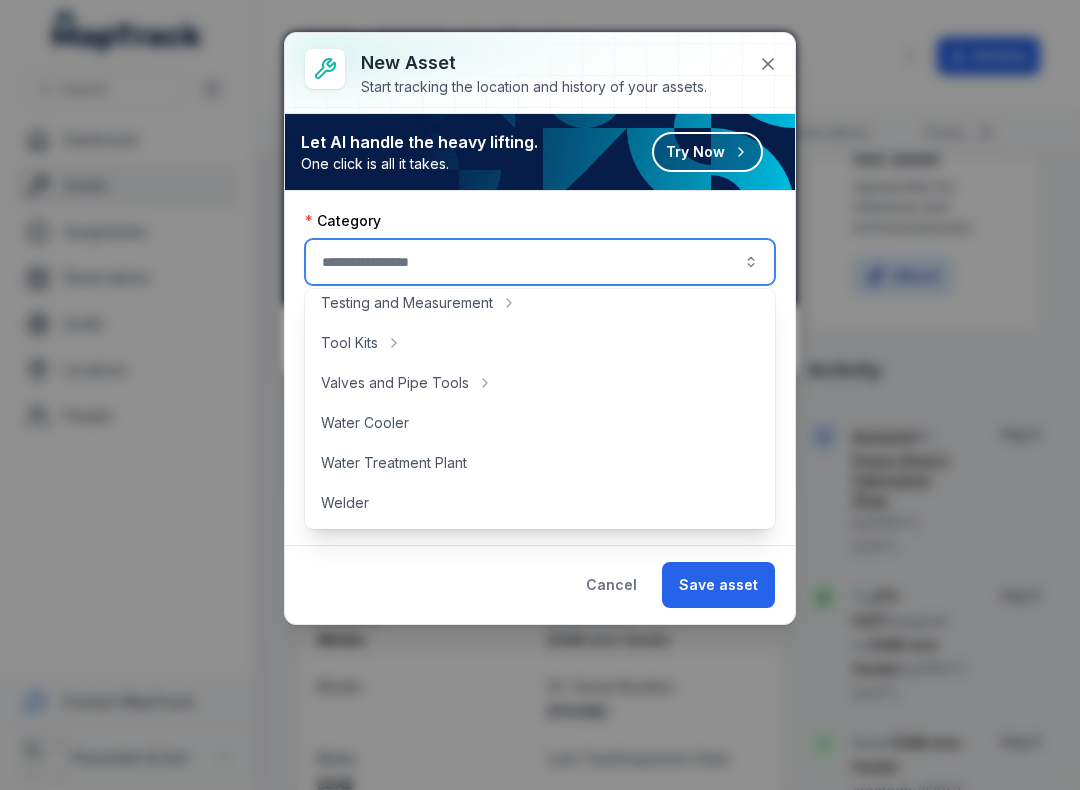 scroll, scrollTop: 892, scrollLeft: 0, axis: vertical 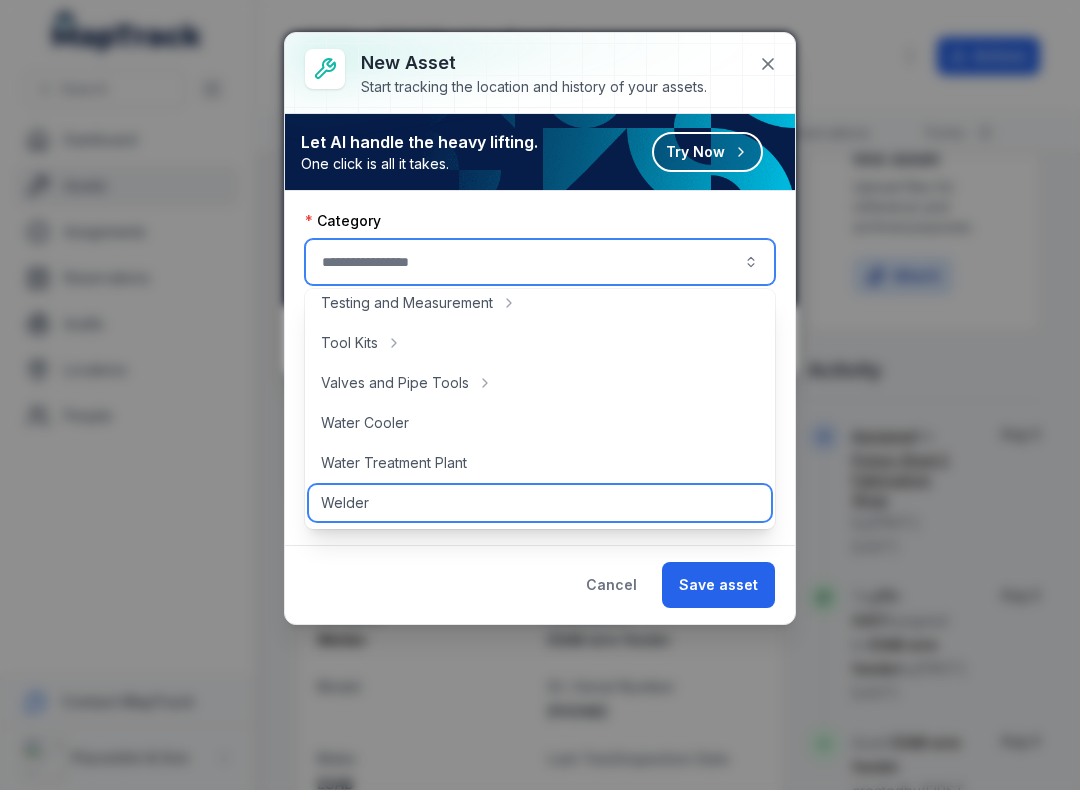 click on "Welder" at bounding box center (345, 503) 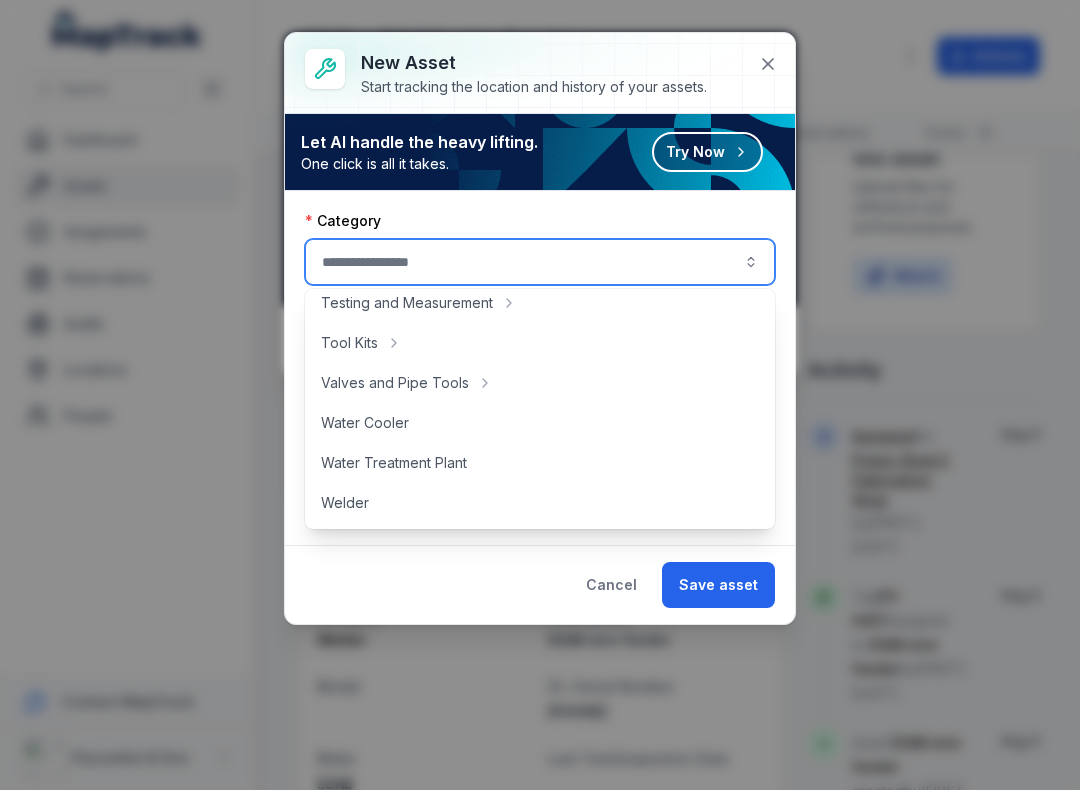 type on "******" 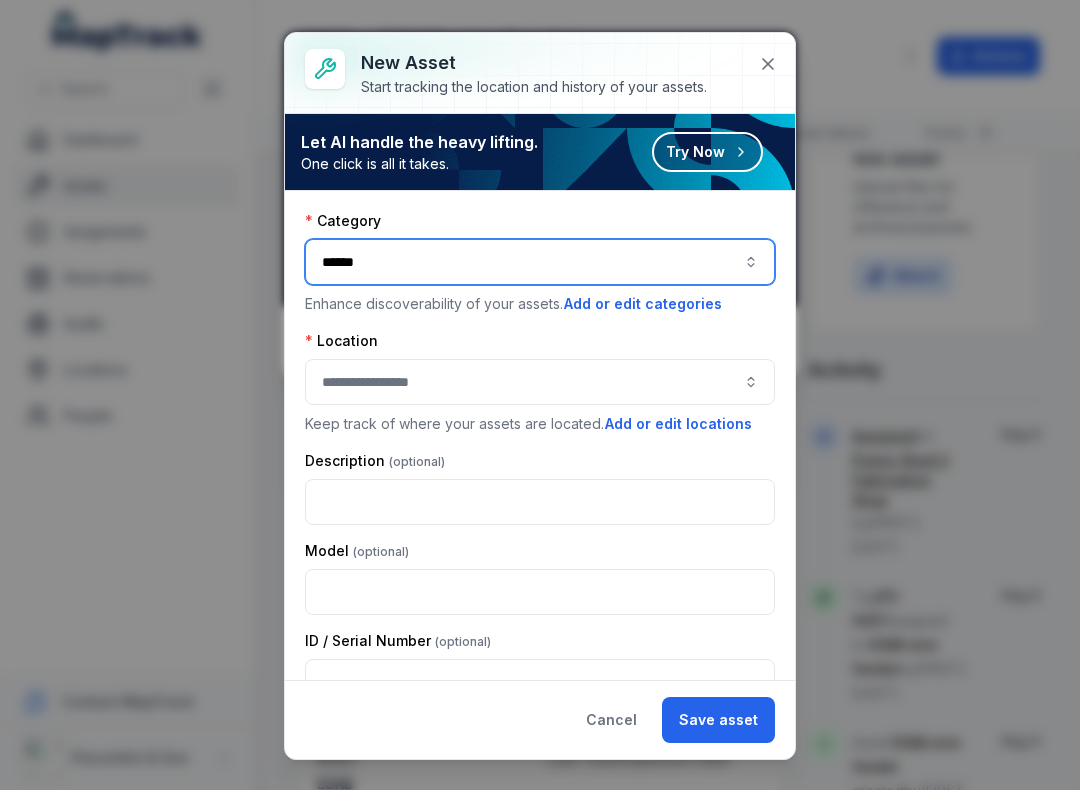 click at bounding box center [540, 382] 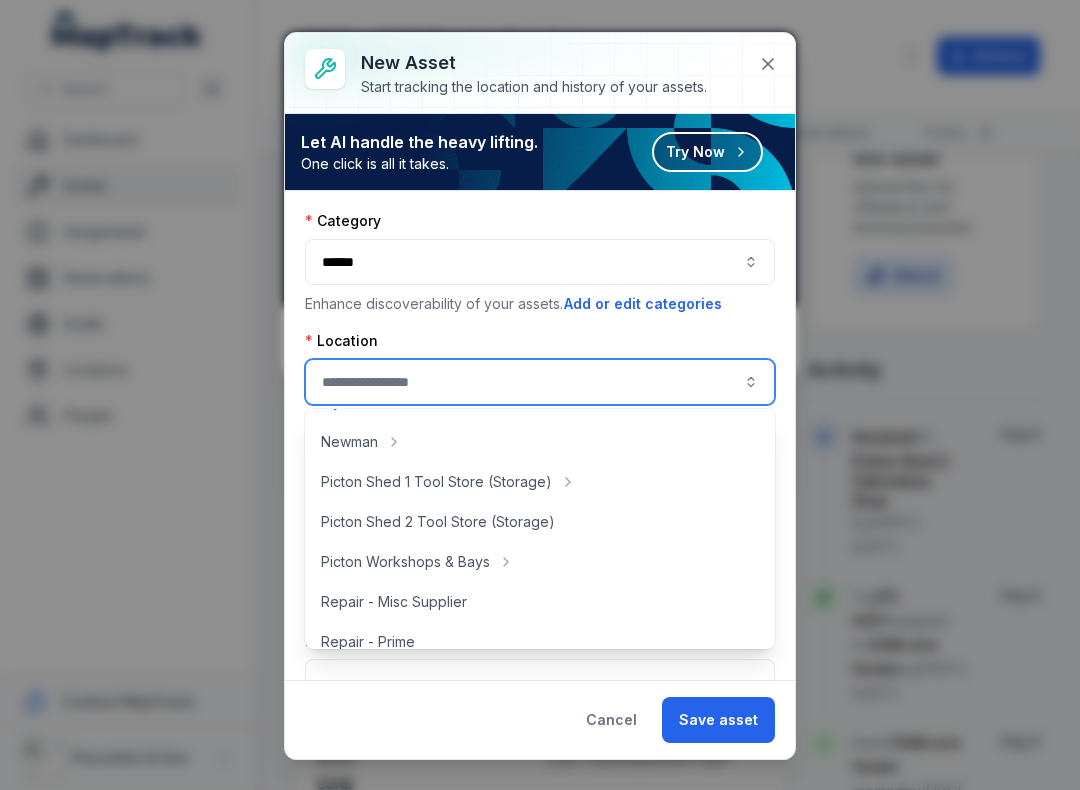 scroll, scrollTop: 355, scrollLeft: 0, axis: vertical 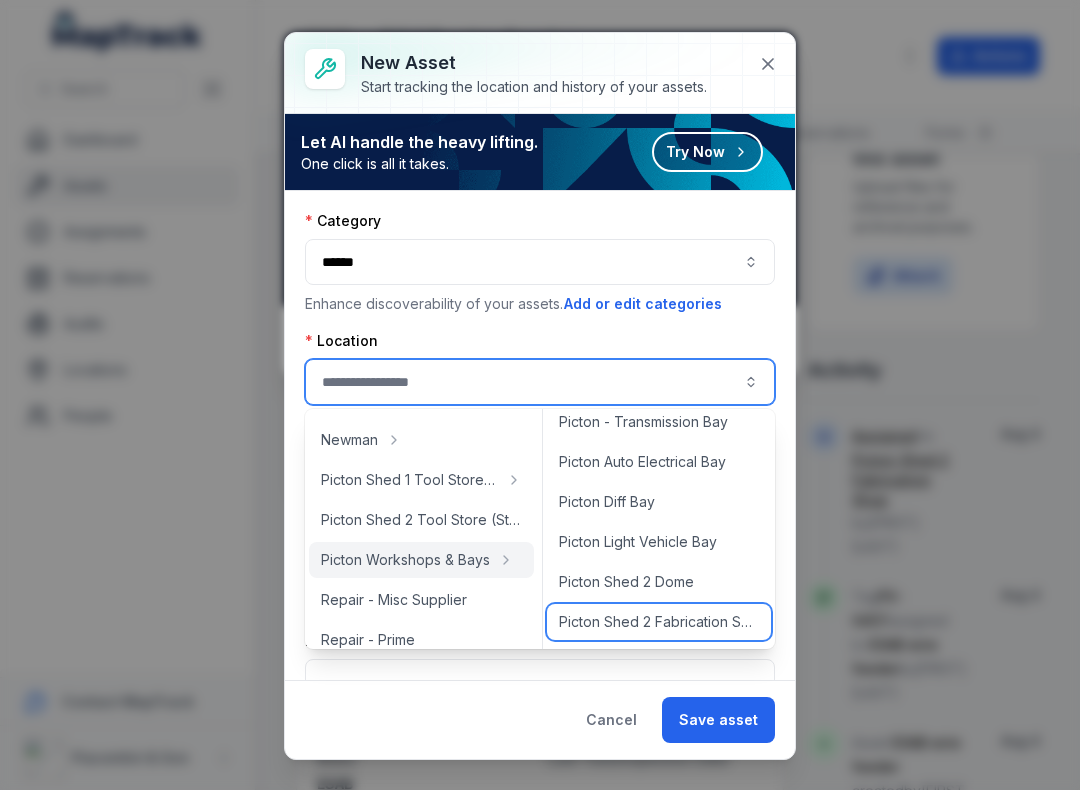 click on "Picton Shed 2 Fabrication Shop" at bounding box center (659, 622) 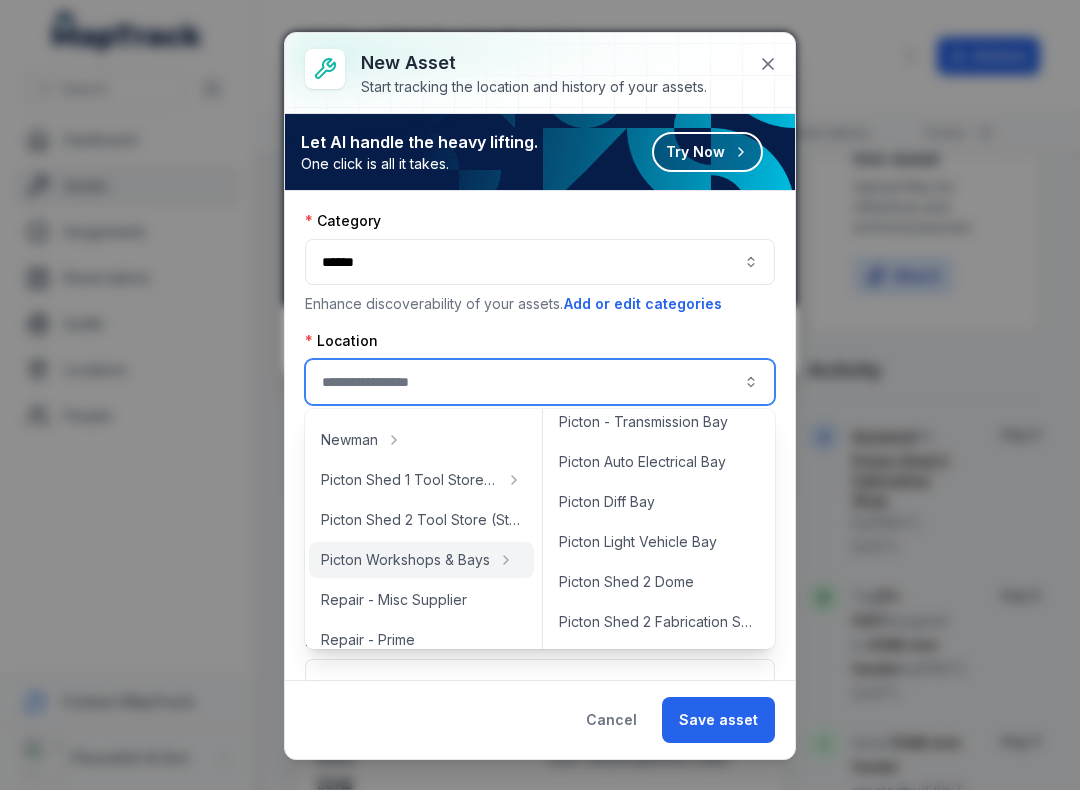 type on "**********" 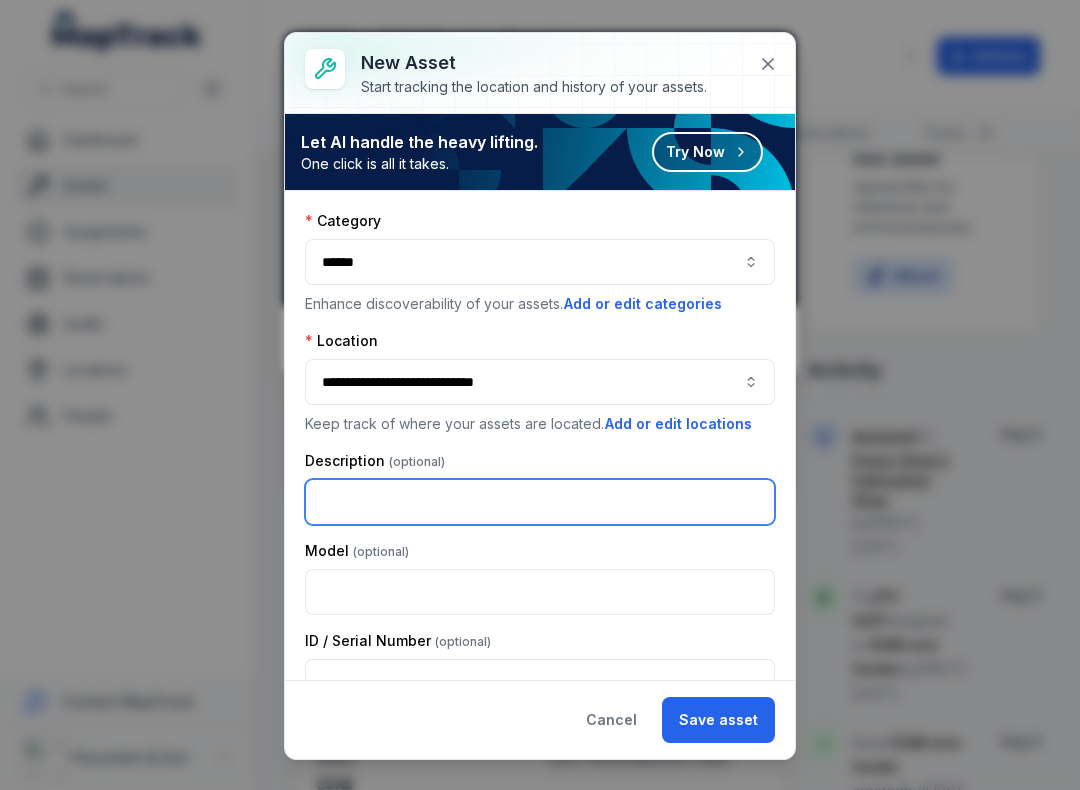 click at bounding box center [540, 502] 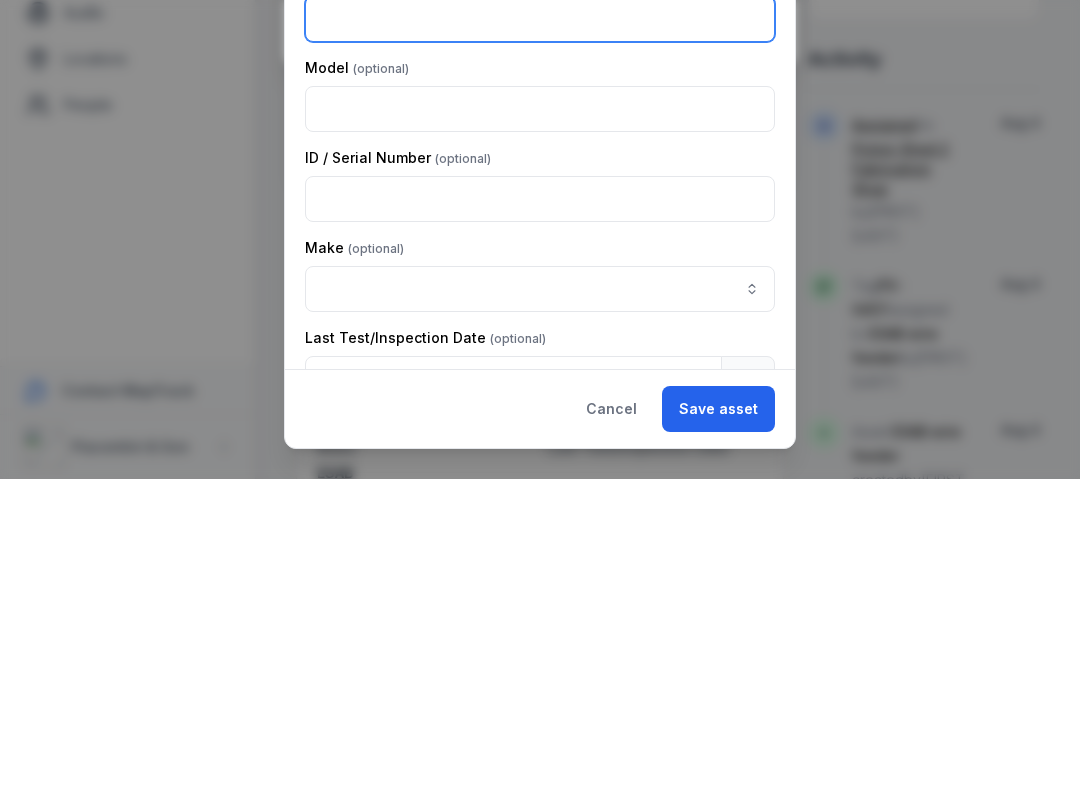 scroll, scrollTop: 173, scrollLeft: 0, axis: vertical 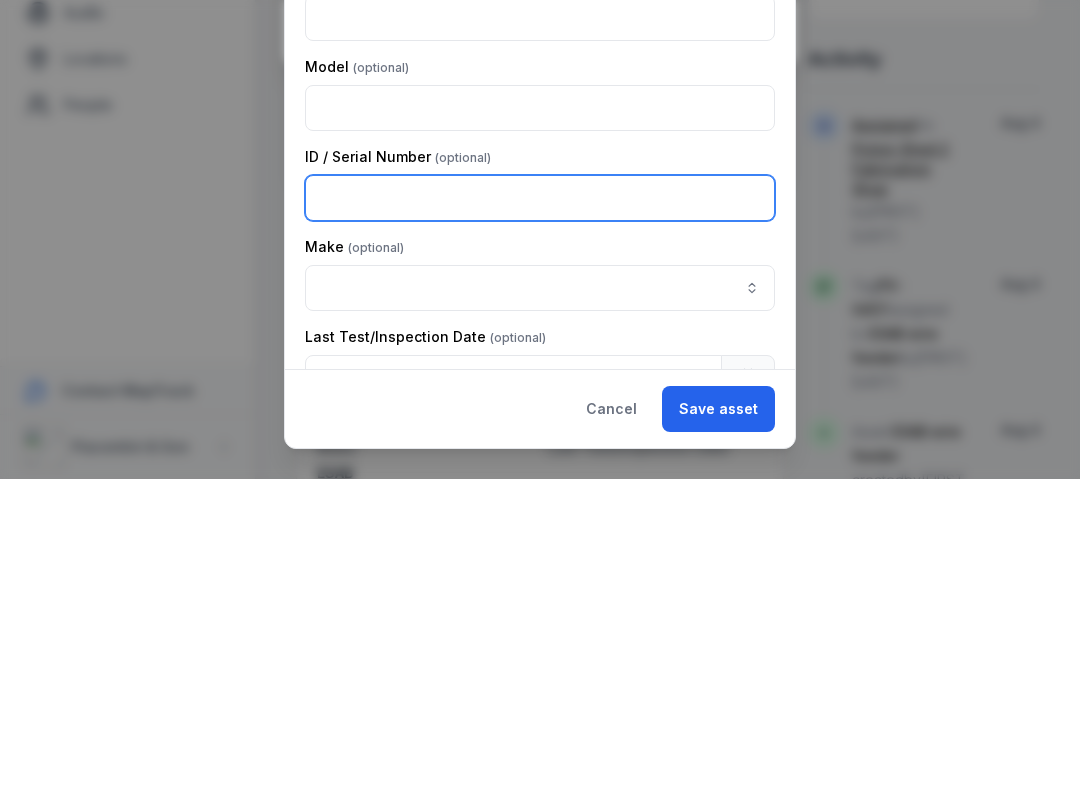 click at bounding box center [540, 509] 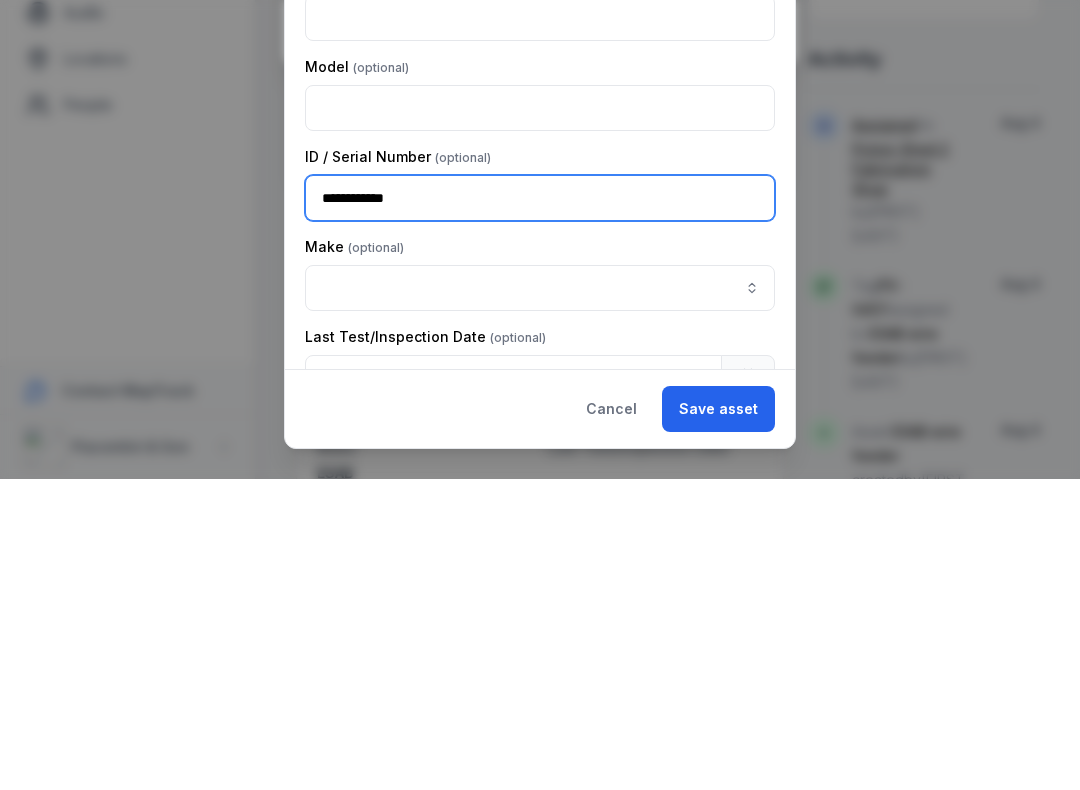 type on "**********" 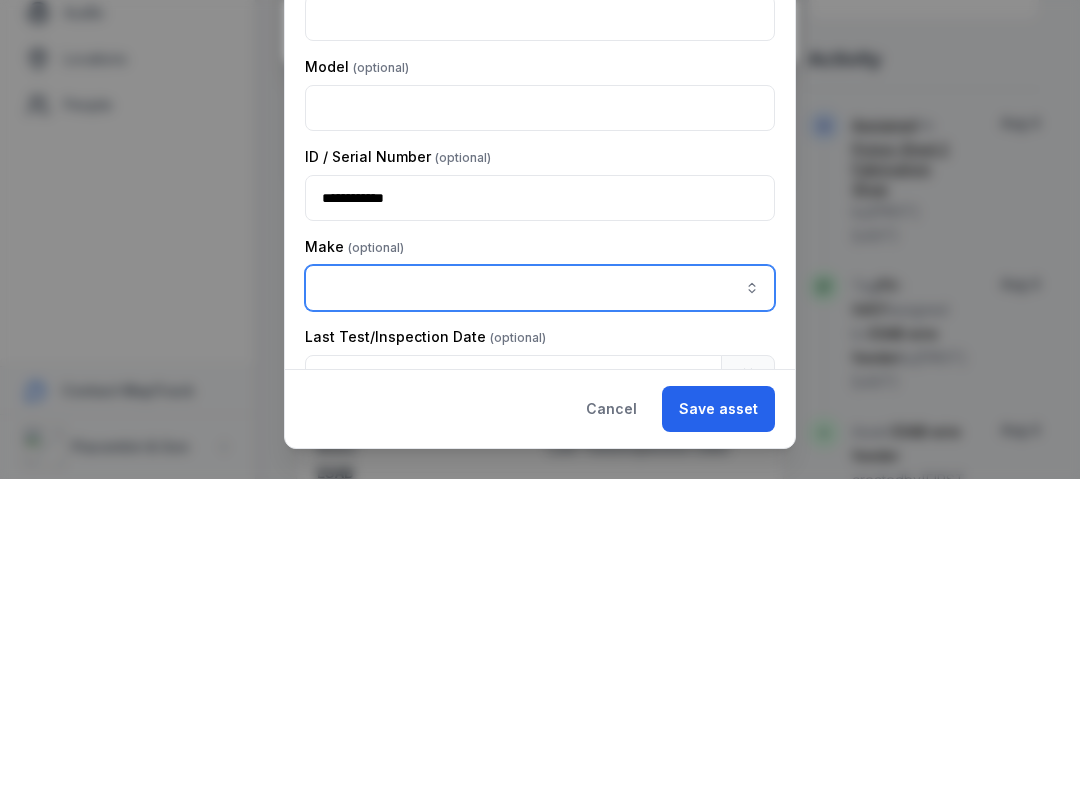 click at bounding box center [540, 599] 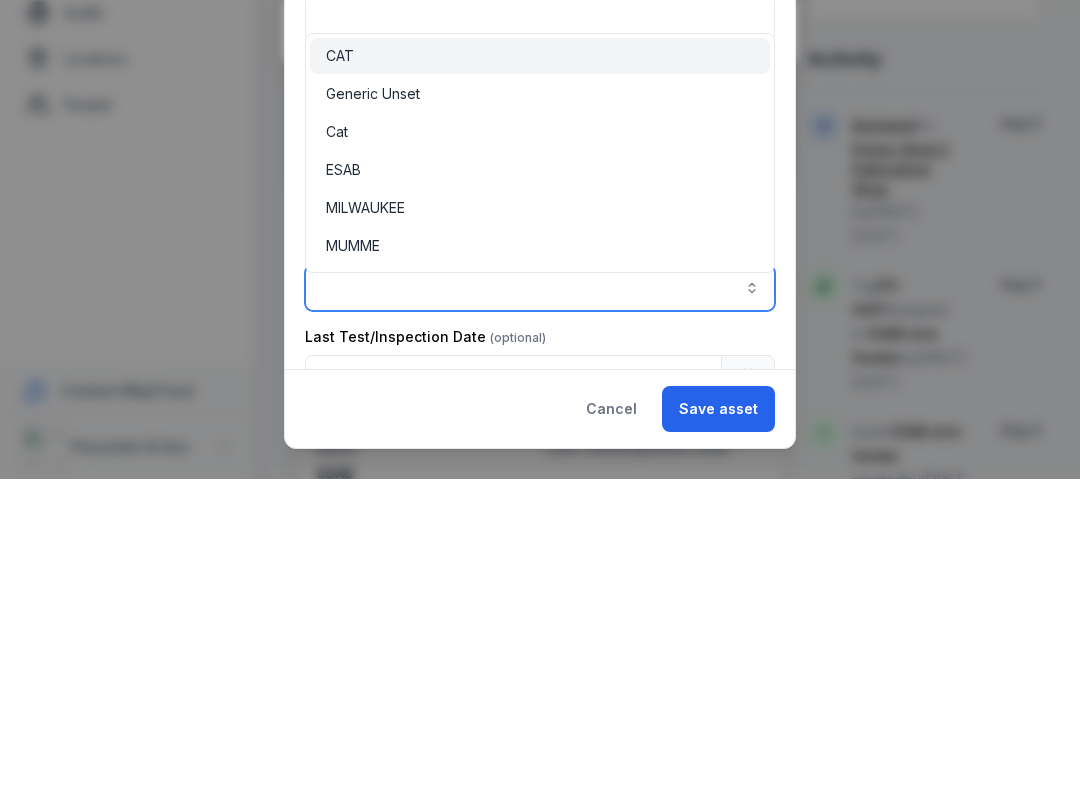 click on "ESAB" at bounding box center (343, 481) 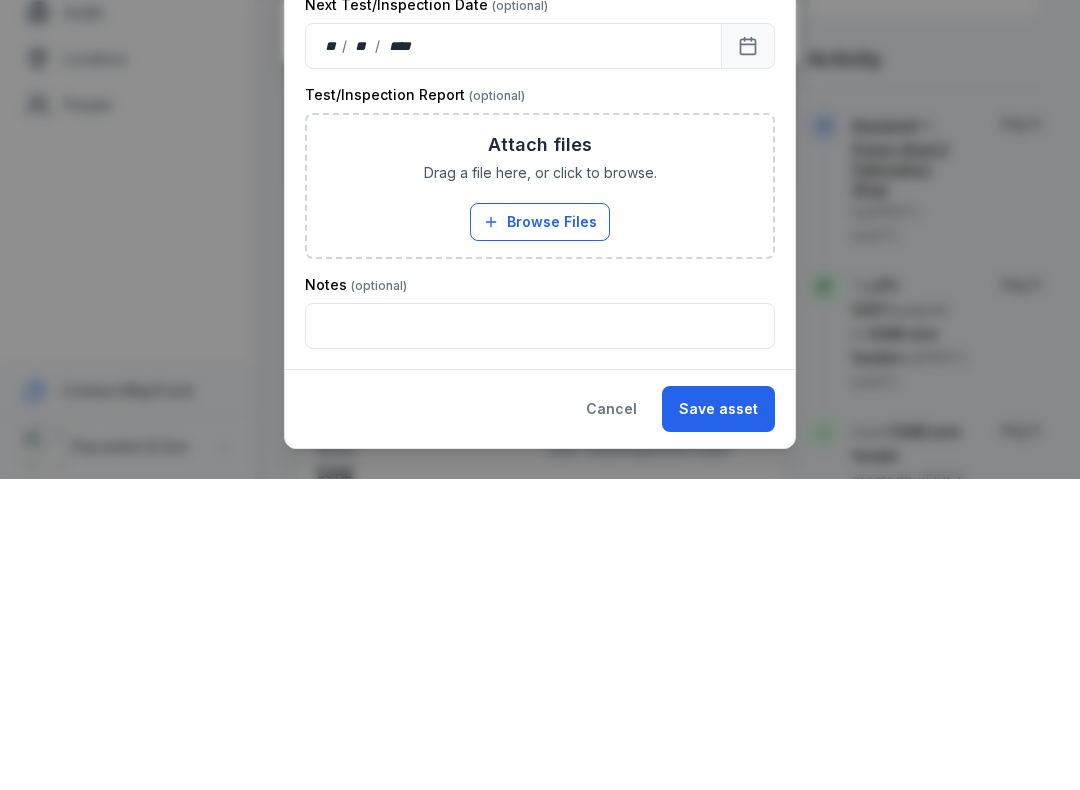 scroll, scrollTop: 595, scrollLeft: 0, axis: vertical 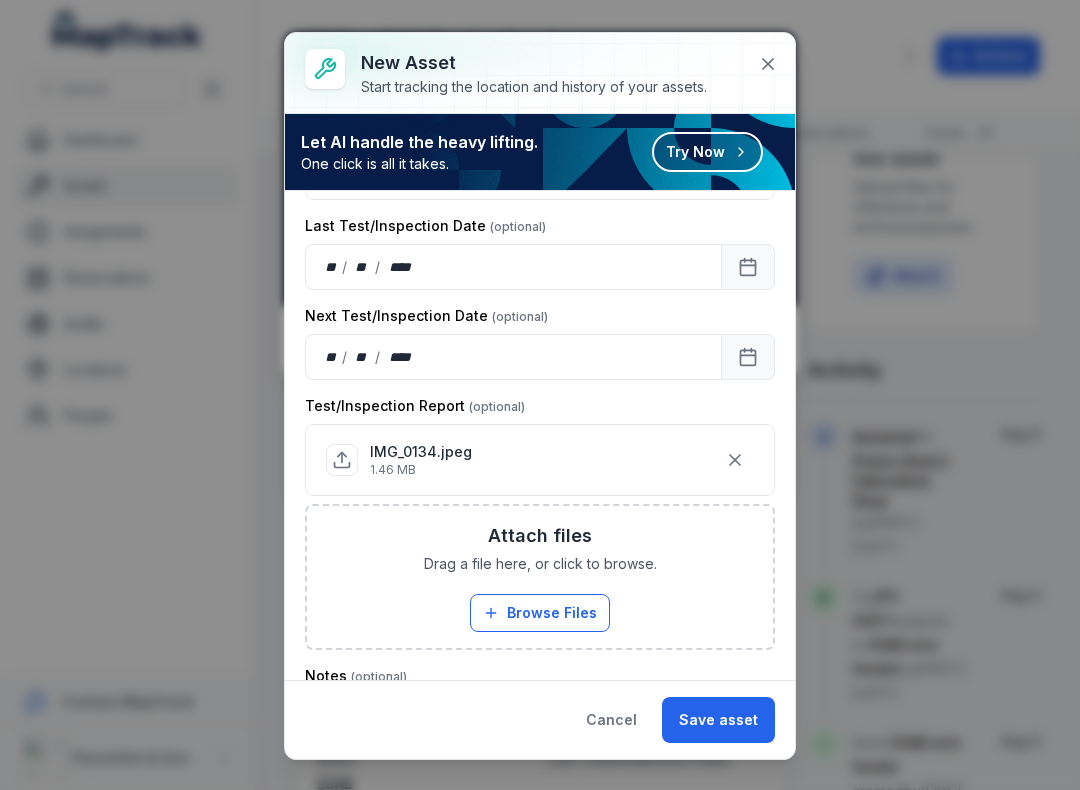 click on "Save asset" at bounding box center [718, 720] 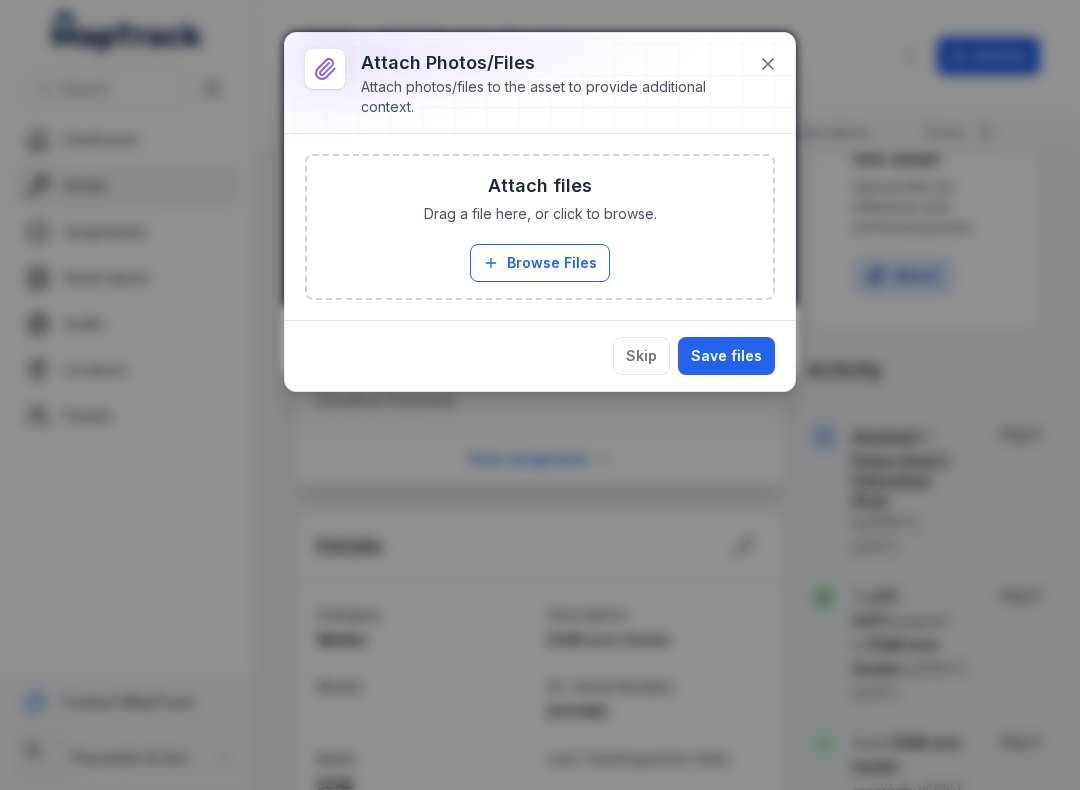 click on "Browse Files" at bounding box center (540, 263) 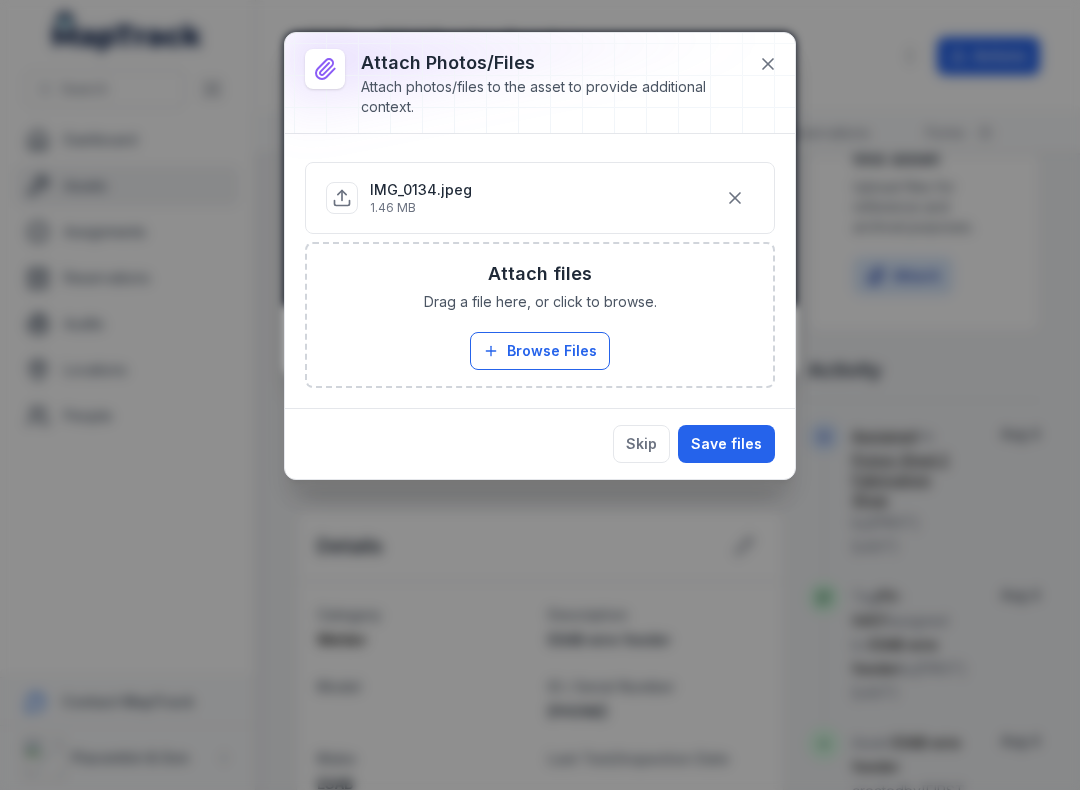 click on "Save files" at bounding box center (726, 444) 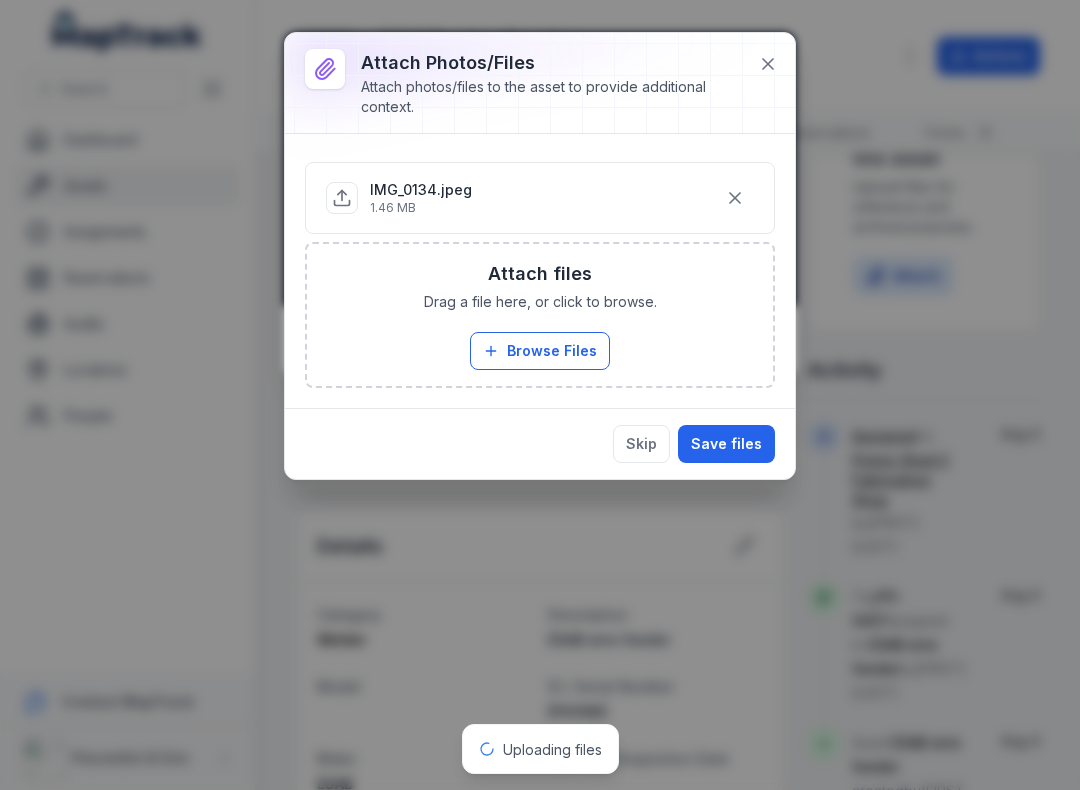 click on "Save files" at bounding box center (726, 444) 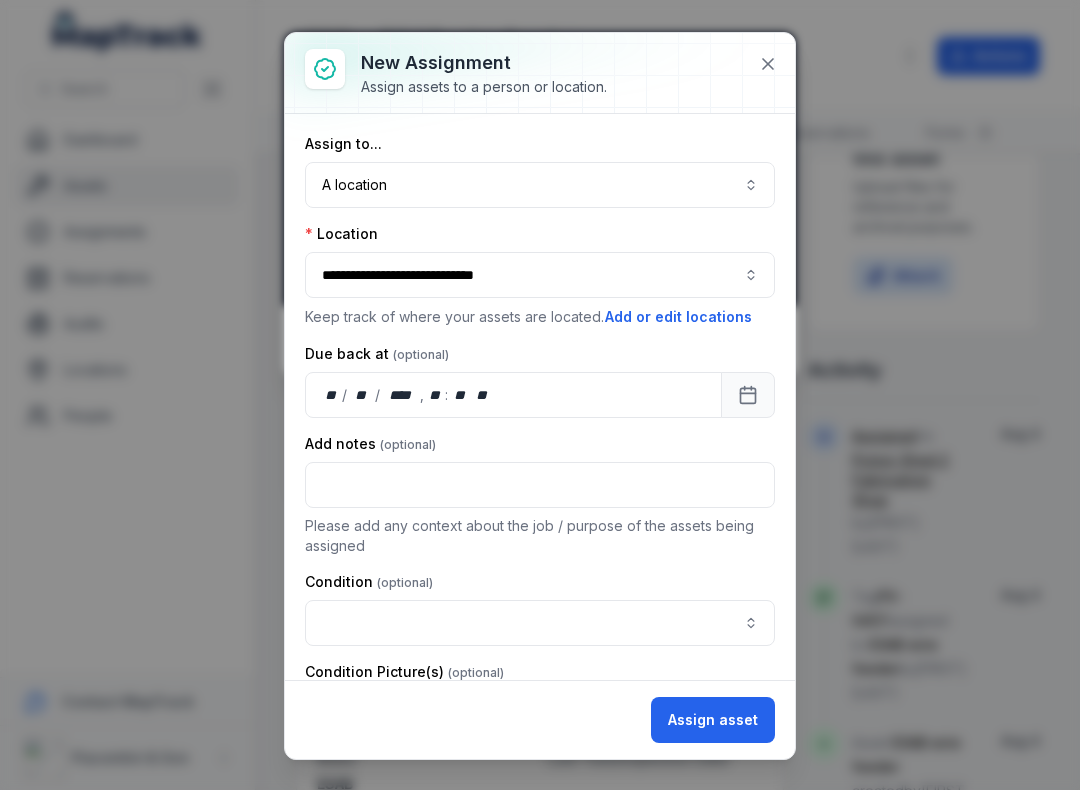 click at bounding box center (540, 623) 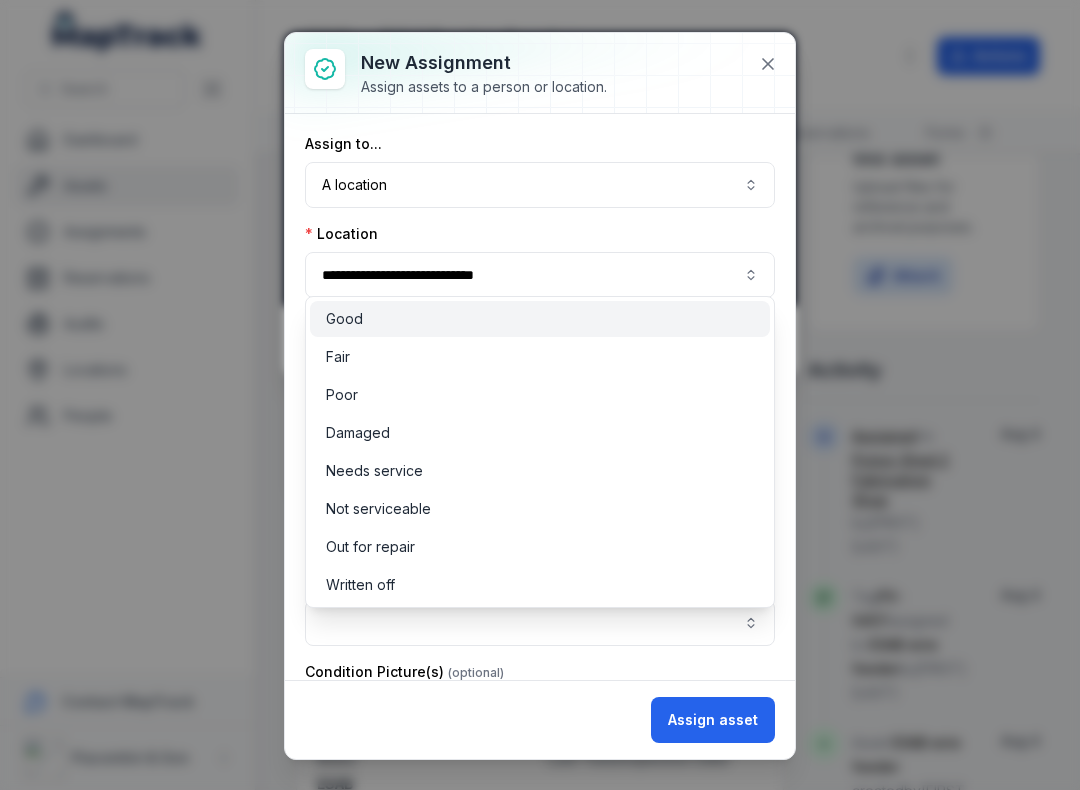 click on "Good" at bounding box center [540, 319] 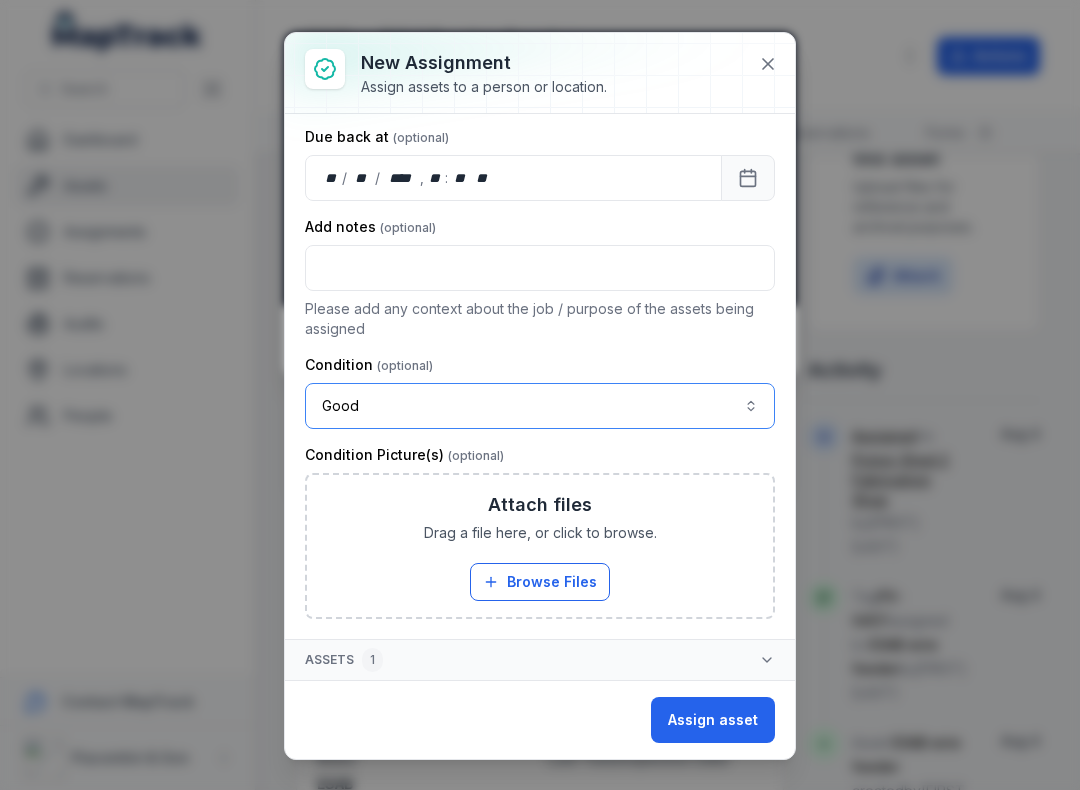 scroll, scrollTop: 217, scrollLeft: 10, axis: both 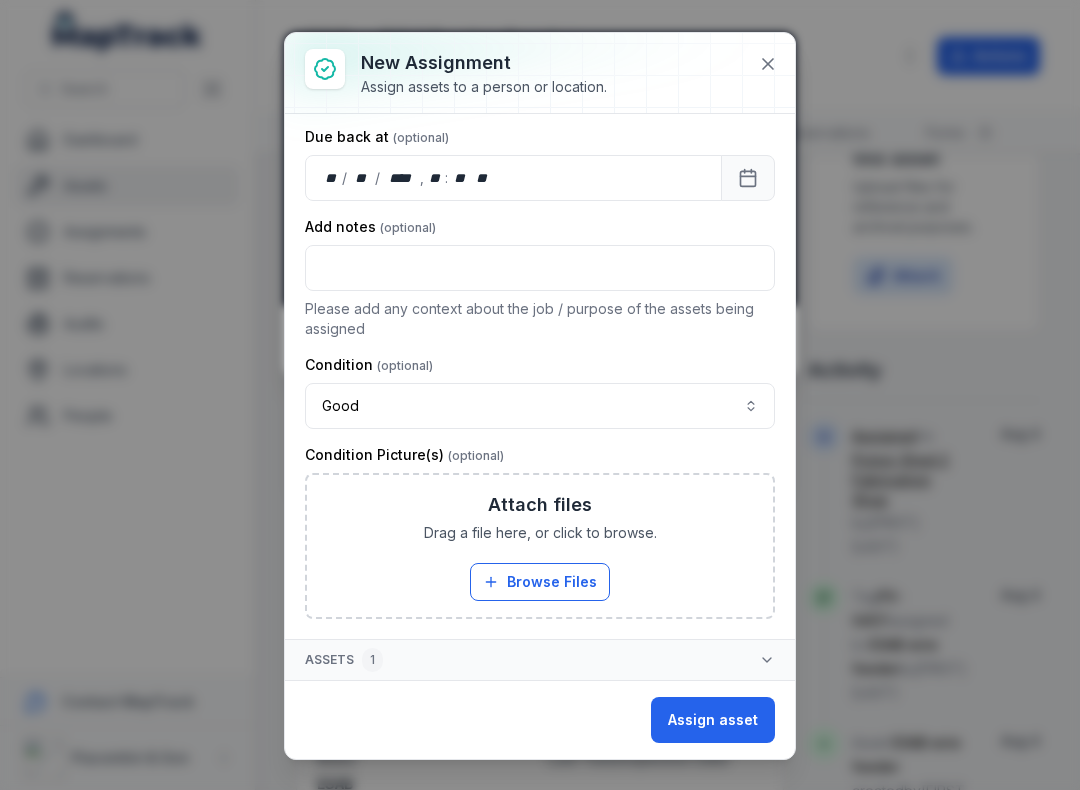 click on "Assign asset" at bounding box center [713, 720] 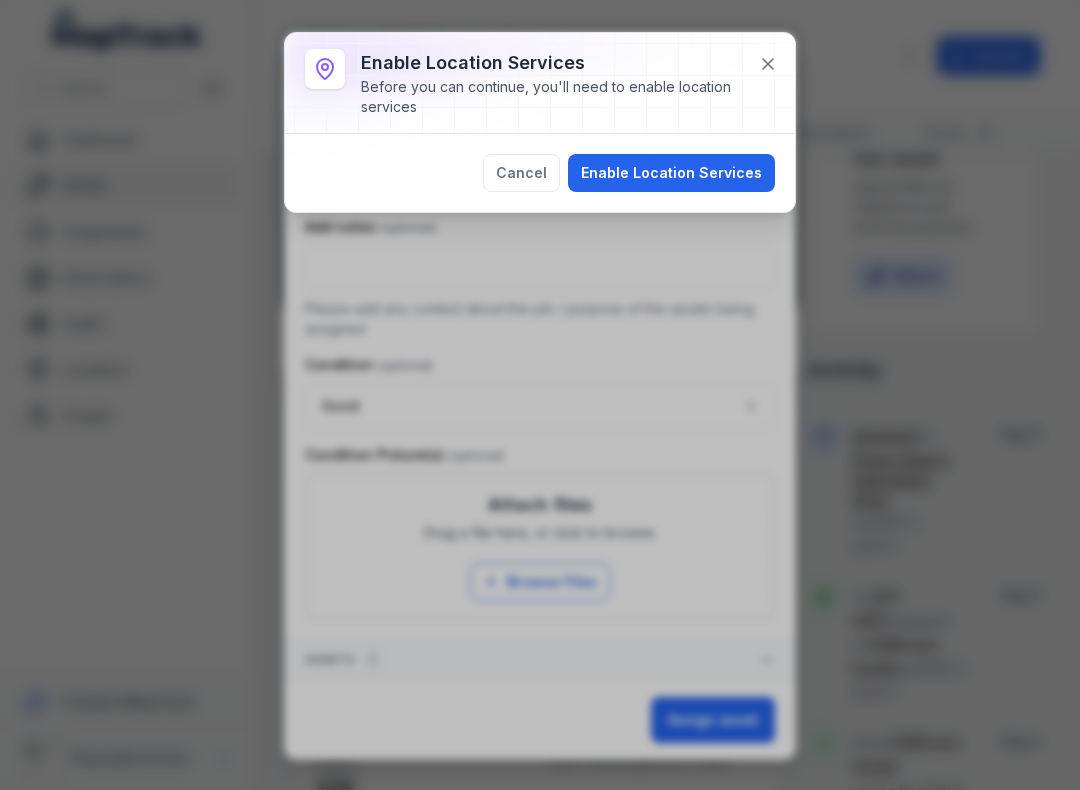 click on "Enable Location Services" at bounding box center (671, 173) 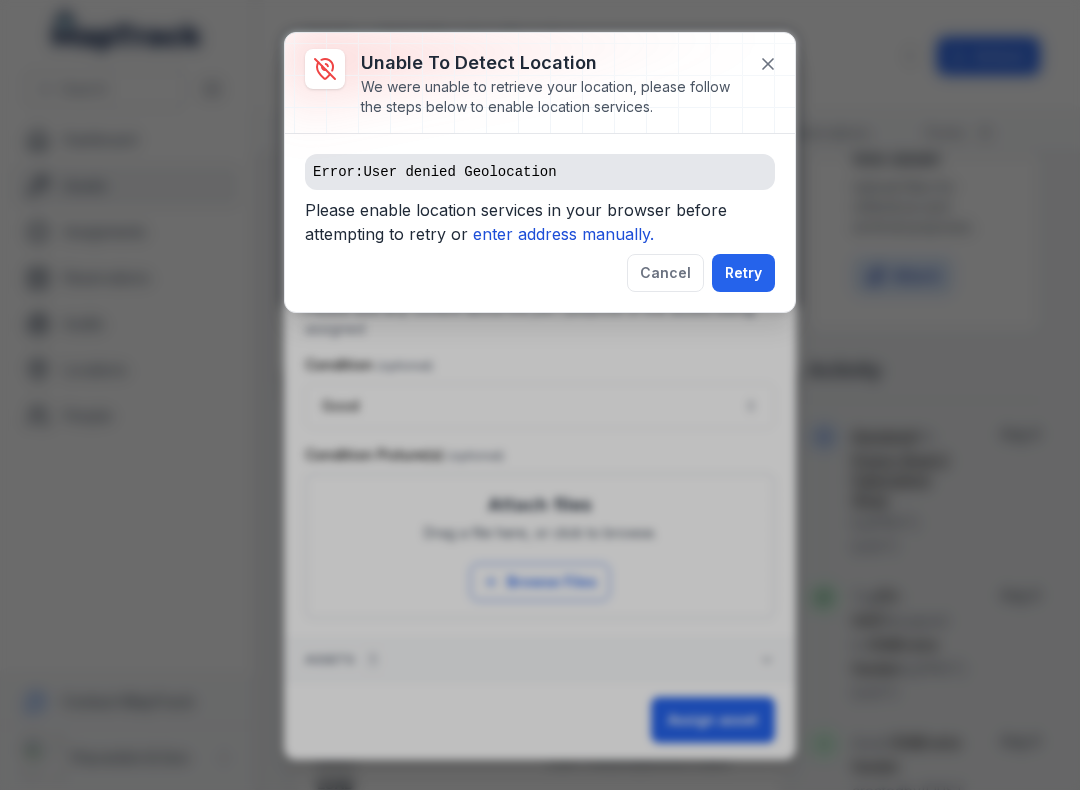 click on "enter address manually." at bounding box center (563, 234) 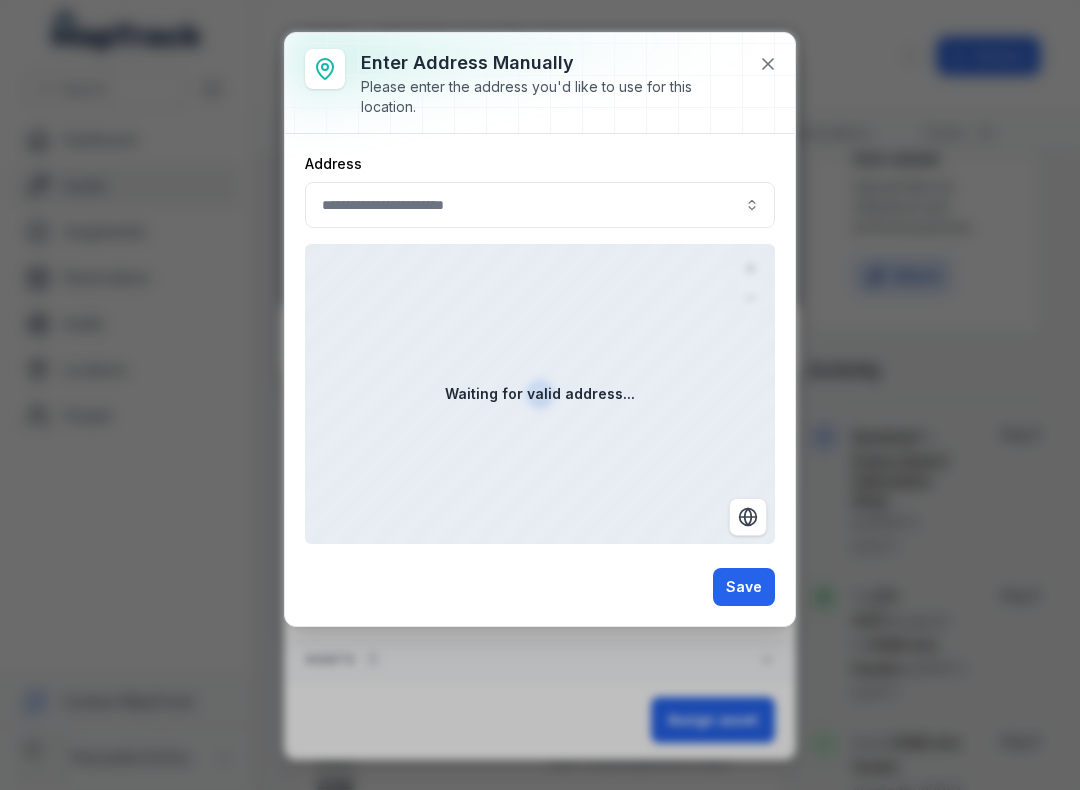 click on "Waiting for valid address..." at bounding box center [540, 394] 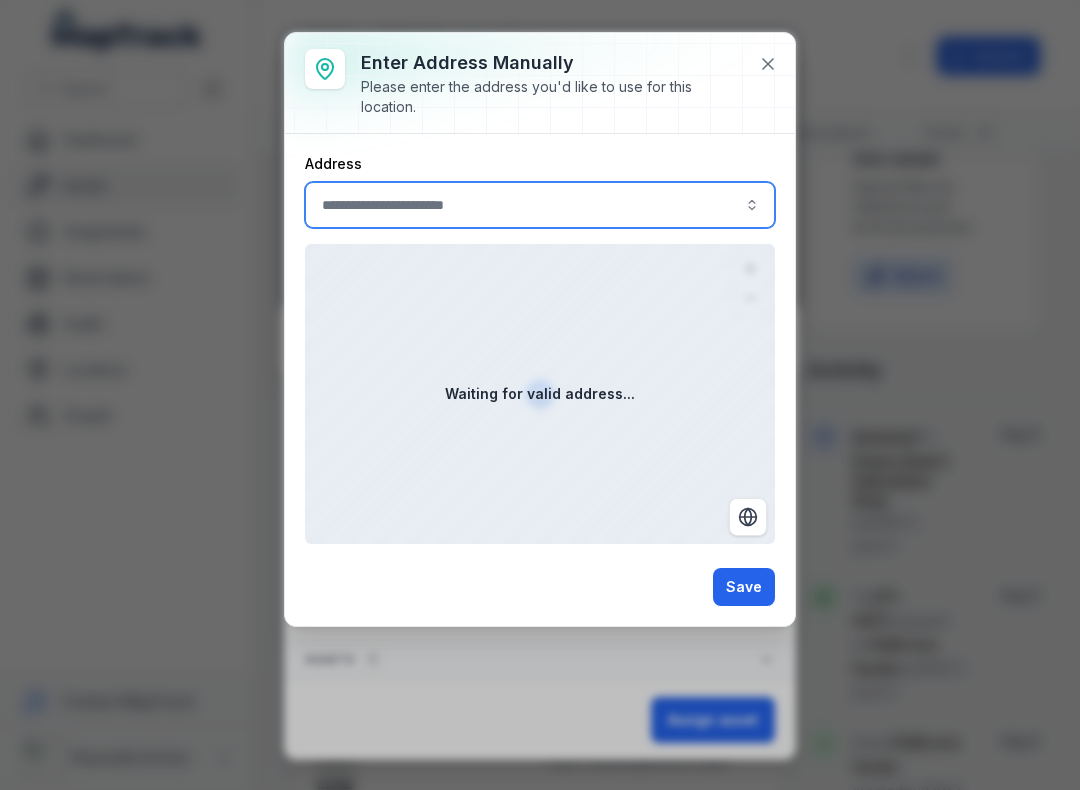 click at bounding box center [540, 205] 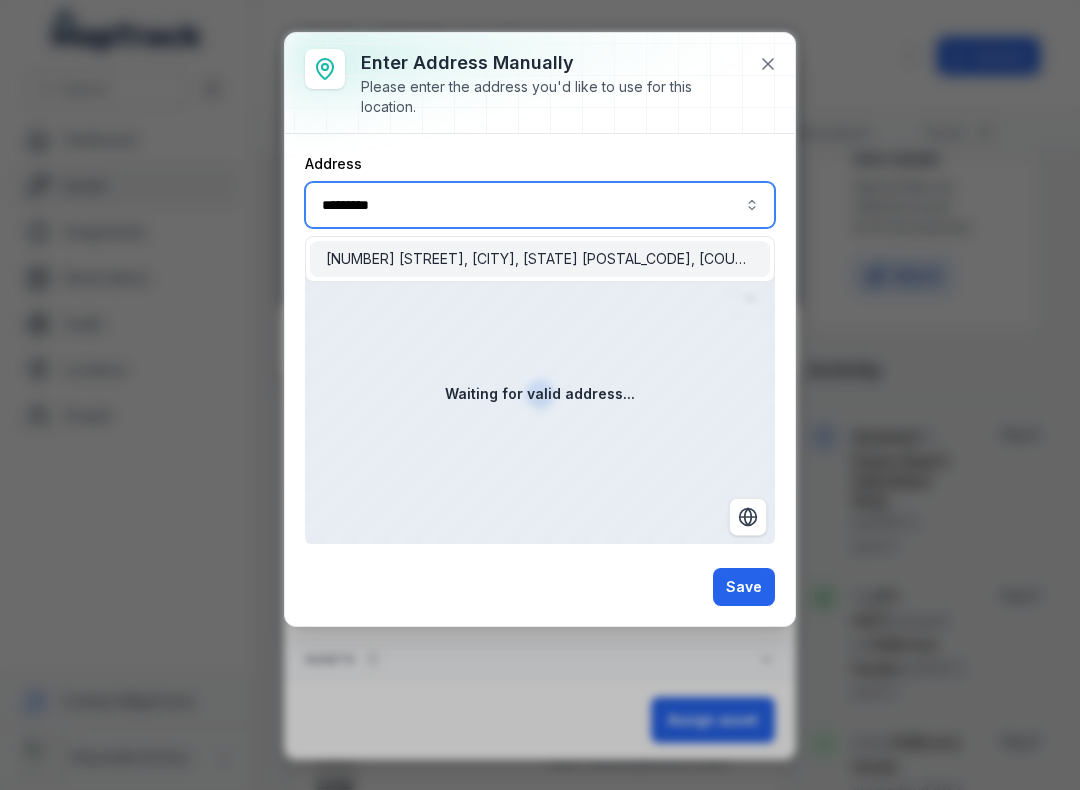 type on "**********" 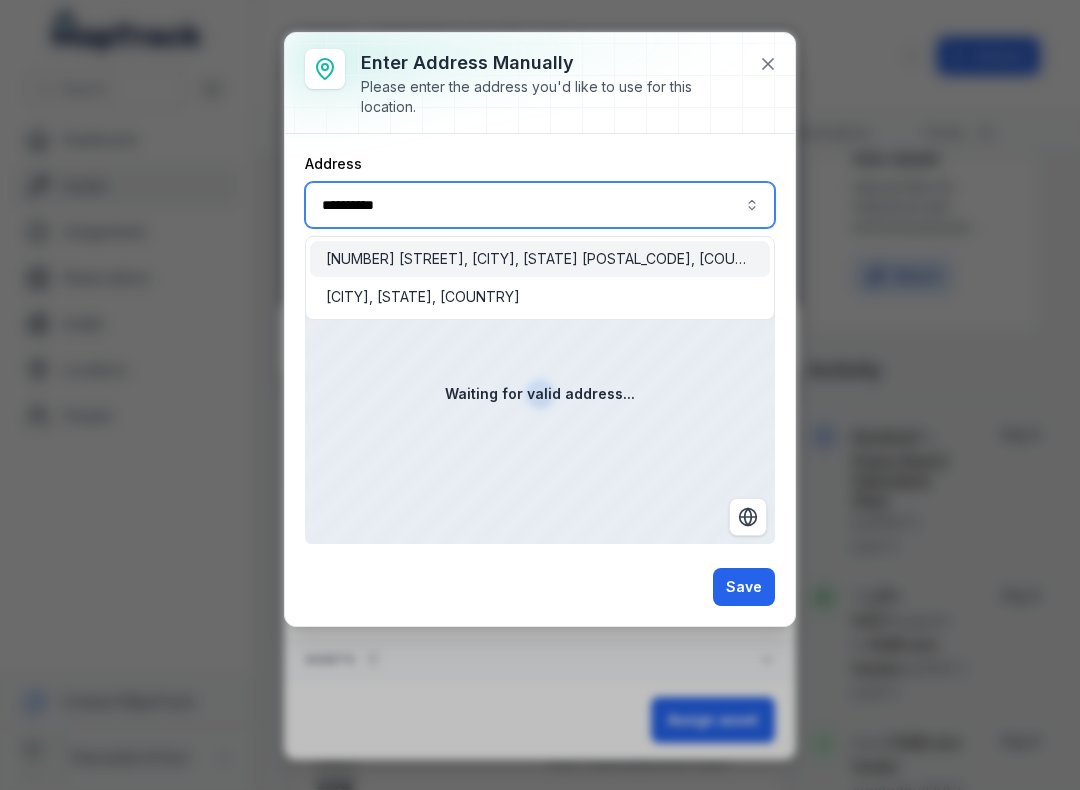 click on "[NUMBER] [STREET], [CITY], [STATE] [POSTAL_CODE], [COUNTRY]" at bounding box center [540, 259] 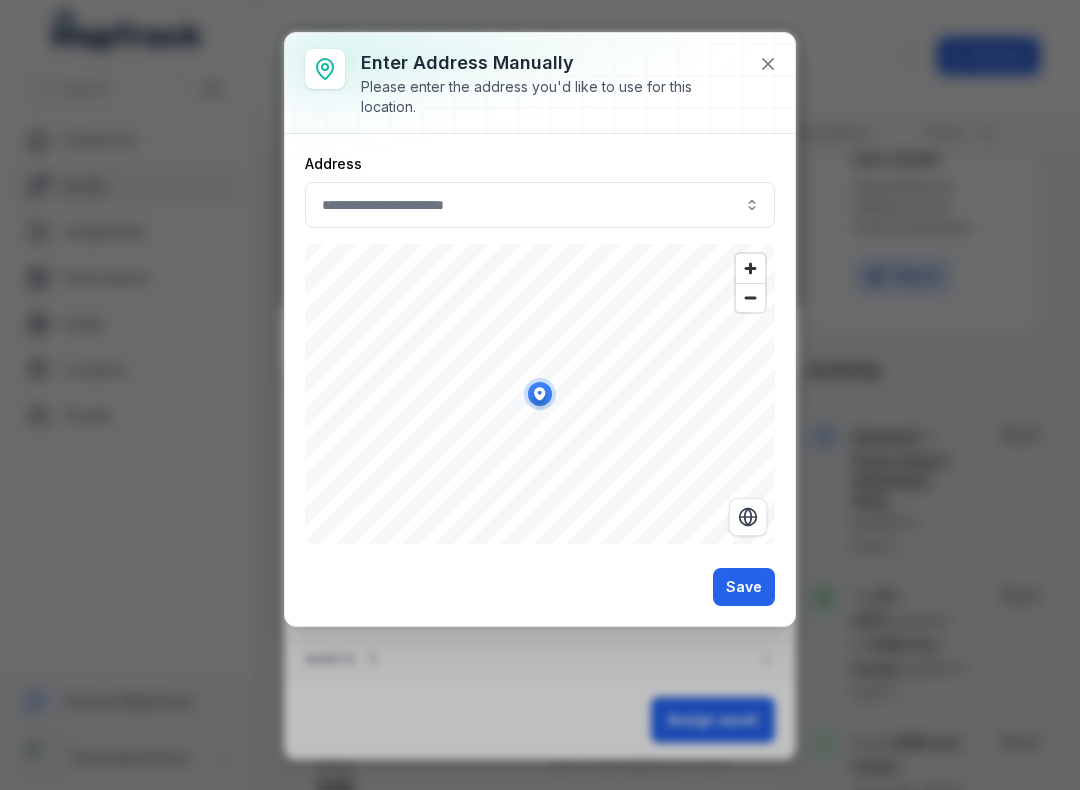 click on "Save" at bounding box center (744, 587) 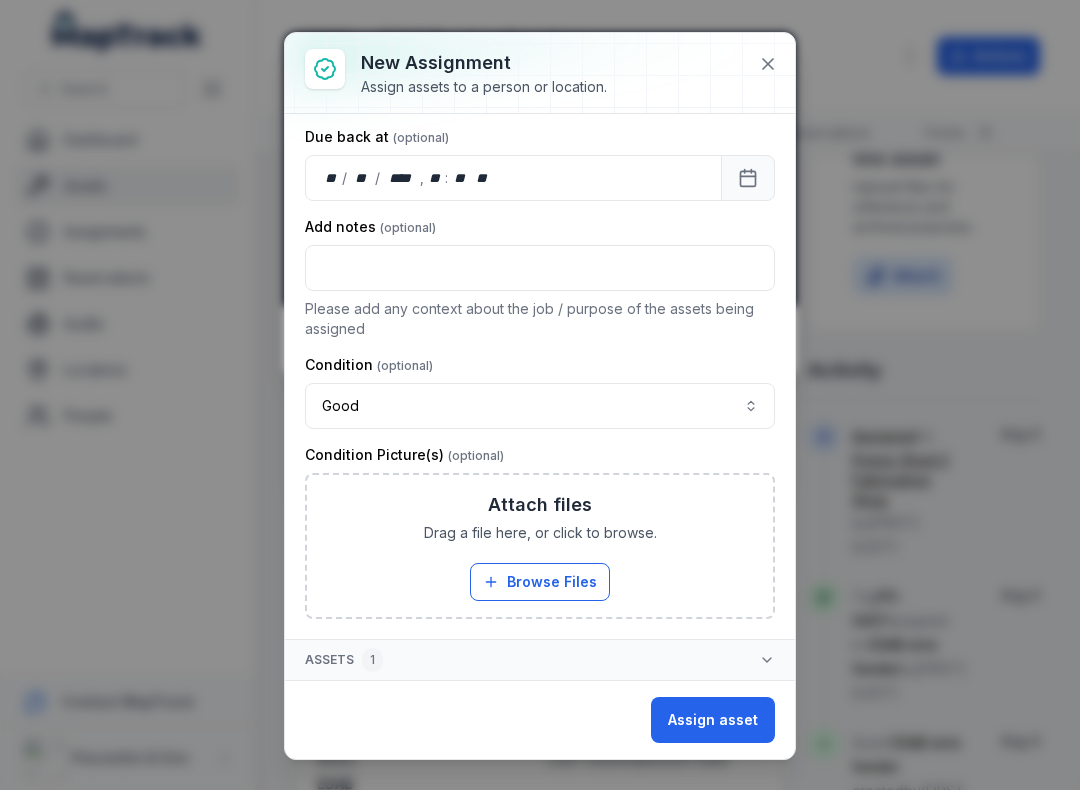 click on "Assign asset" at bounding box center (713, 720) 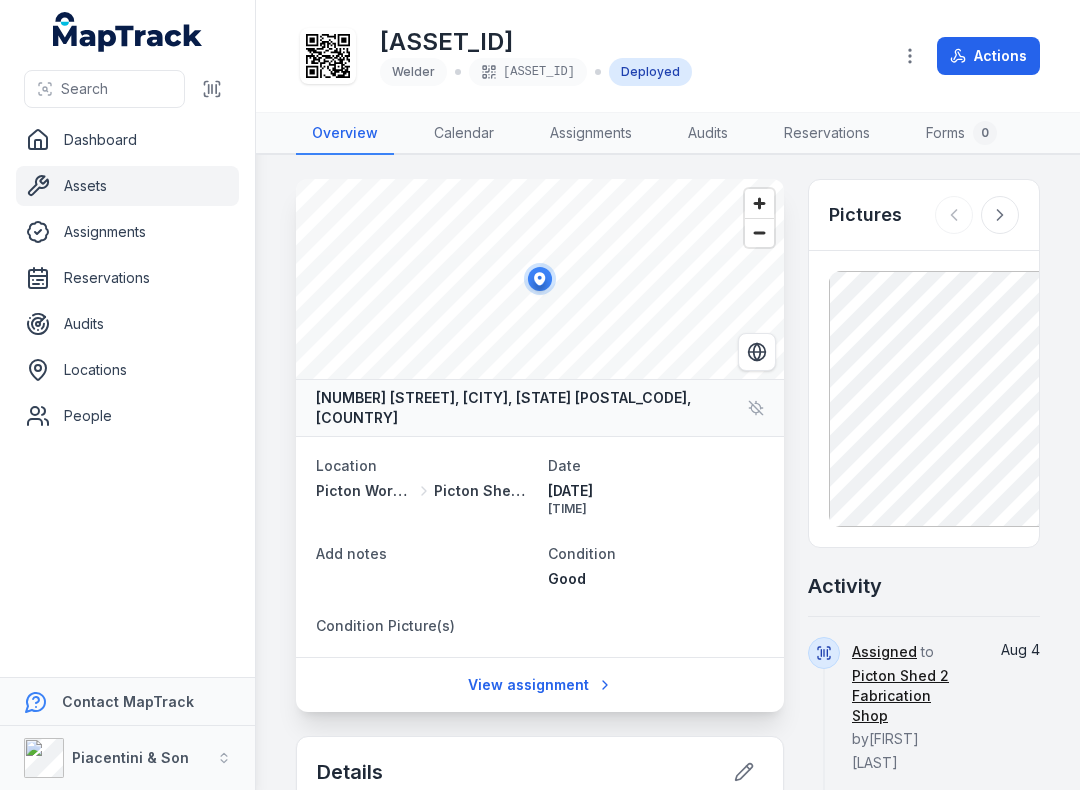 scroll, scrollTop: 0, scrollLeft: 0, axis: both 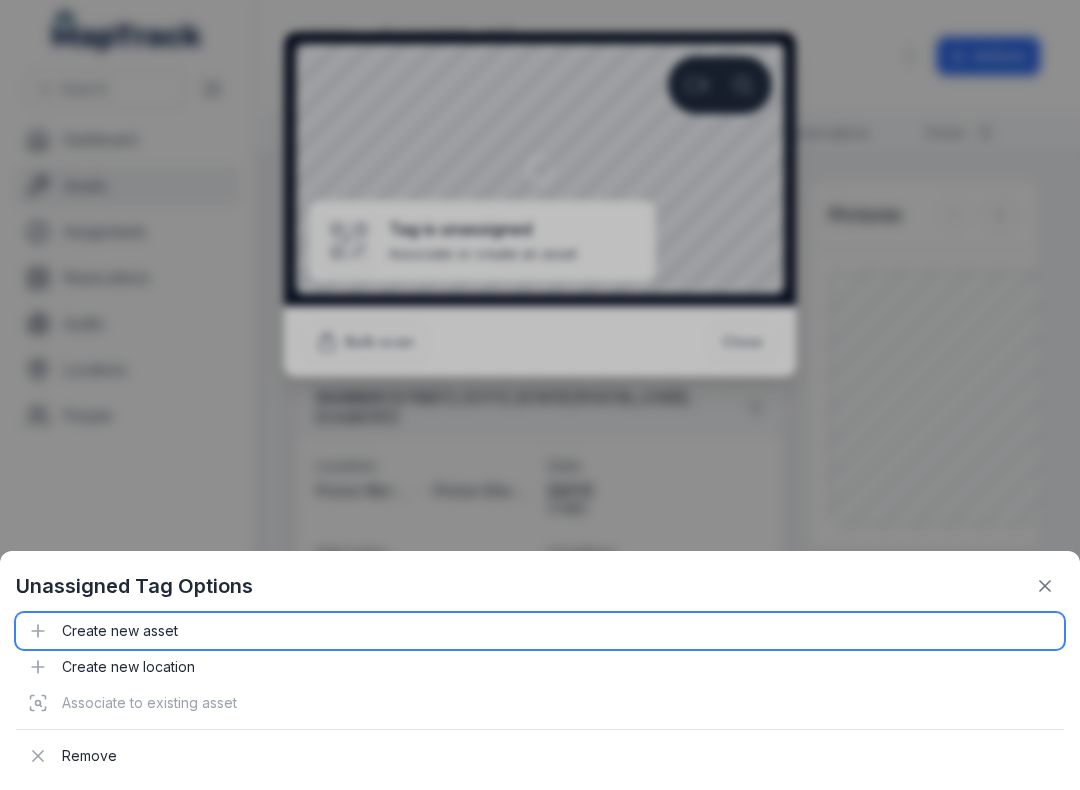 click on "Create new asset" at bounding box center (540, 631) 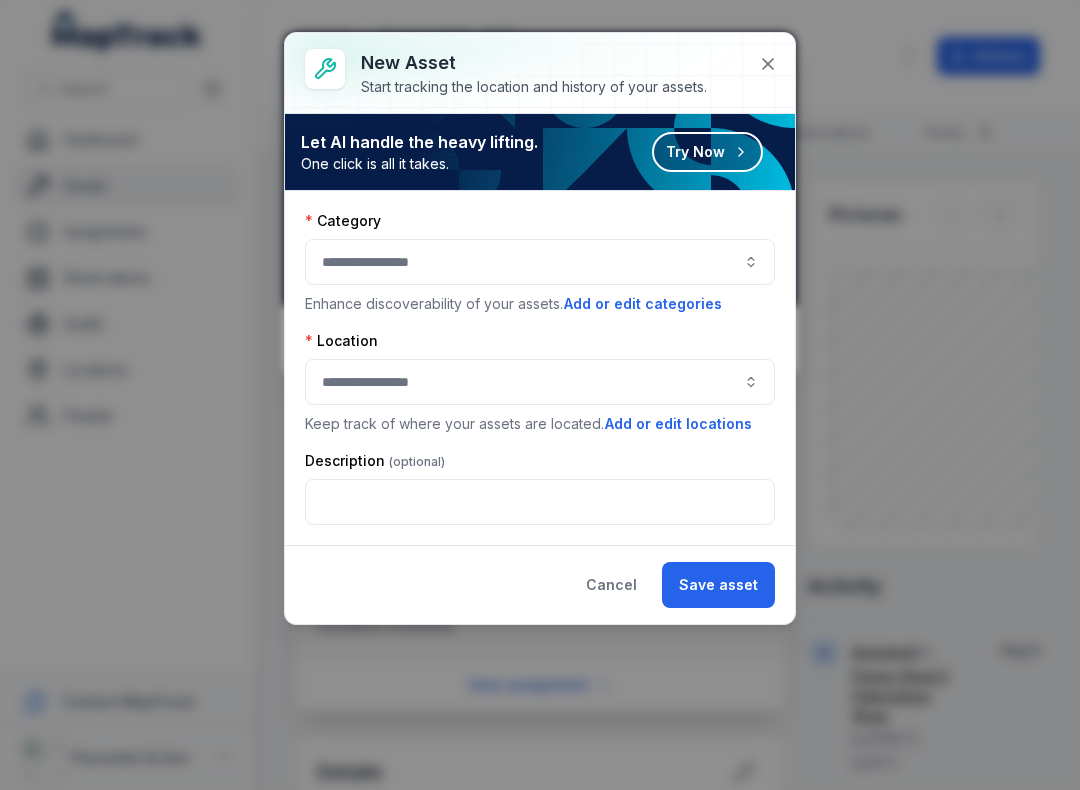 click at bounding box center (540, 262) 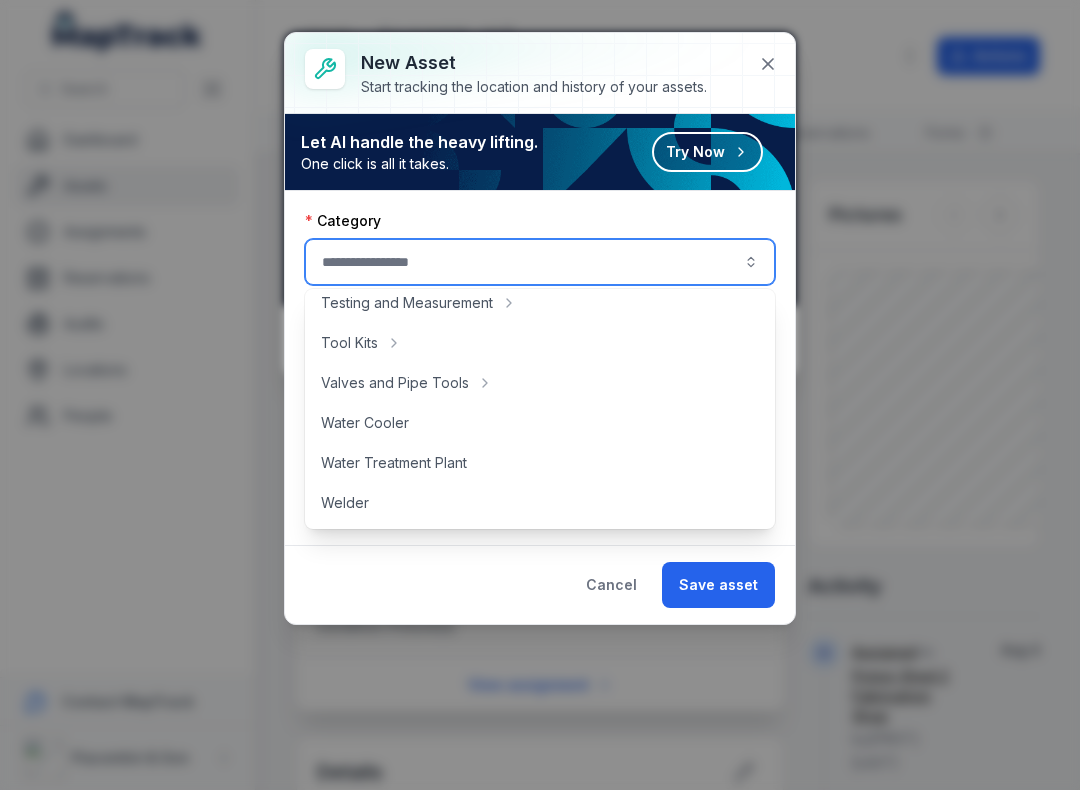scroll, scrollTop: 892, scrollLeft: 0, axis: vertical 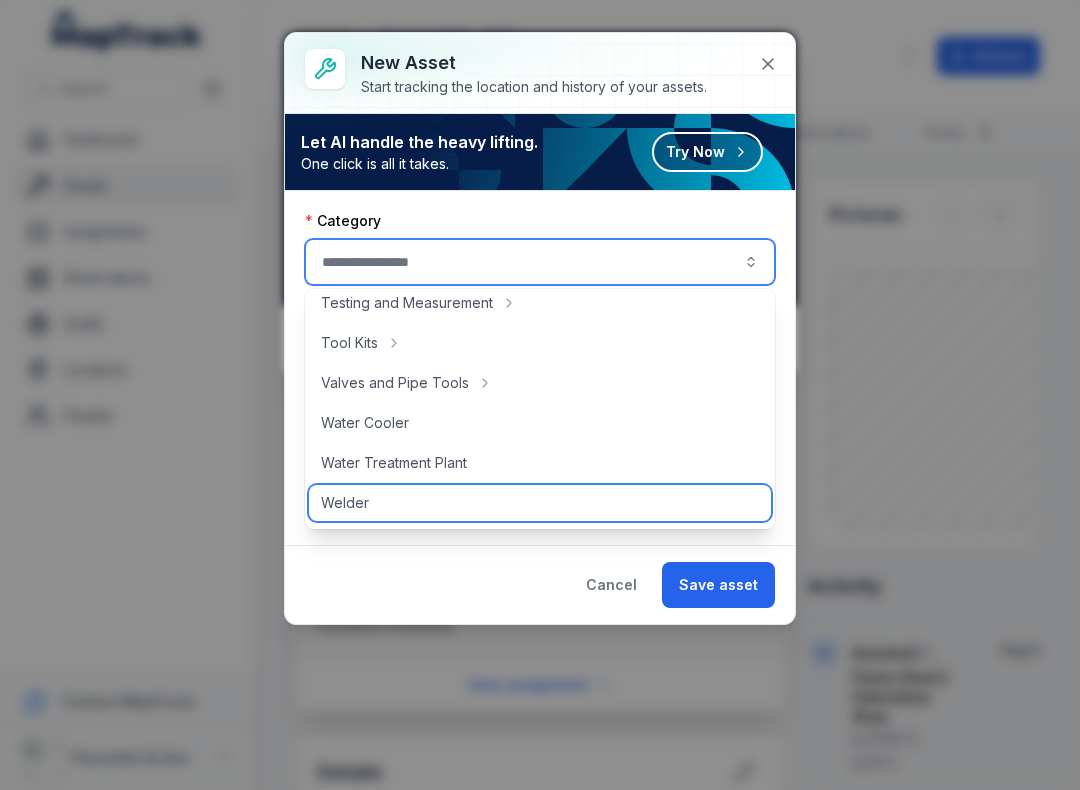 click on "Welder" at bounding box center (345, 503) 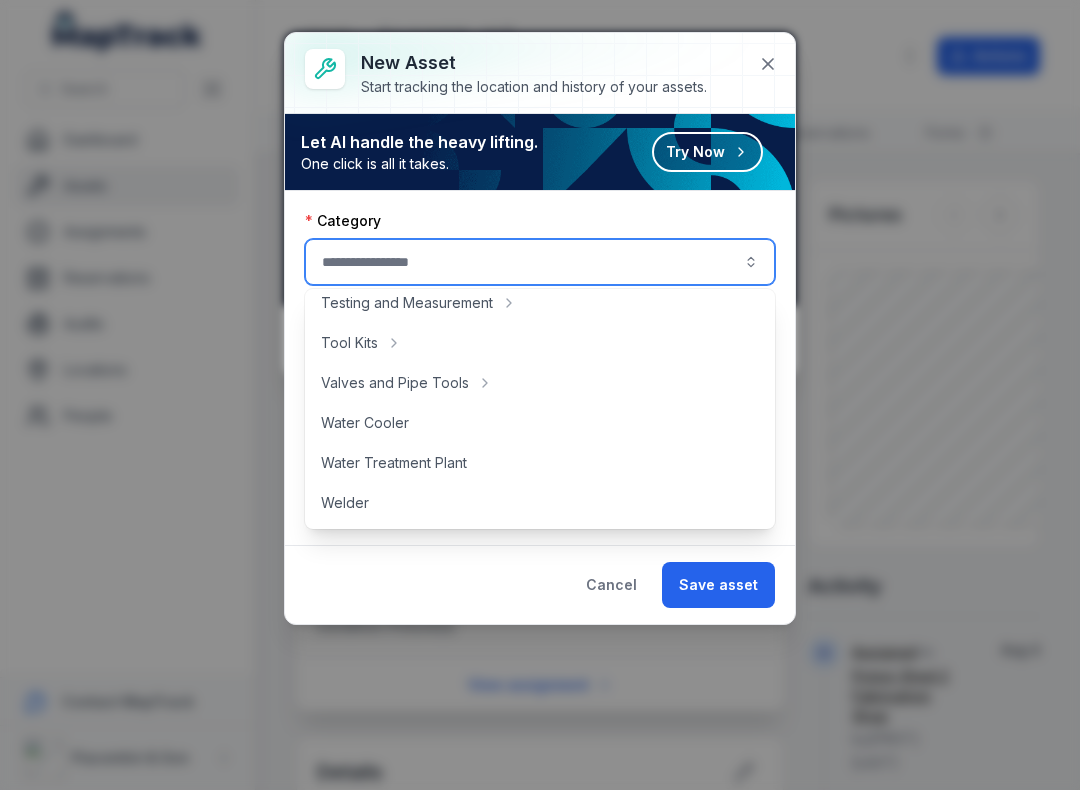 type on "******" 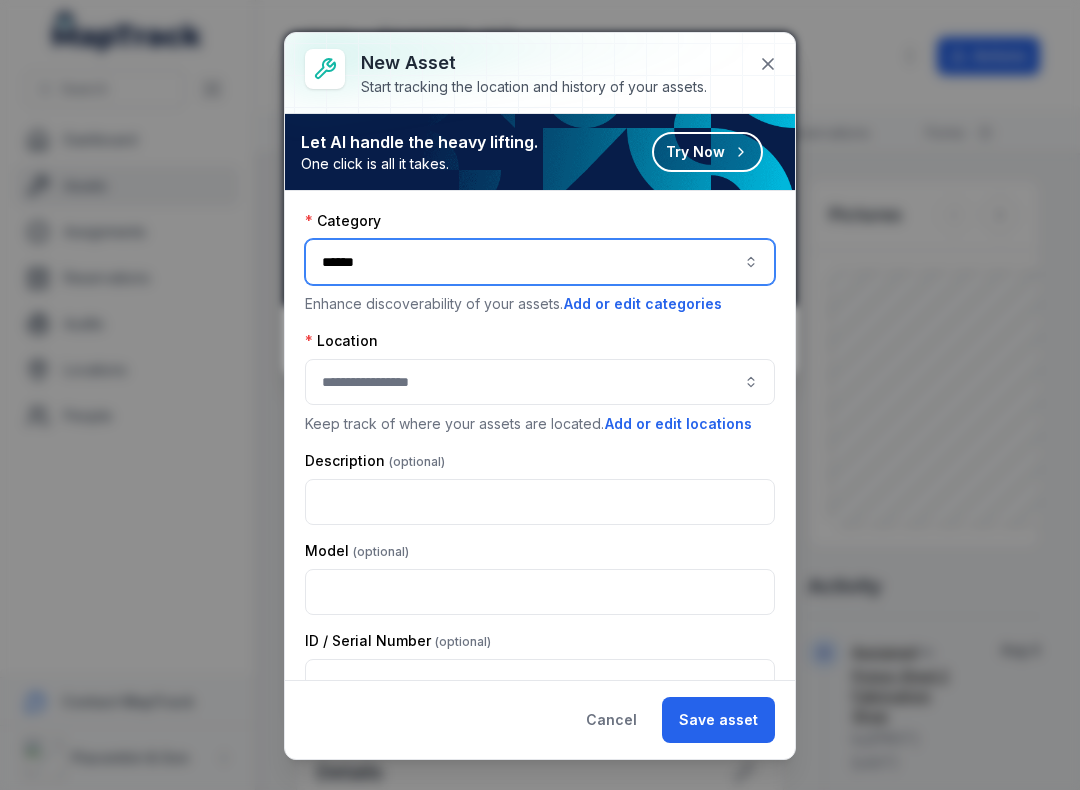 click at bounding box center [540, 382] 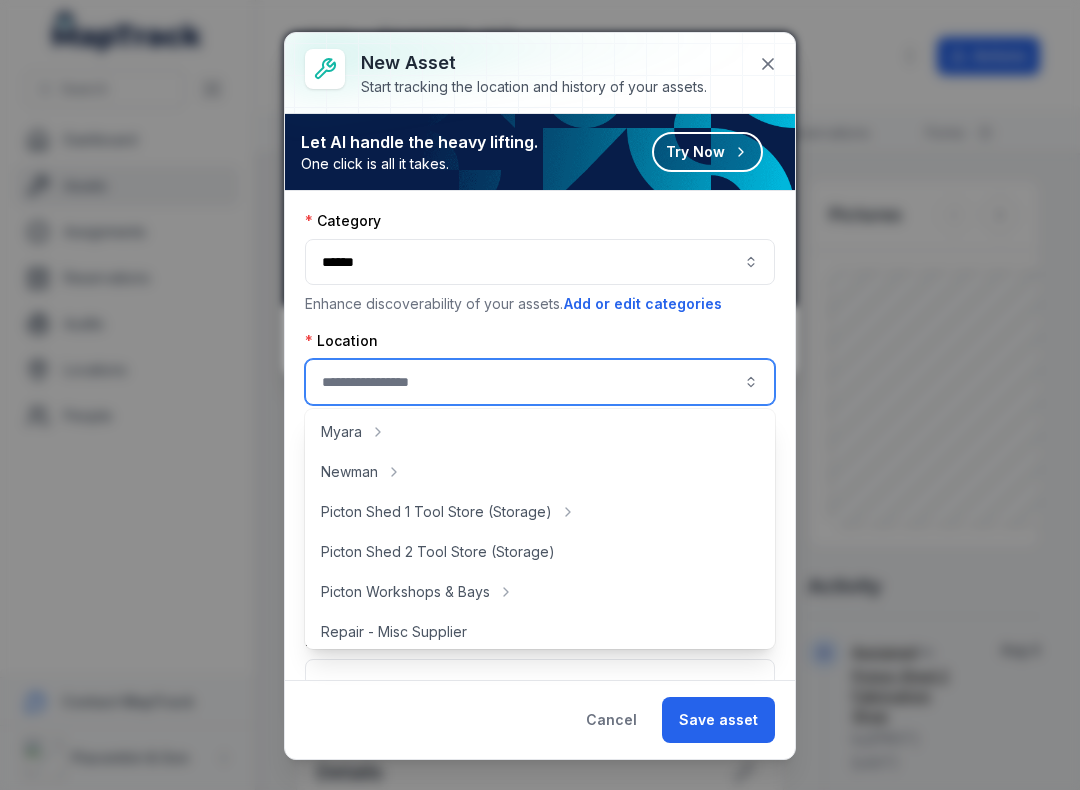 scroll, scrollTop: 332, scrollLeft: 0, axis: vertical 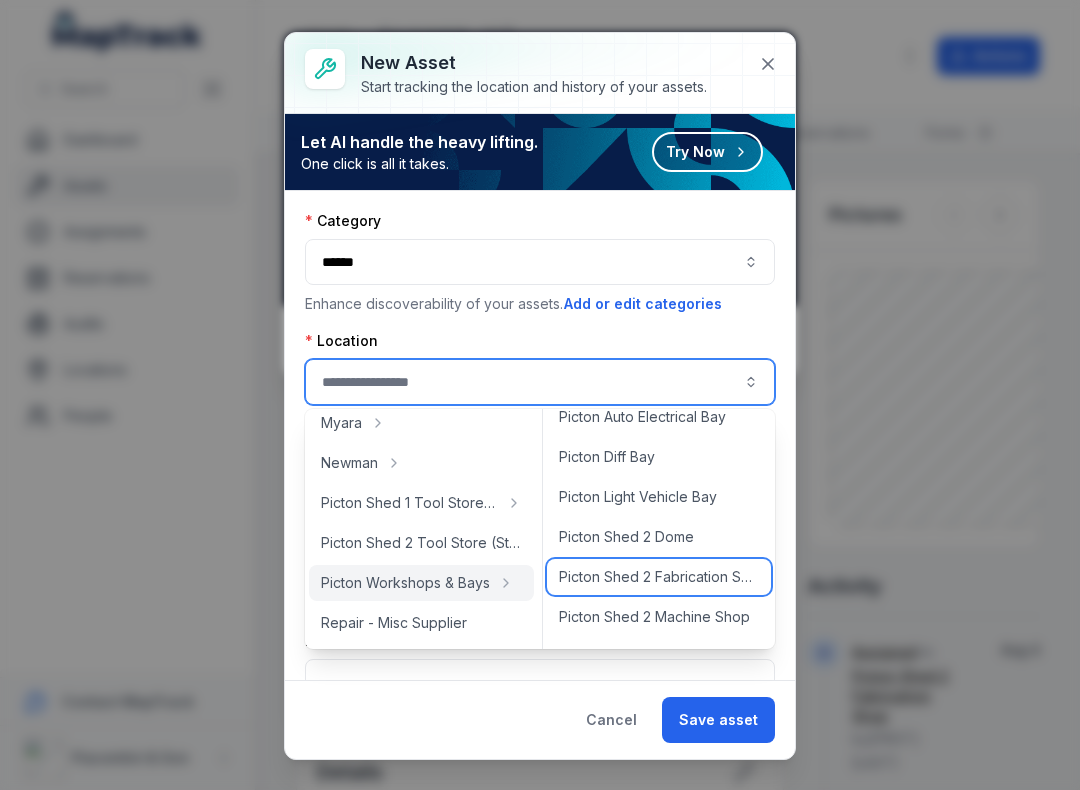 click on "Picton Shed 2 Fabrication Shop" at bounding box center (659, 577) 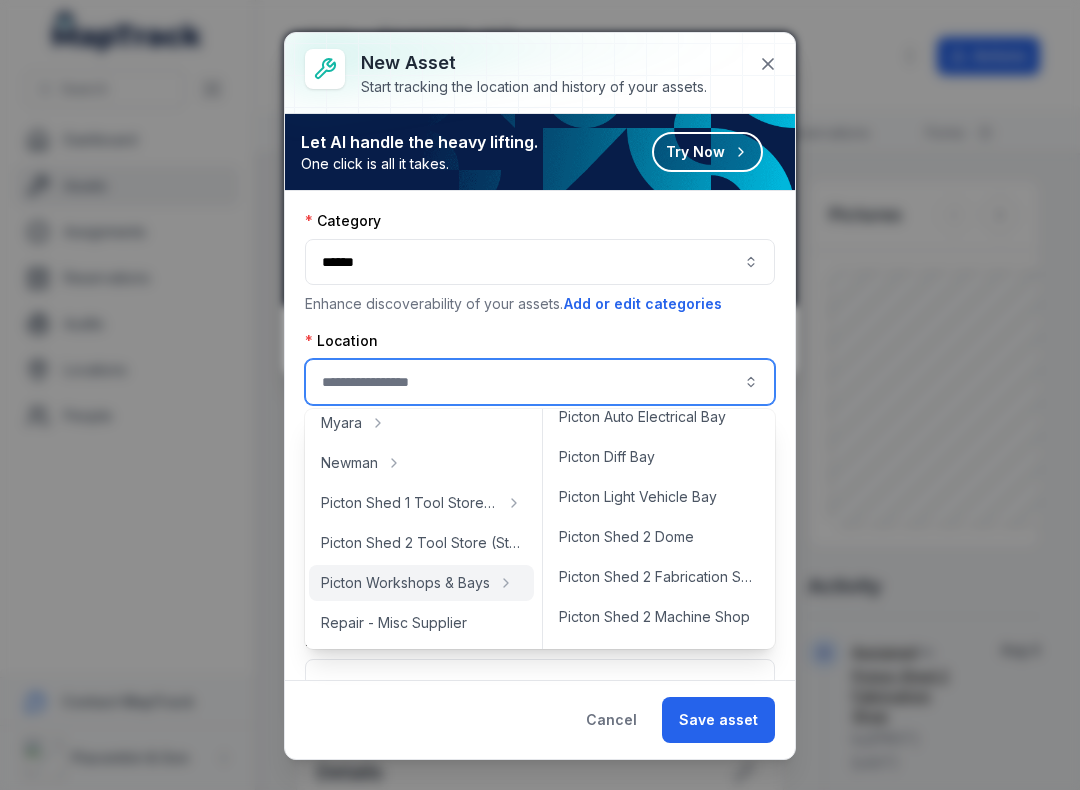 type on "**********" 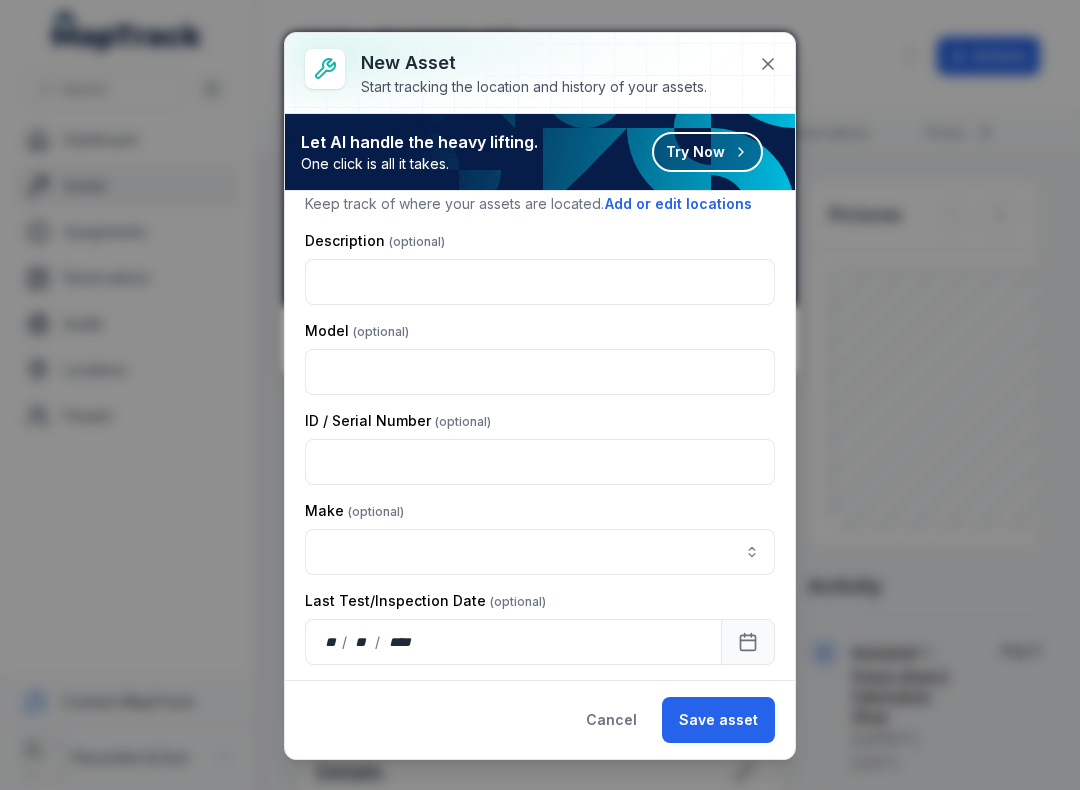 scroll, scrollTop: 218, scrollLeft: 0, axis: vertical 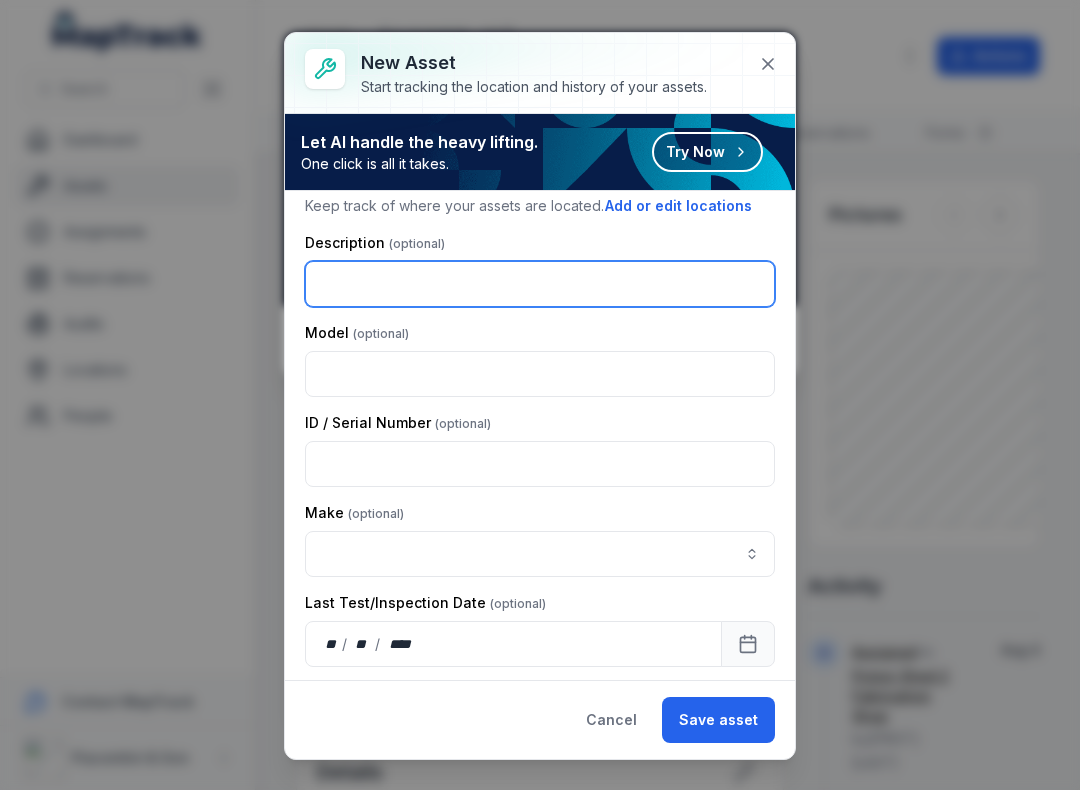click at bounding box center [540, 284] 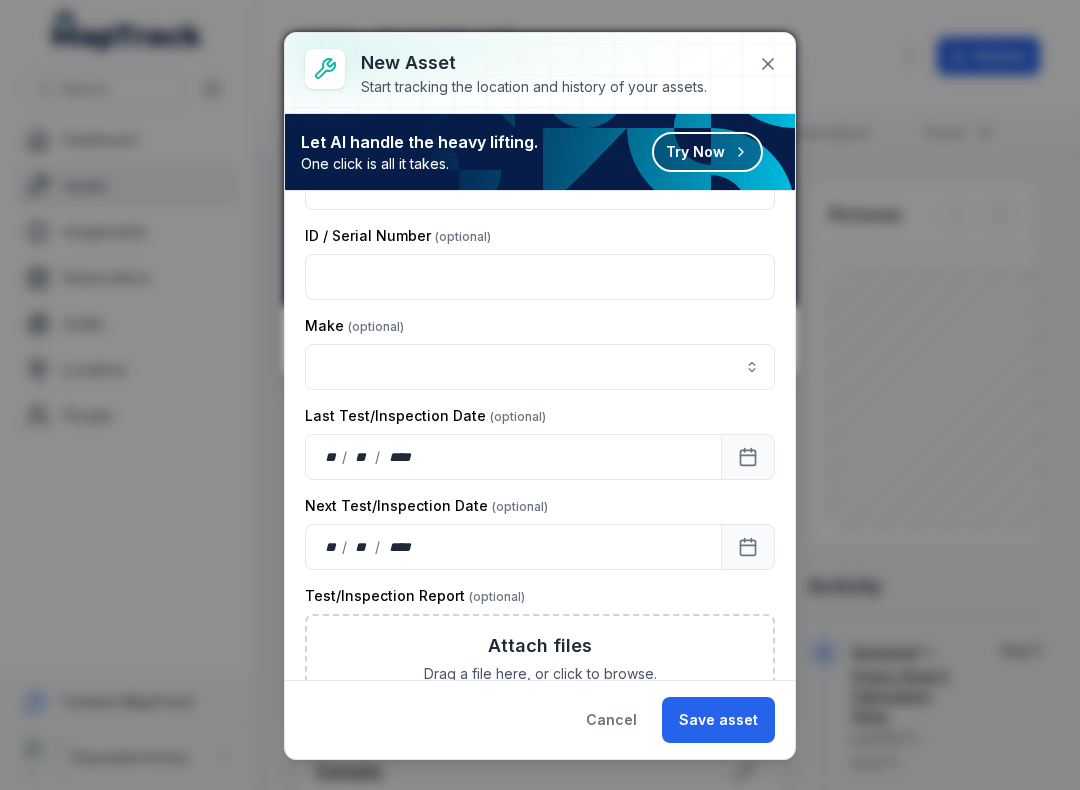 scroll, scrollTop: 406, scrollLeft: 0, axis: vertical 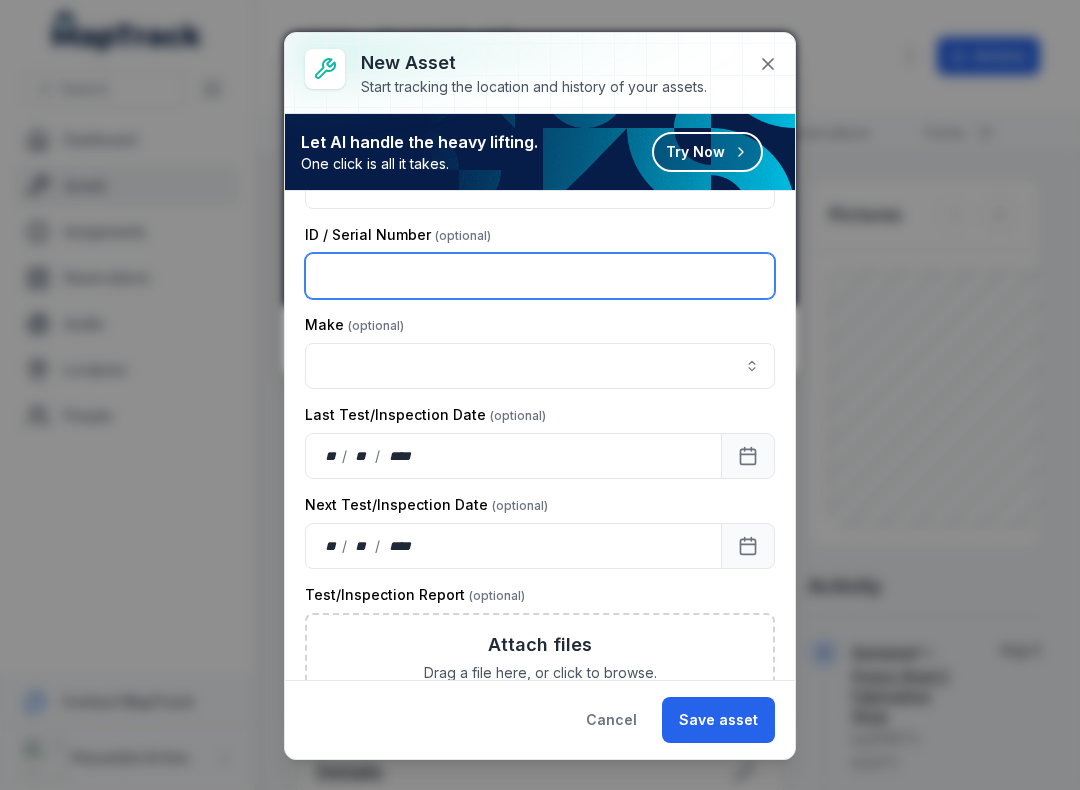 click at bounding box center [540, 276] 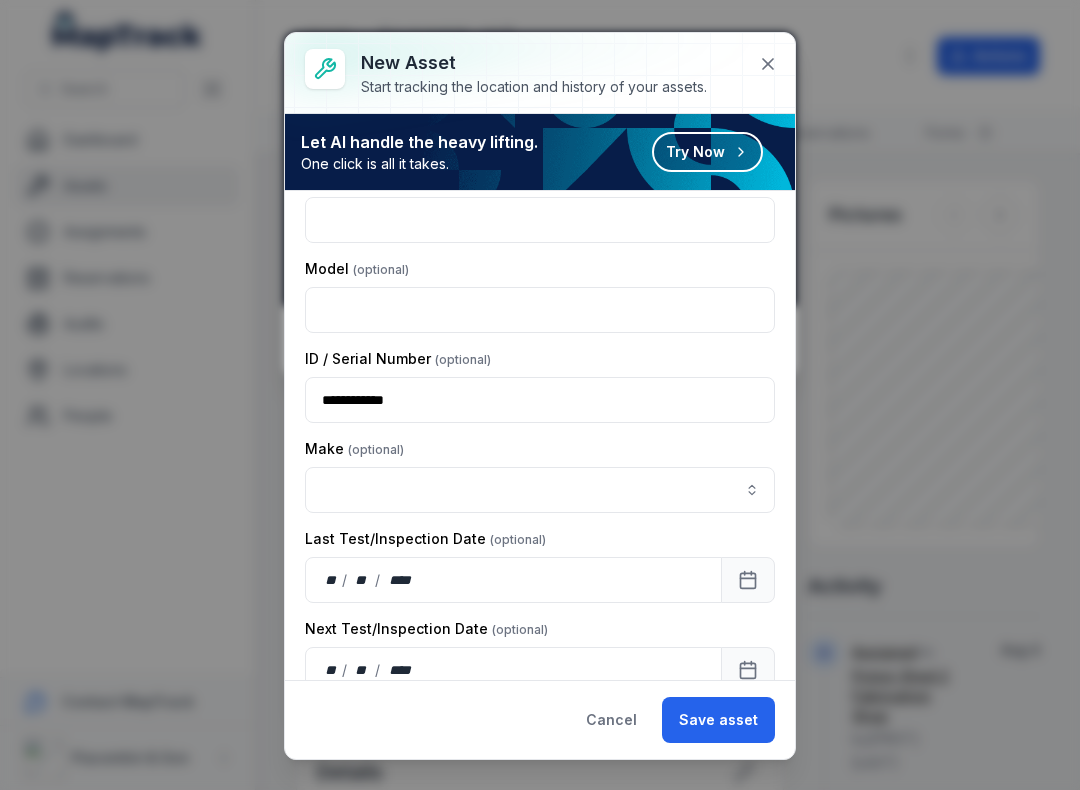scroll, scrollTop: 278, scrollLeft: 0, axis: vertical 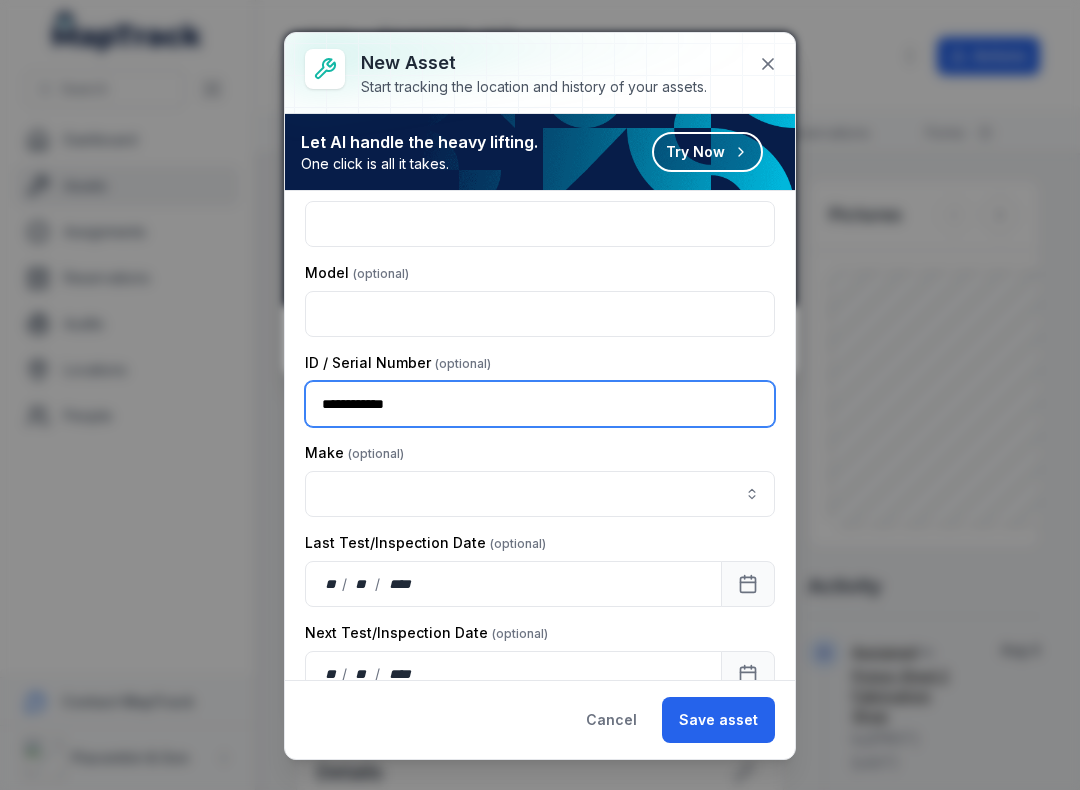 type on "**********" 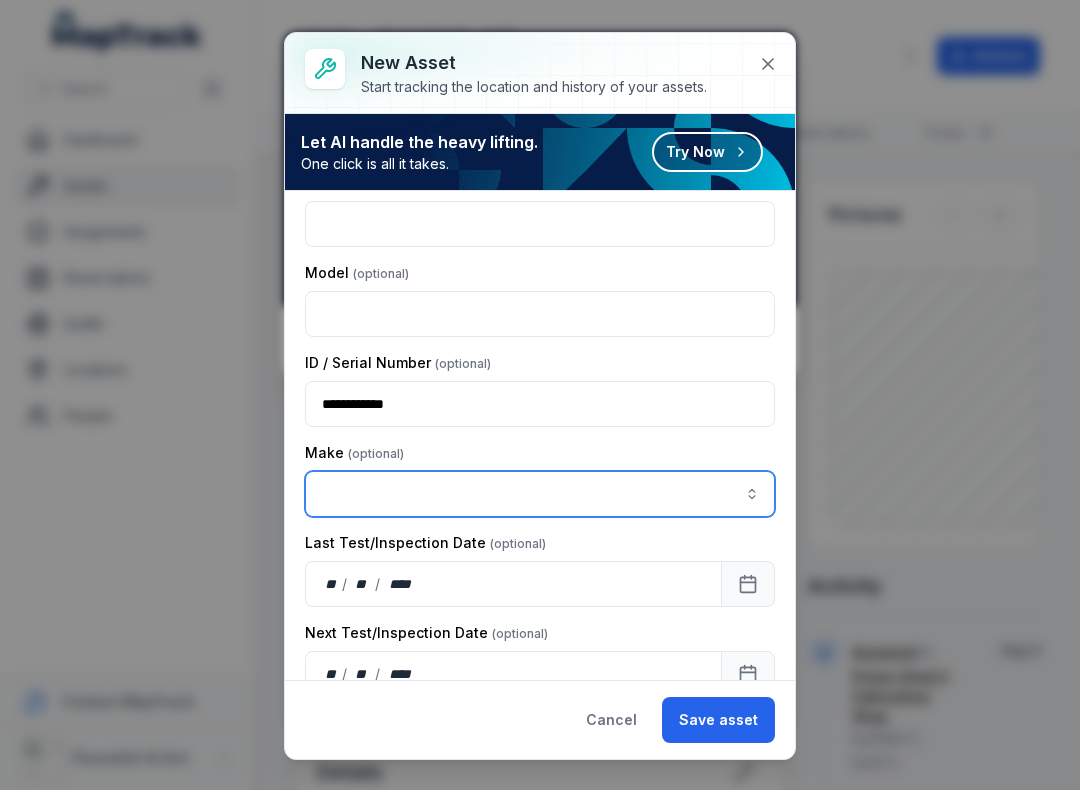 click at bounding box center (752, 494) 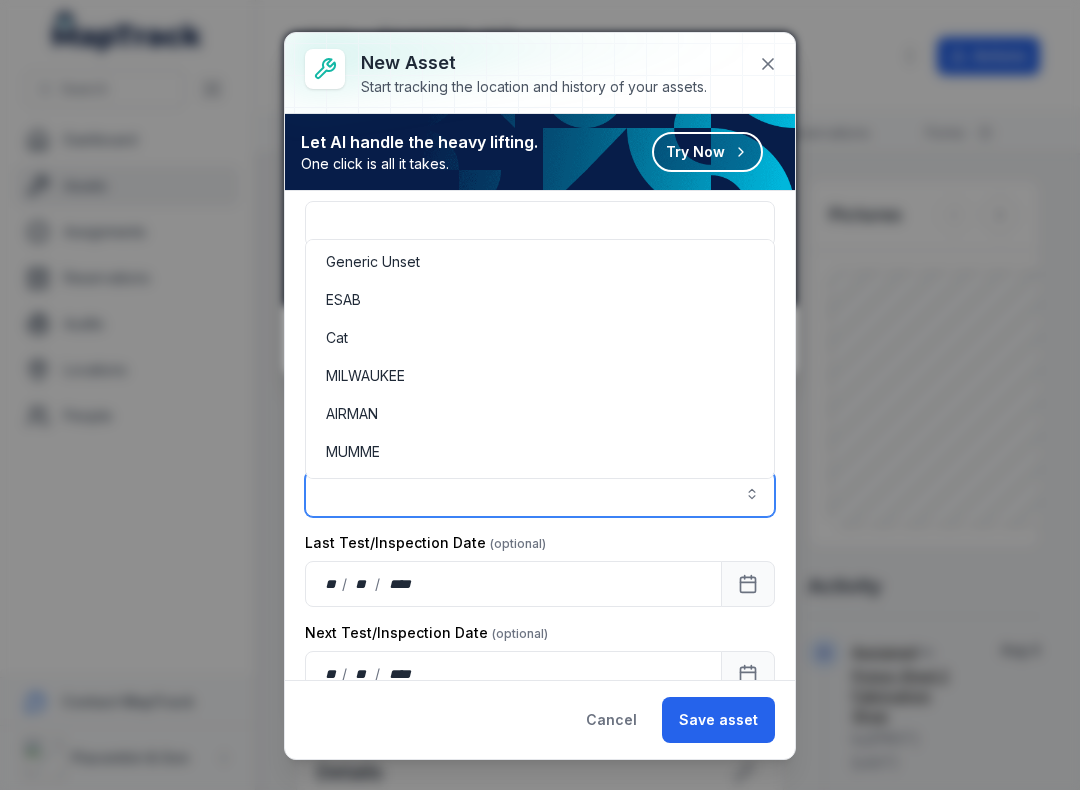 scroll, scrollTop: 39, scrollLeft: 0, axis: vertical 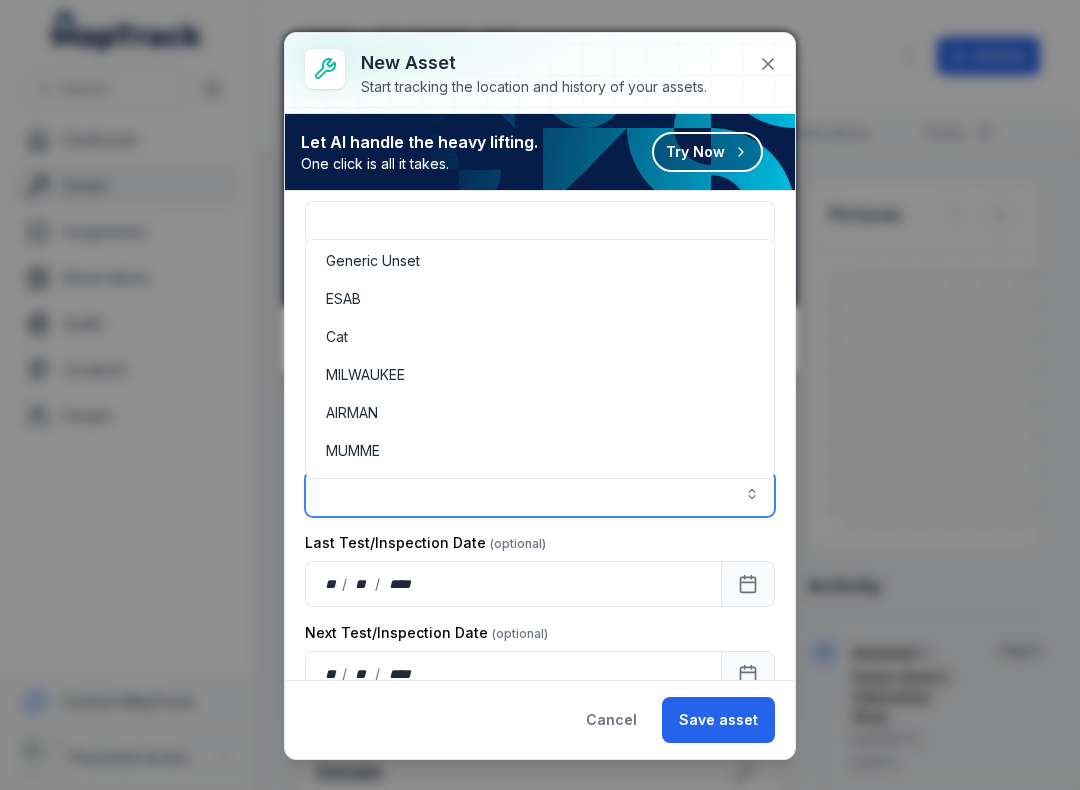 click on "ESAB" at bounding box center (540, 299) 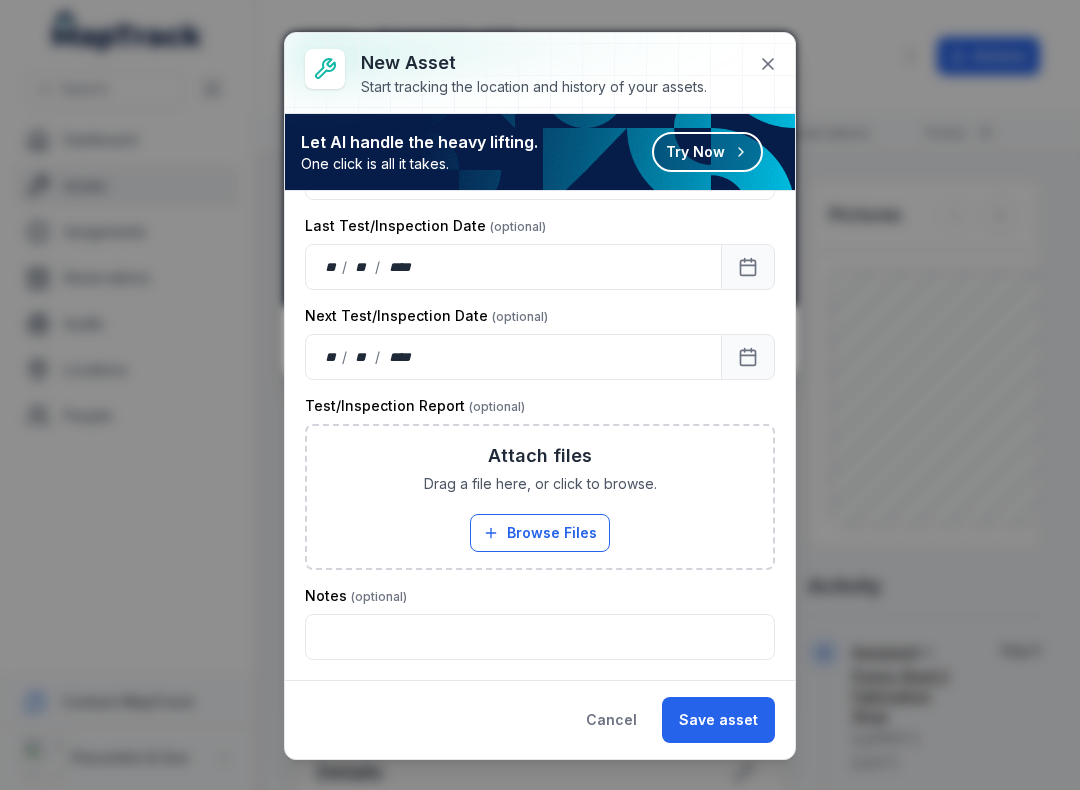 scroll, scrollTop: 595, scrollLeft: 0, axis: vertical 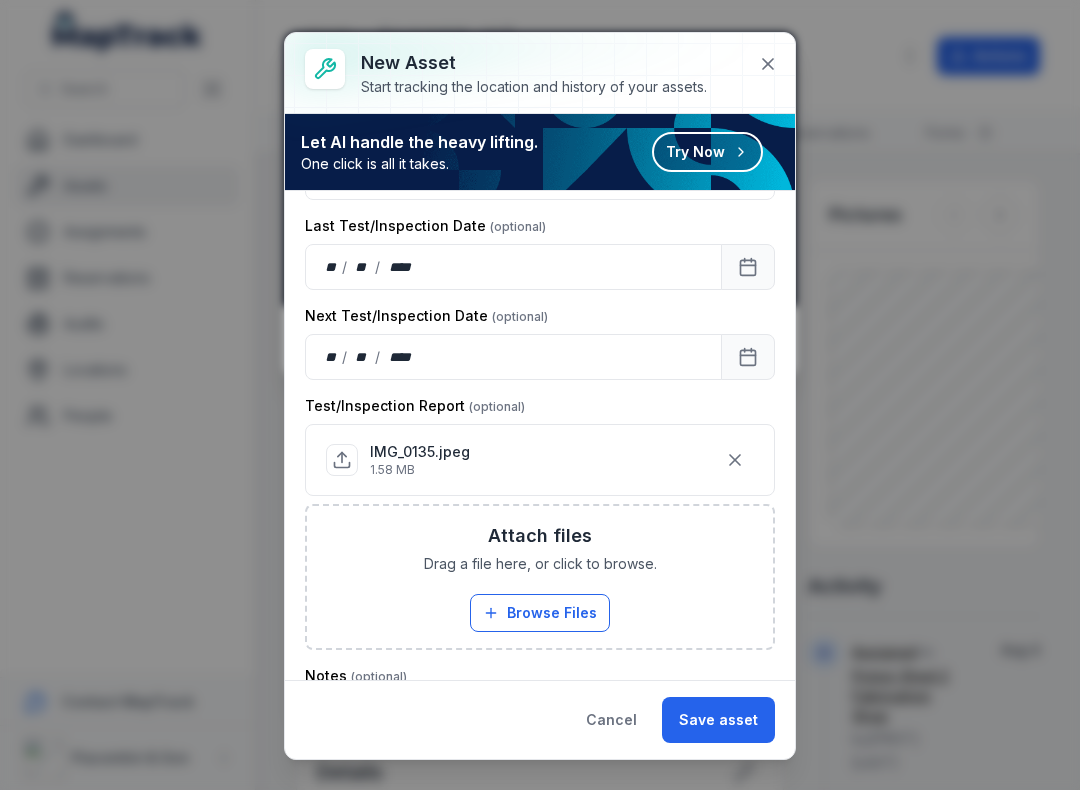 click on "Save asset" at bounding box center [718, 720] 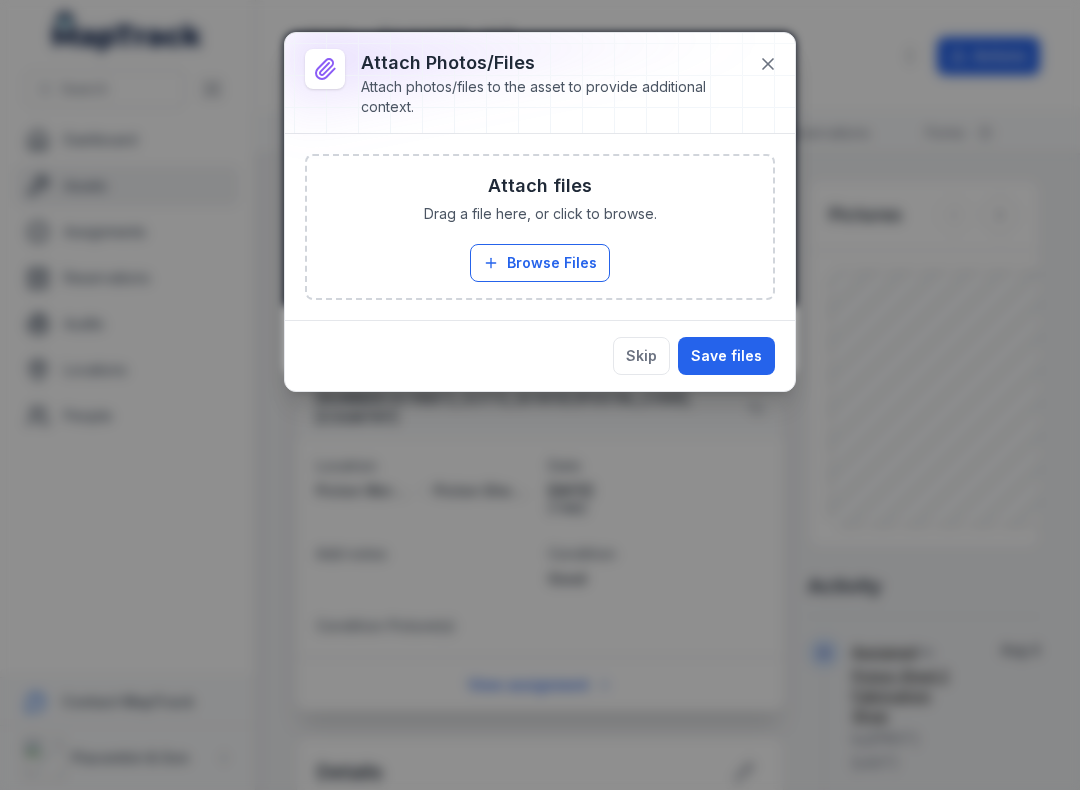 click on "Browse Files" at bounding box center [540, 263] 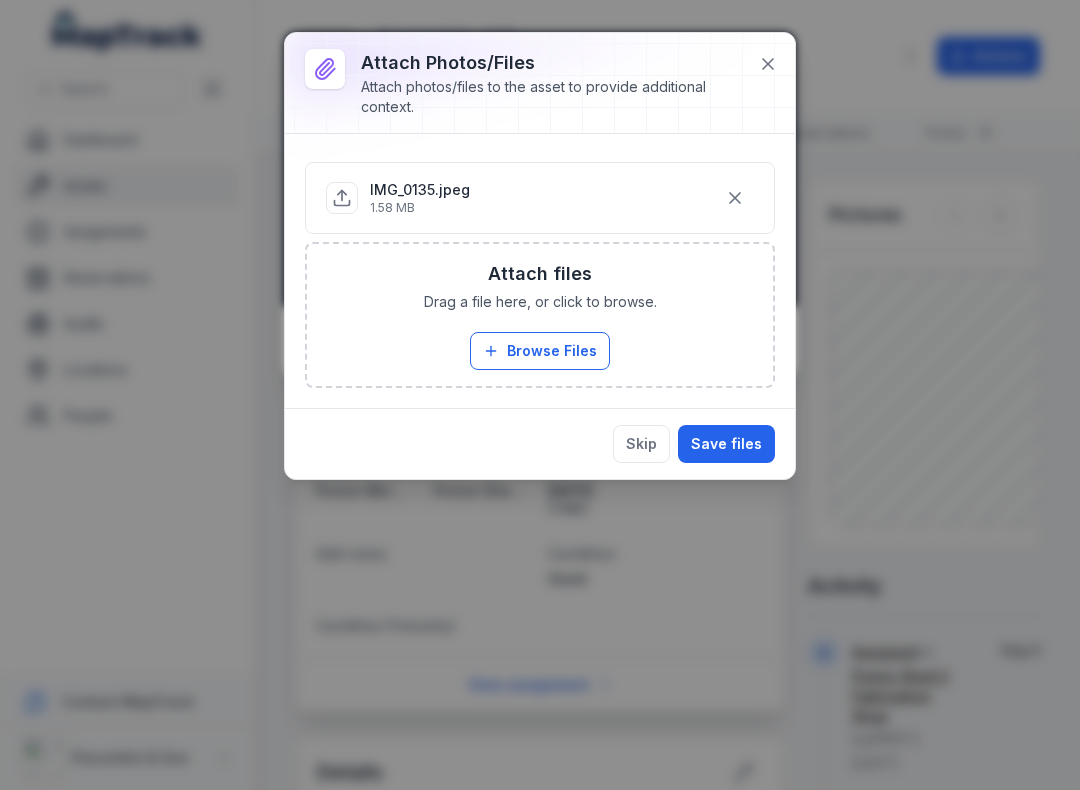 click on "Save files" at bounding box center [726, 444] 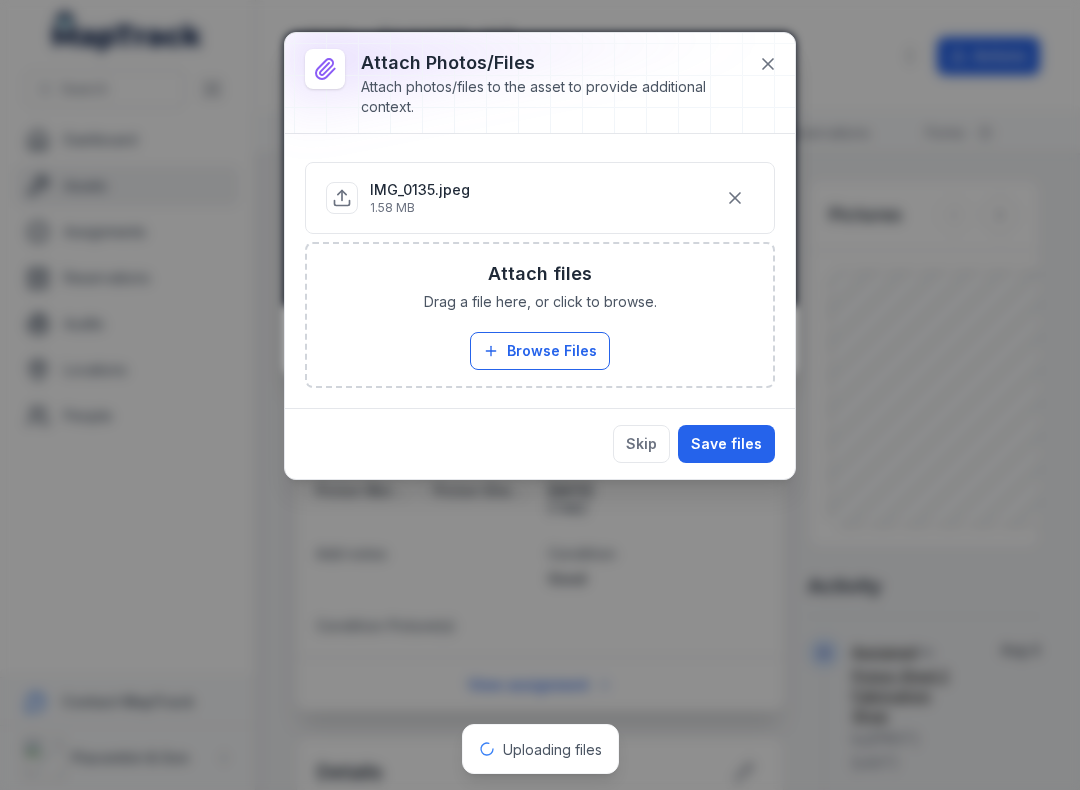 click on "Browse Files" at bounding box center (540, 351) 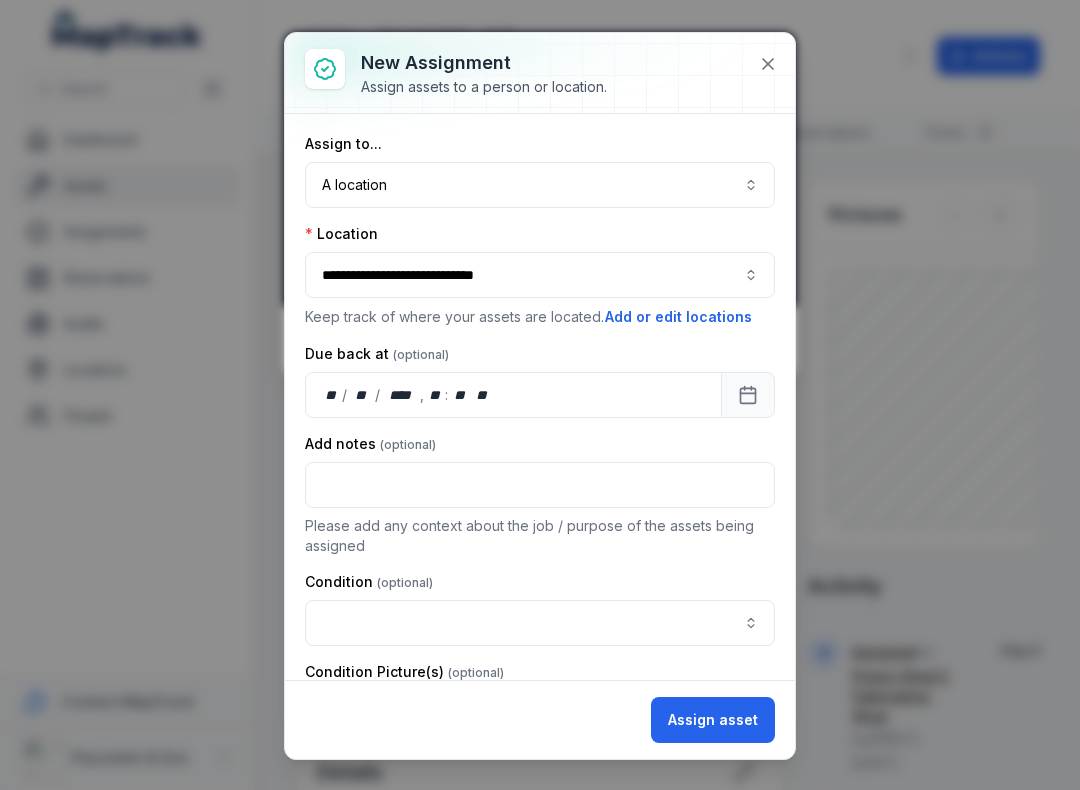click on "A location ********" at bounding box center [540, 185] 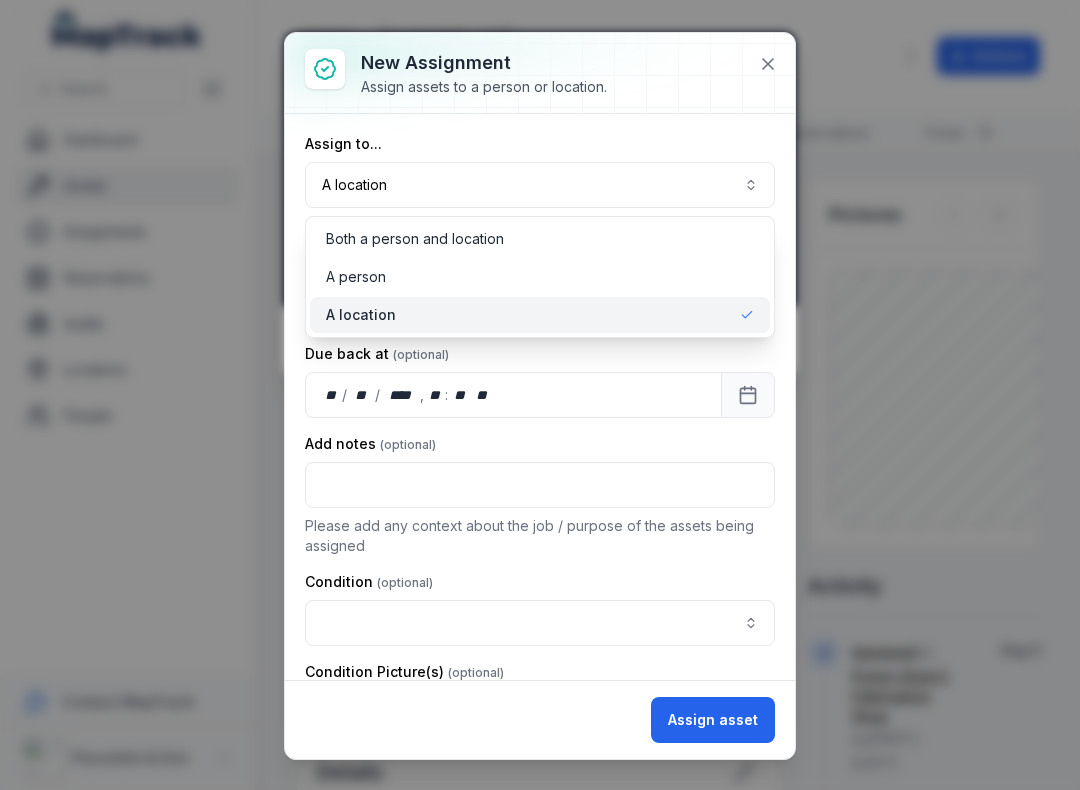 click on "A location ********" at bounding box center (540, 185) 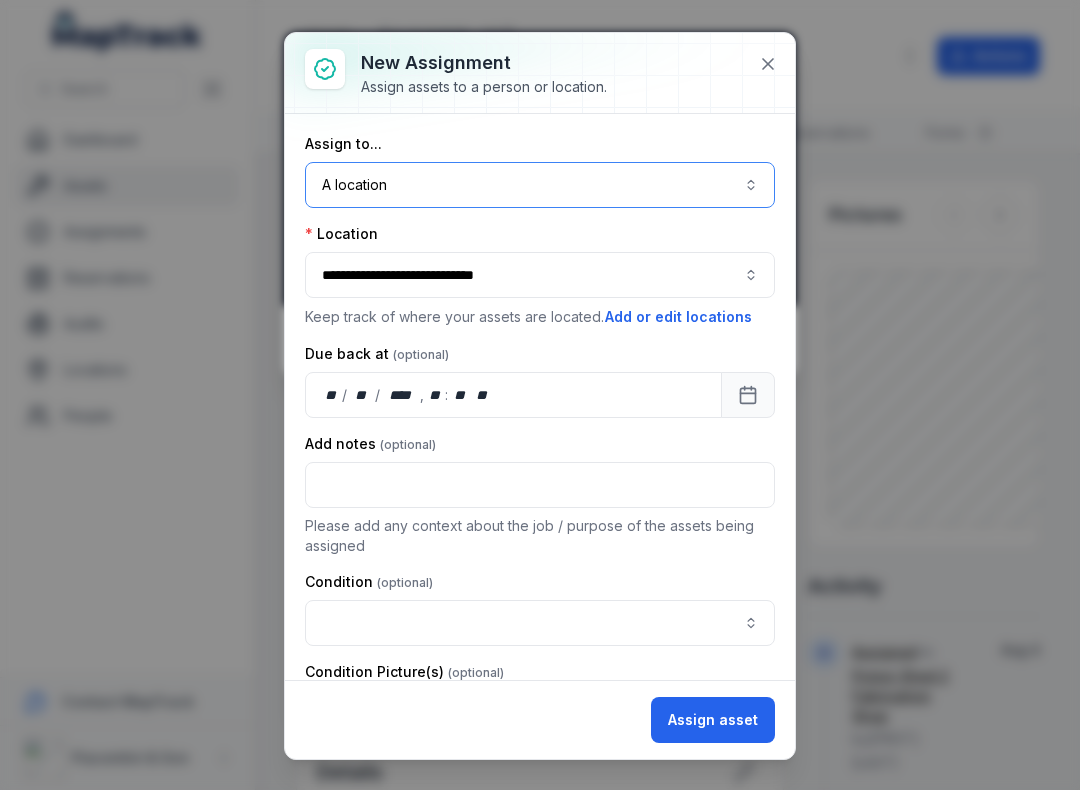 scroll, scrollTop: 0, scrollLeft: 20, axis: horizontal 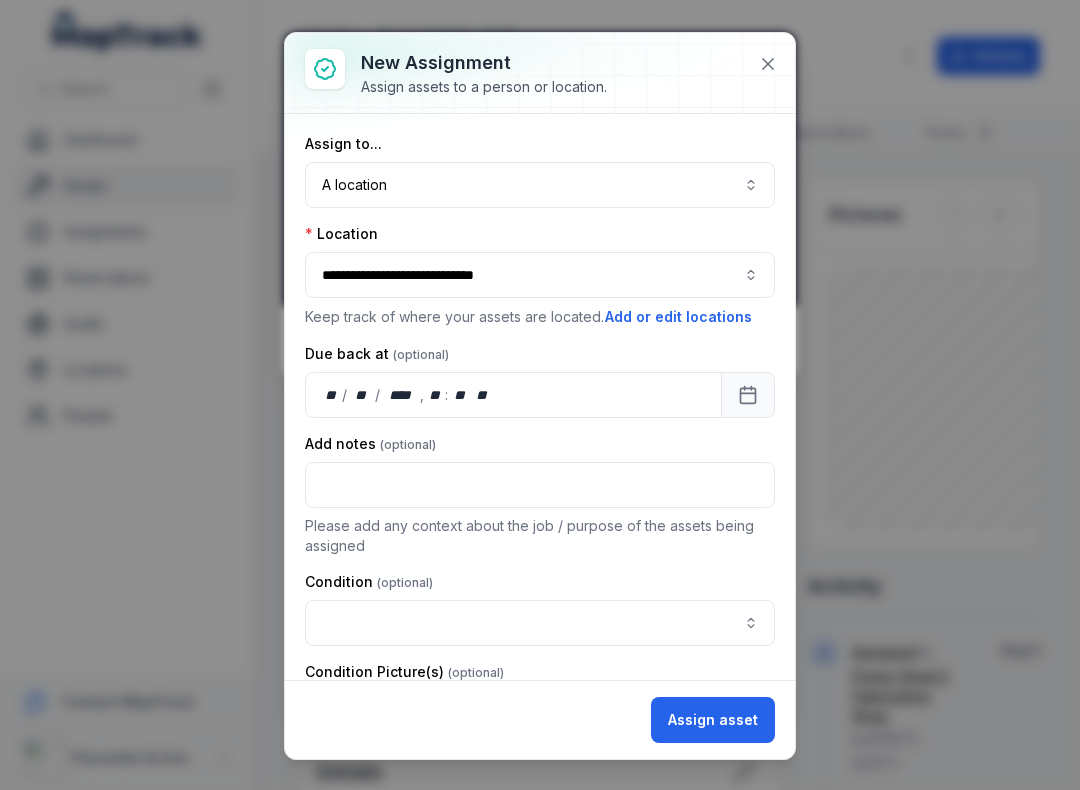click 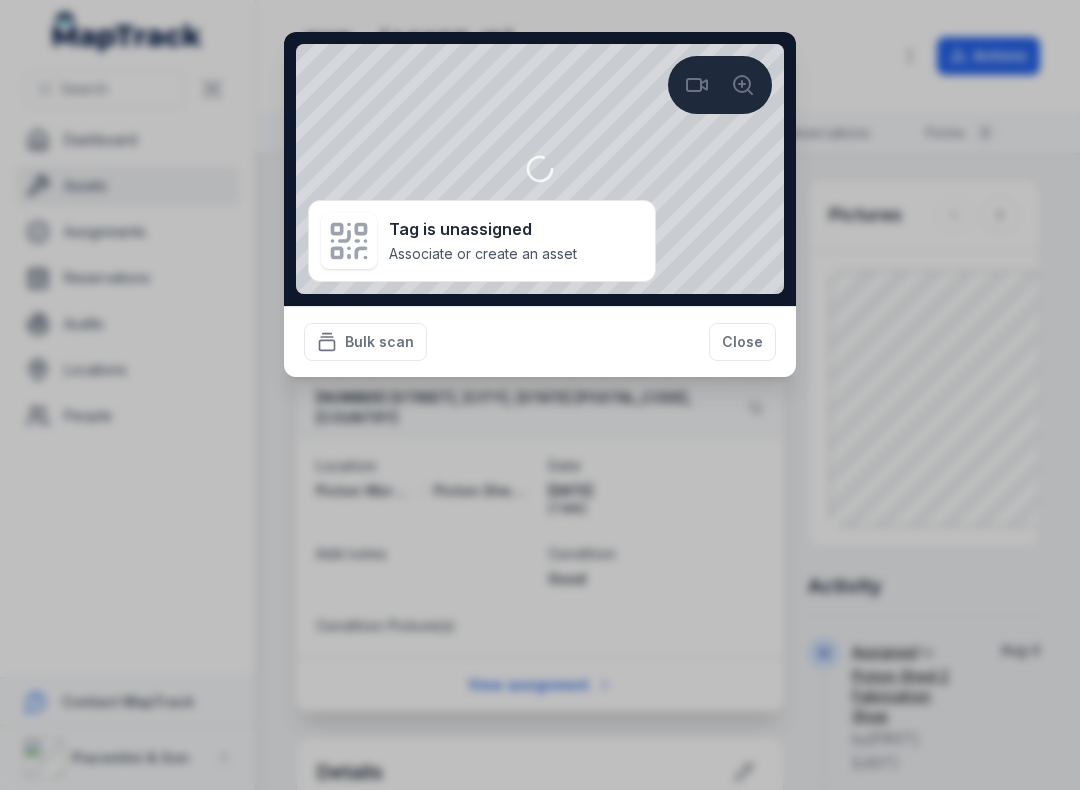 click on "Tag is unassigned Associate or create an asset" at bounding box center [483, 241] 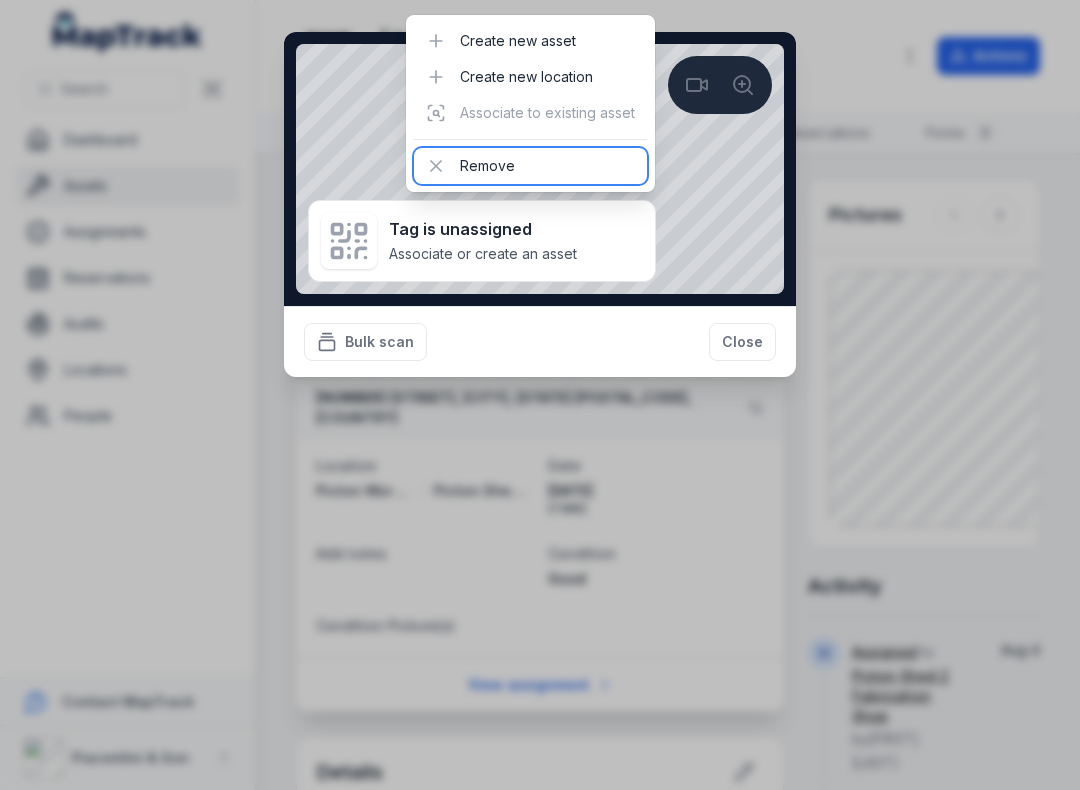 click on "Remove" at bounding box center (530, 166) 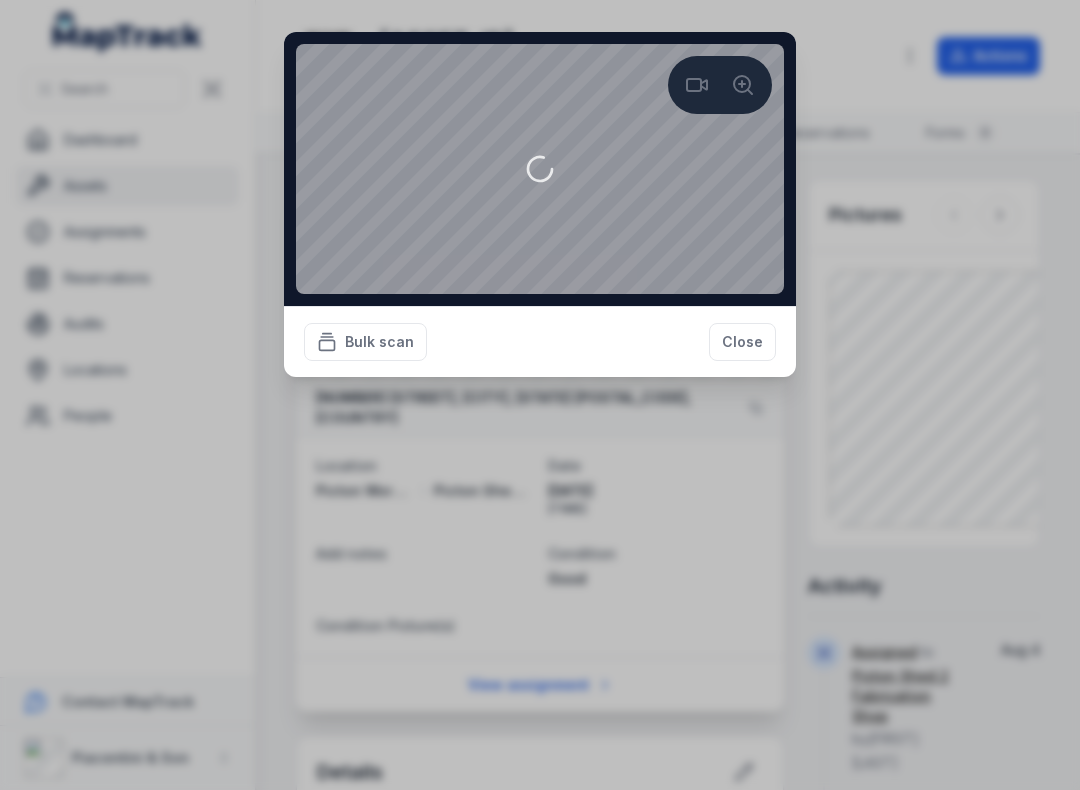 click on "Close" at bounding box center [742, 342] 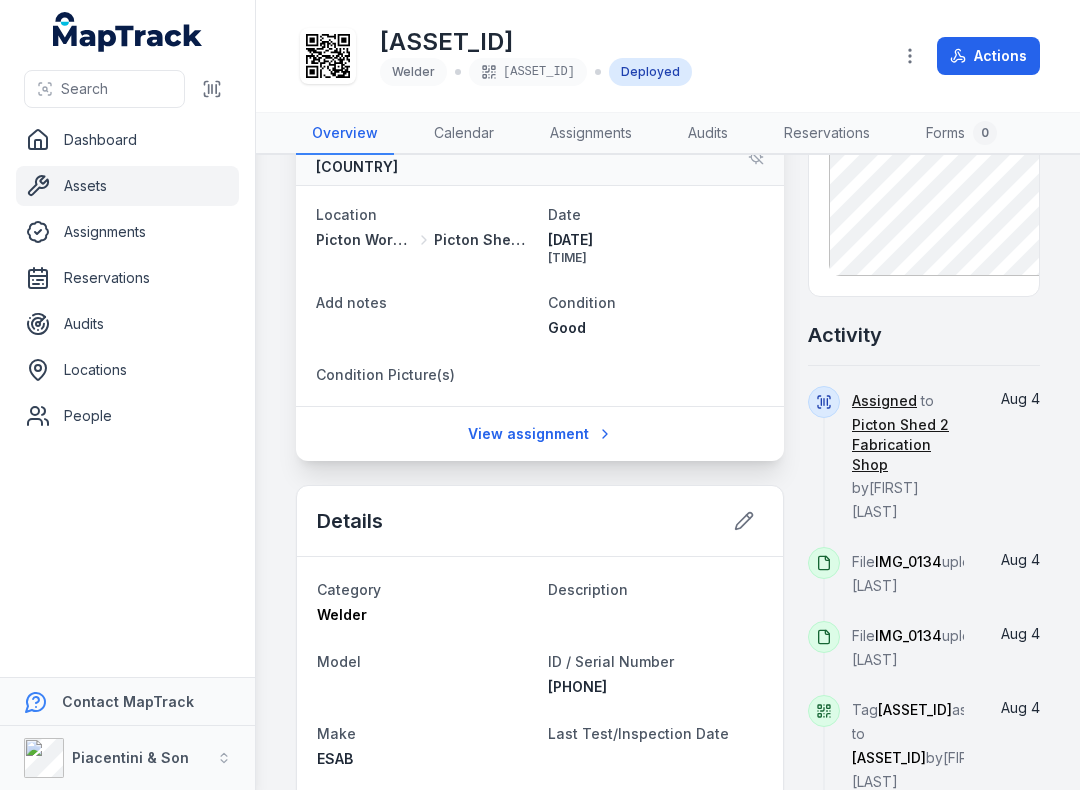 click 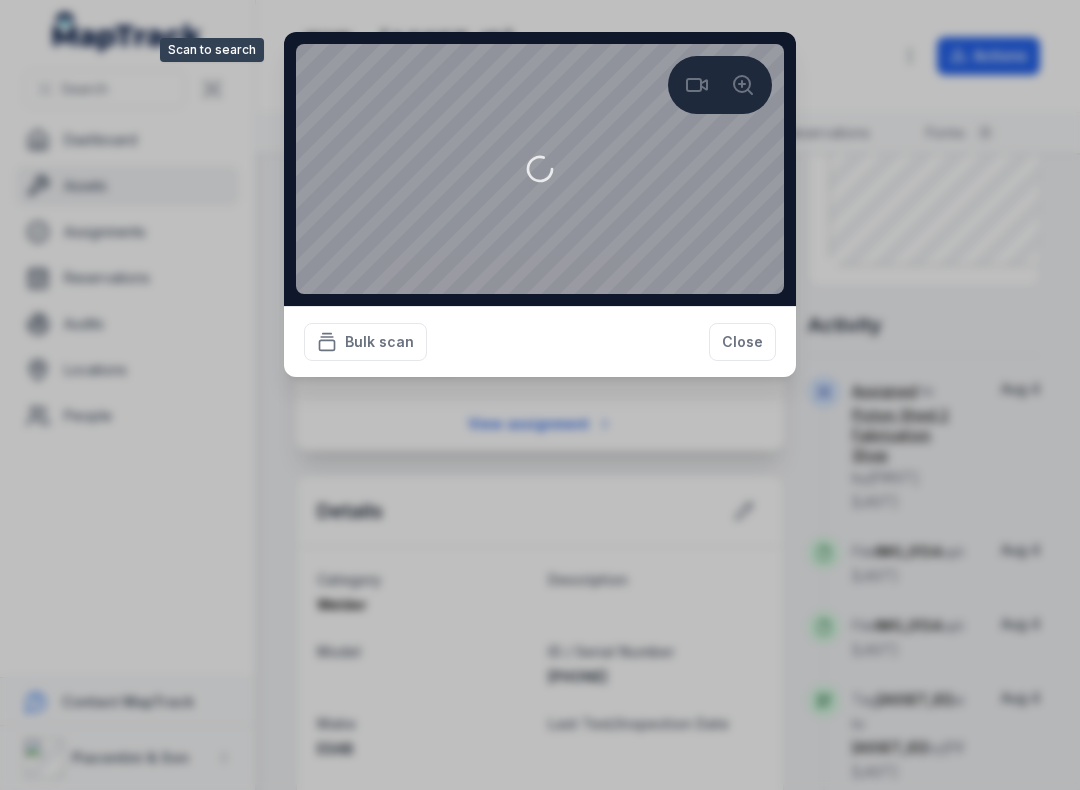 scroll, scrollTop: 263, scrollLeft: 0, axis: vertical 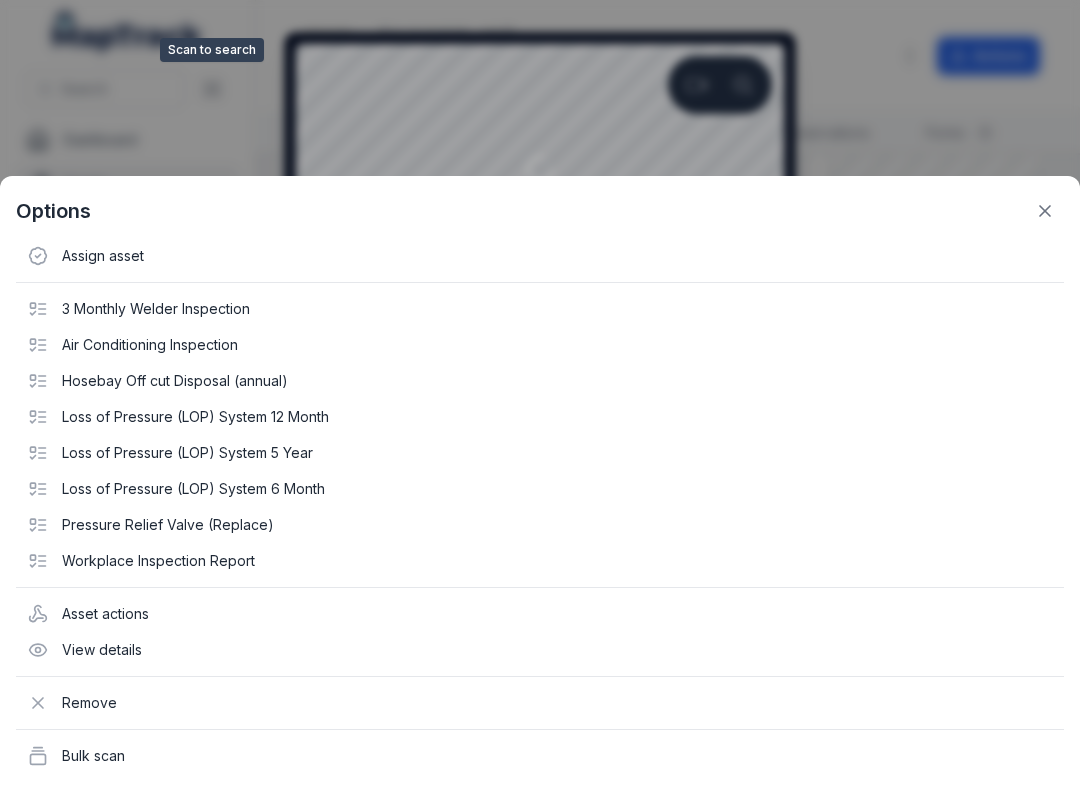 click 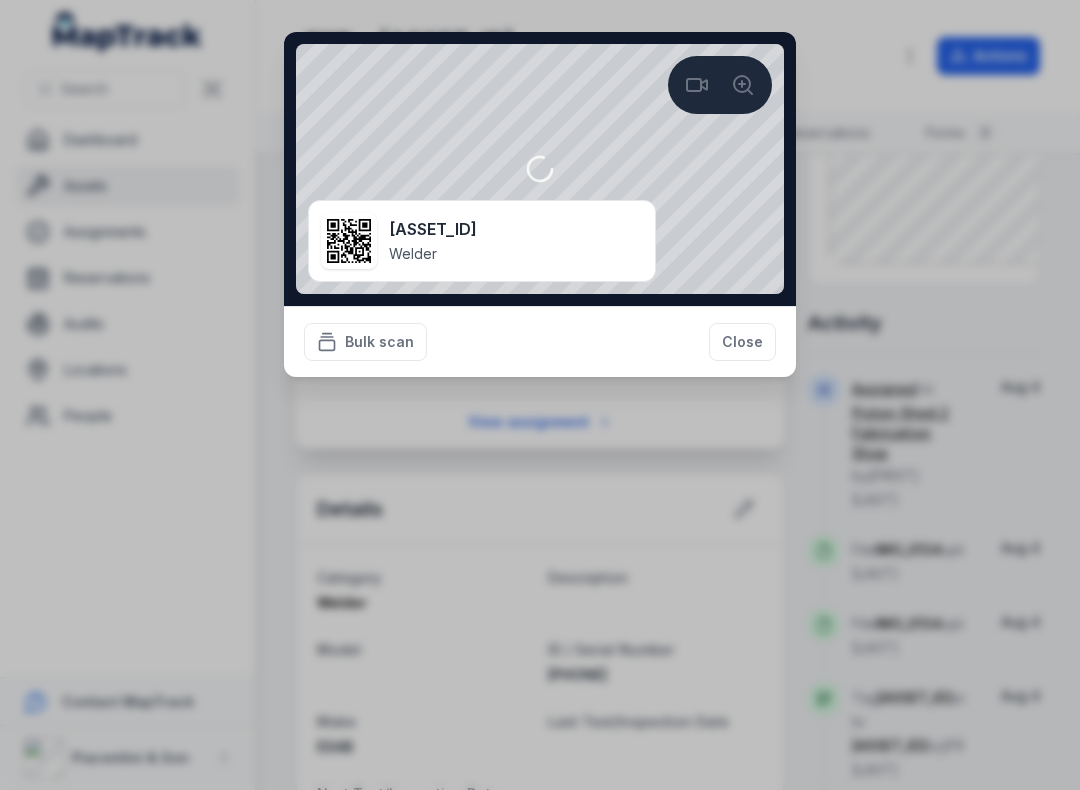 click on "[ASSET_ID] Welder" at bounding box center (482, 241) 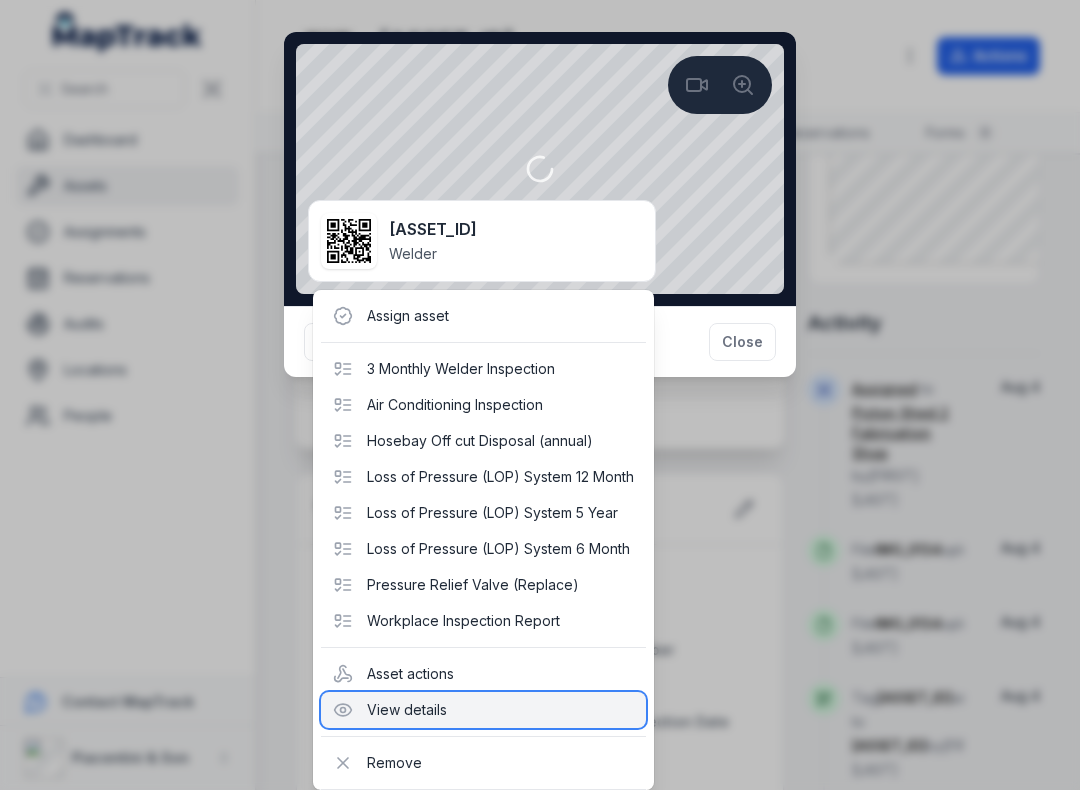 click on "View details" at bounding box center (483, 710) 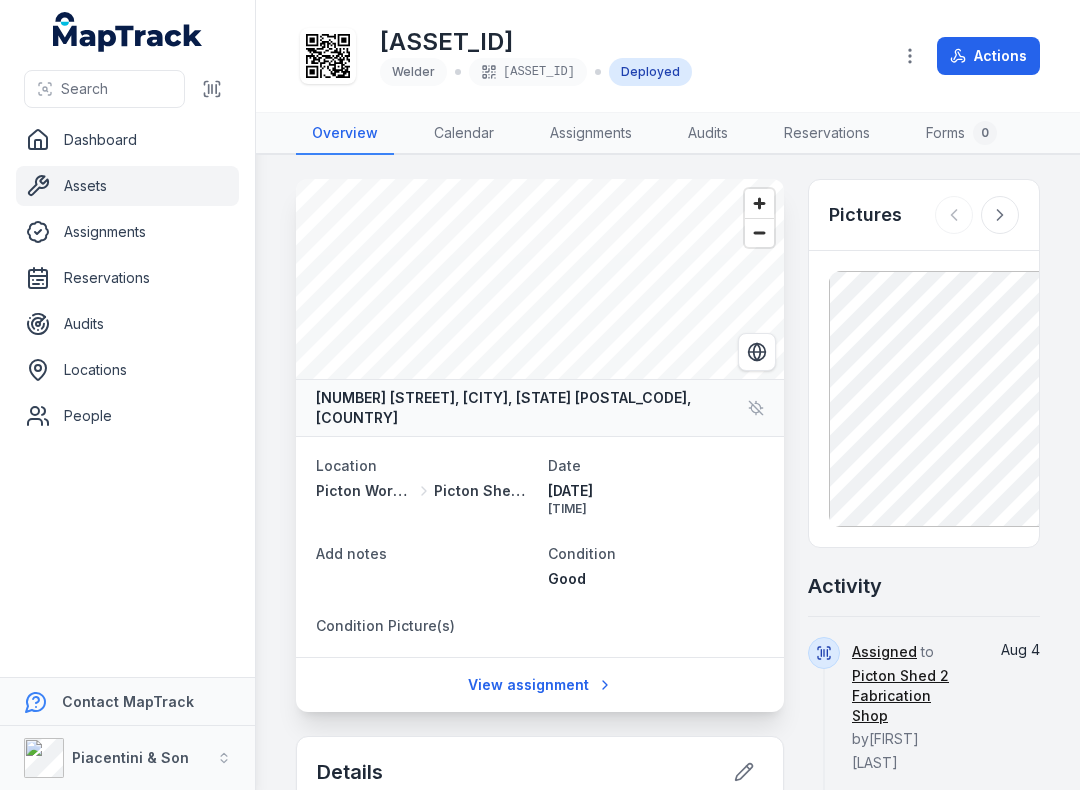 scroll, scrollTop: -39, scrollLeft: 0, axis: vertical 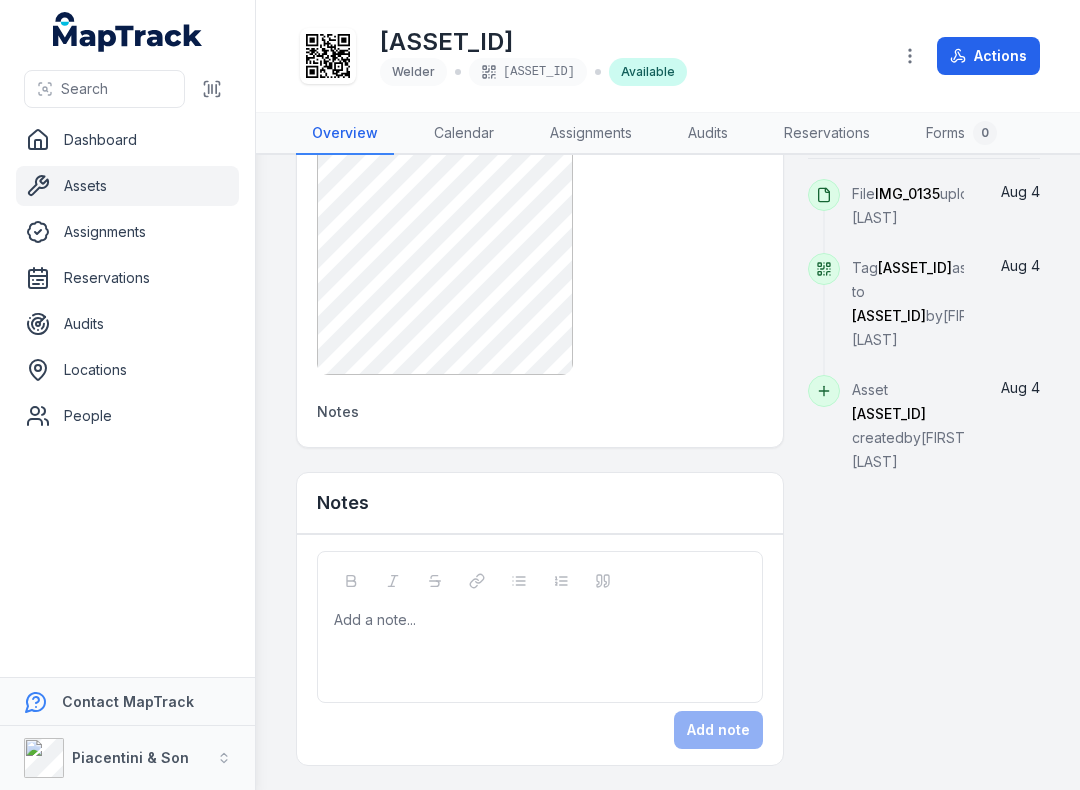 click at bounding box center [540, 620] 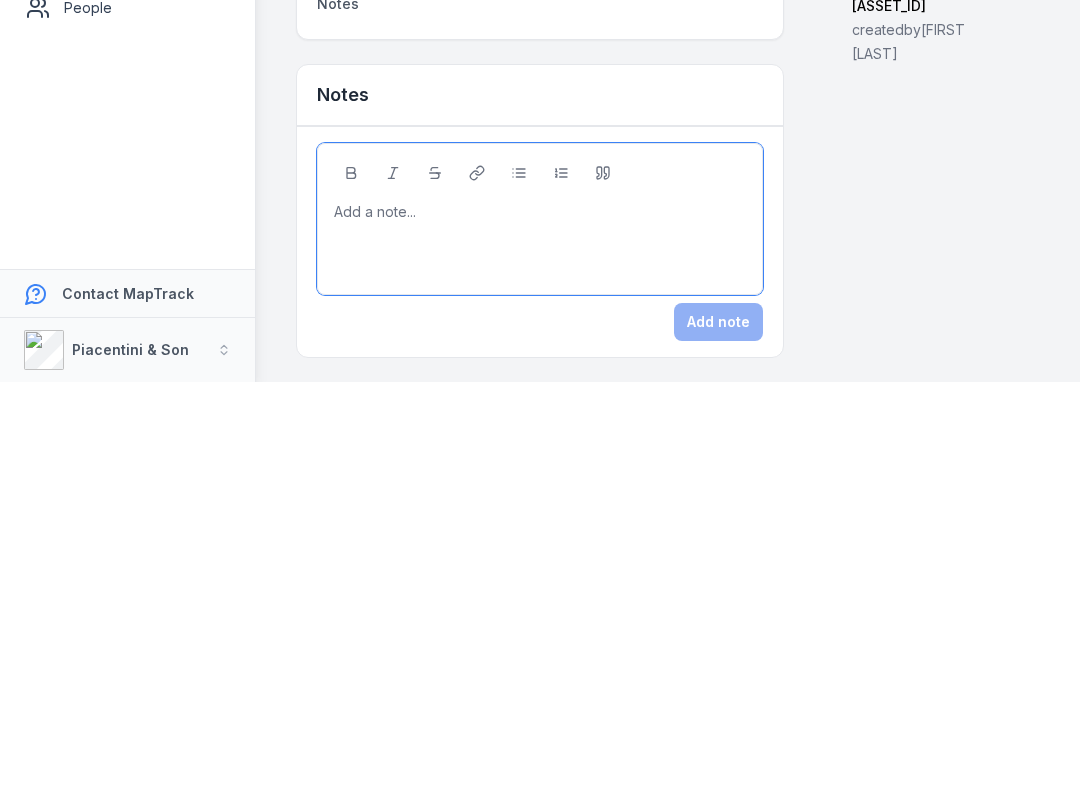 click on "Details Category Welder Description Model ID / Serial Number [SERIAL_NUMBER] Make ESAB Last Test/Inspection Date Next Test/Inspection Date Test/Inspection Report Notes Notes Add a note... Add note Pictures Activity File  IMG_0135  uploaded  by  [FIRST] [LAST] Aug 4 Tag  [ASSET_ID]  assigned to   [ASSET_ID]  by  [FIRST] [LAST] Aug 4 Asset   [ASSET_ID]   created  by  [FIRST] [LAST] Aug 4" at bounding box center (668, 248) 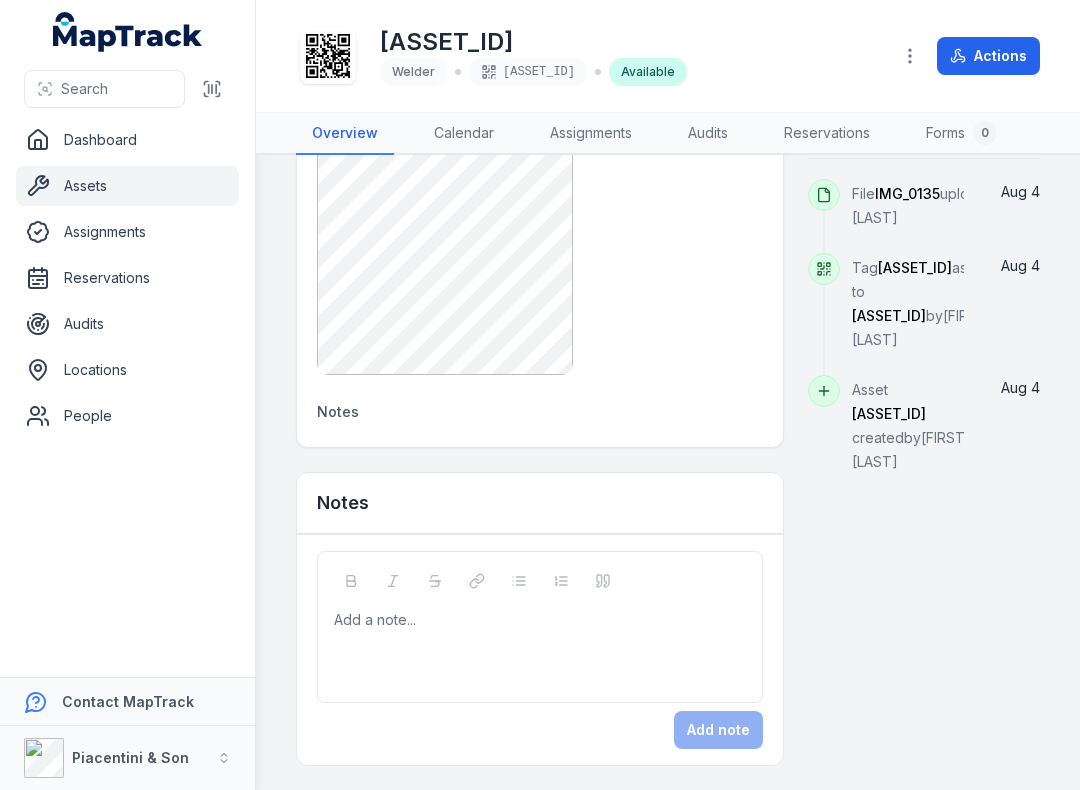 click on "Actions" at bounding box center [988, 56] 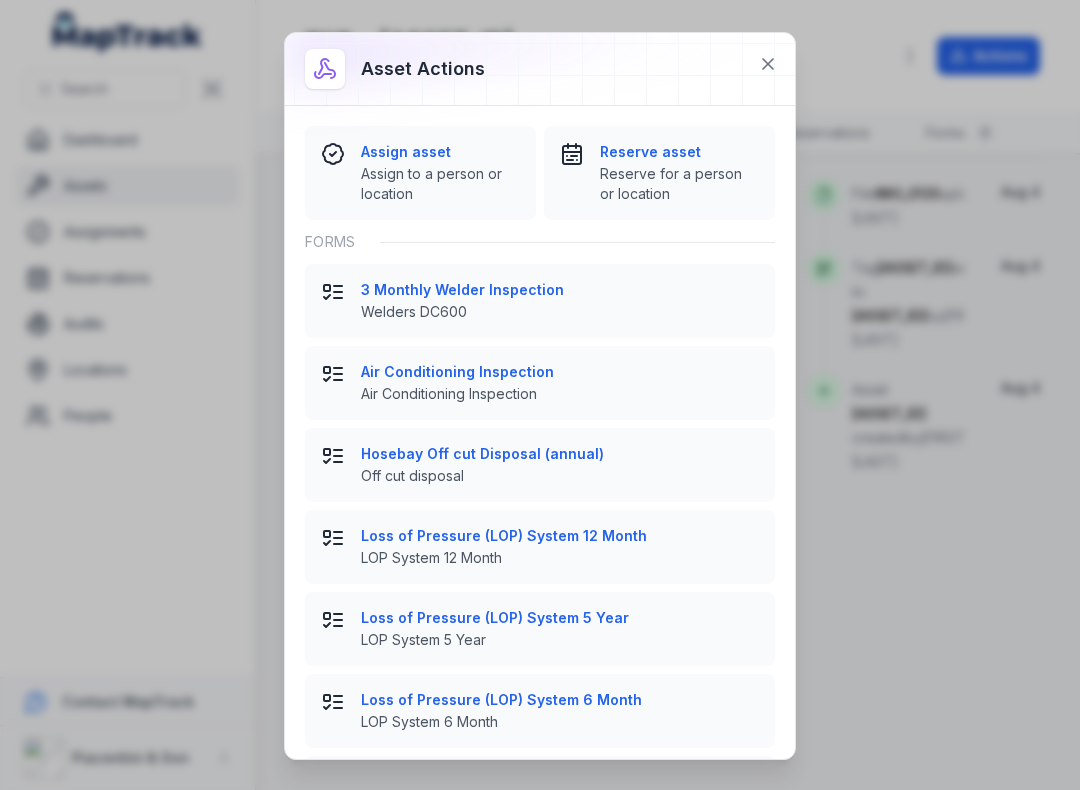 scroll, scrollTop: 0, scrollLeft: 0, axis: both 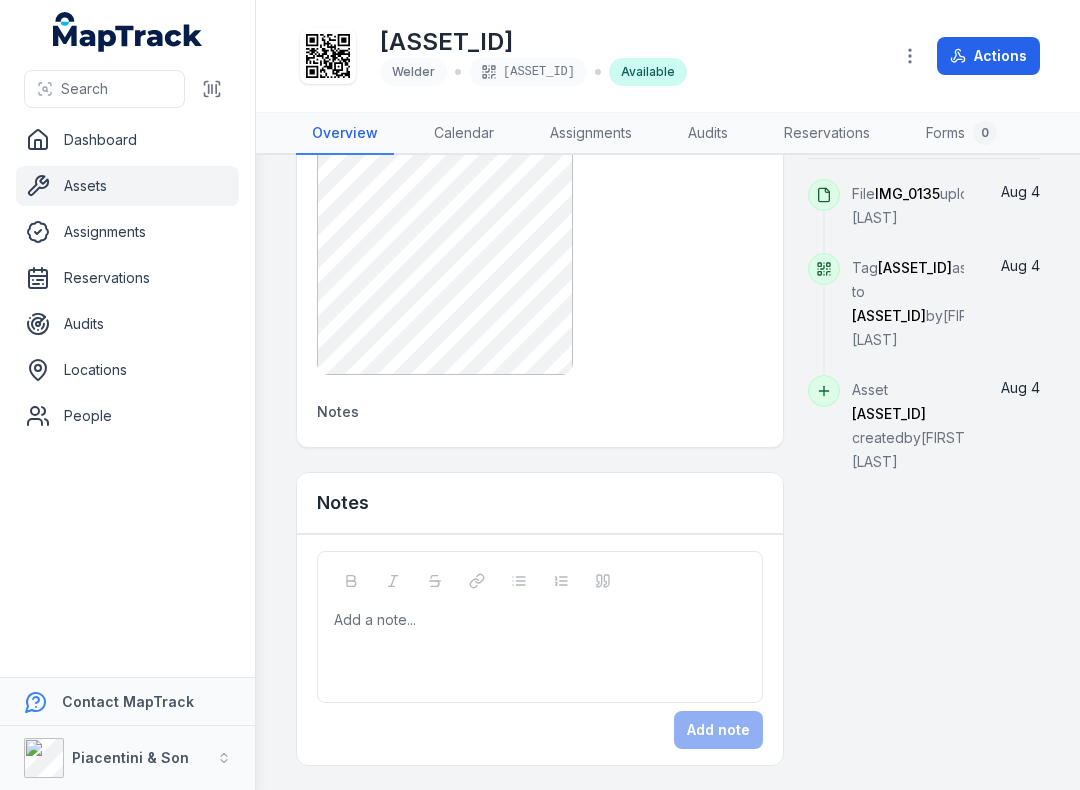click at bounding box center [540, 620] 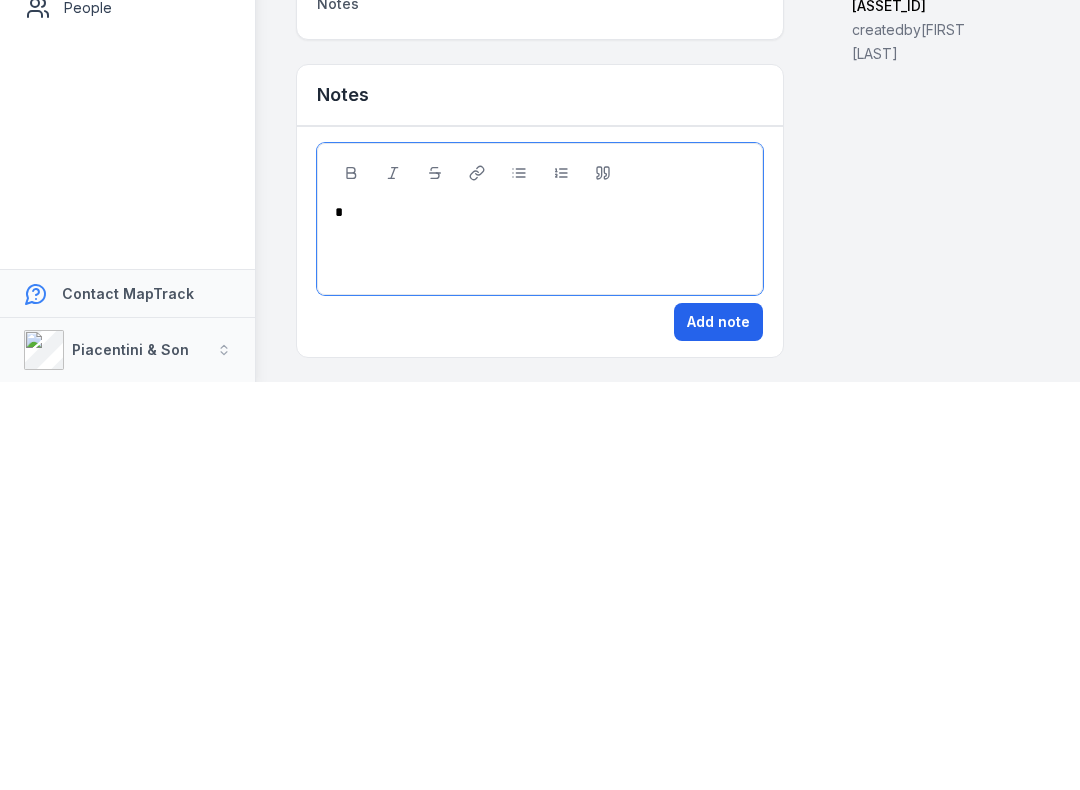type 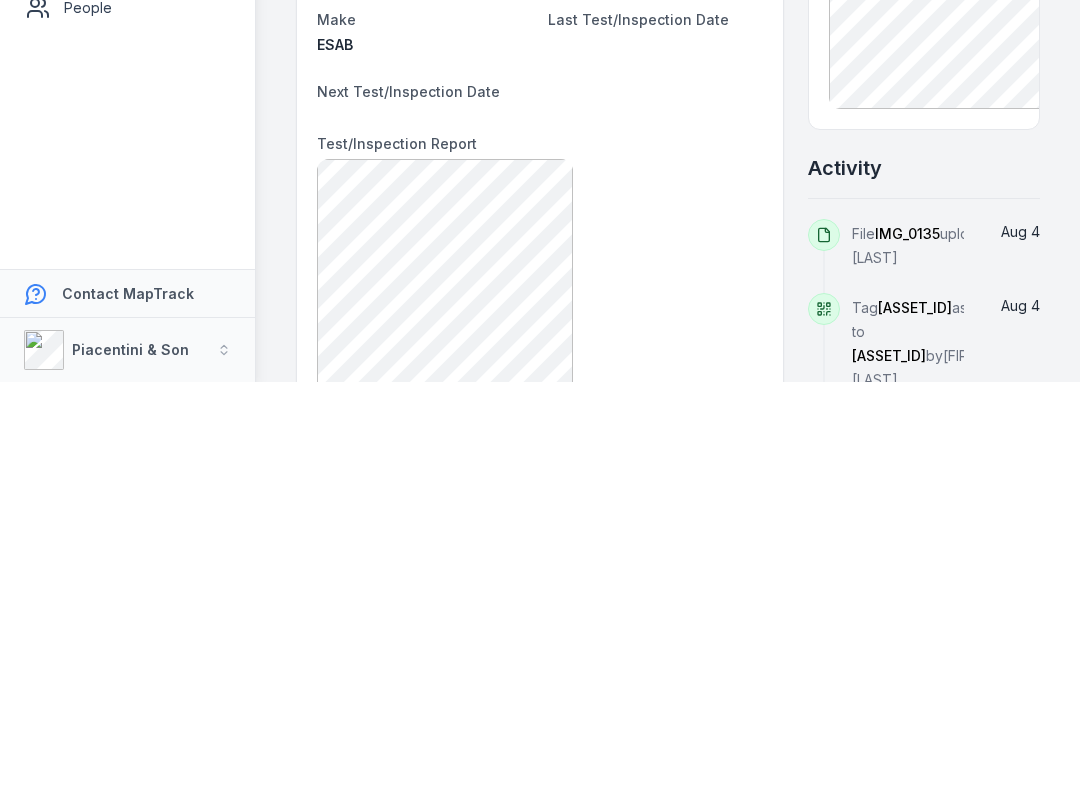 scroll, scrollTop: 0, scrollLeft: 0, axis: both 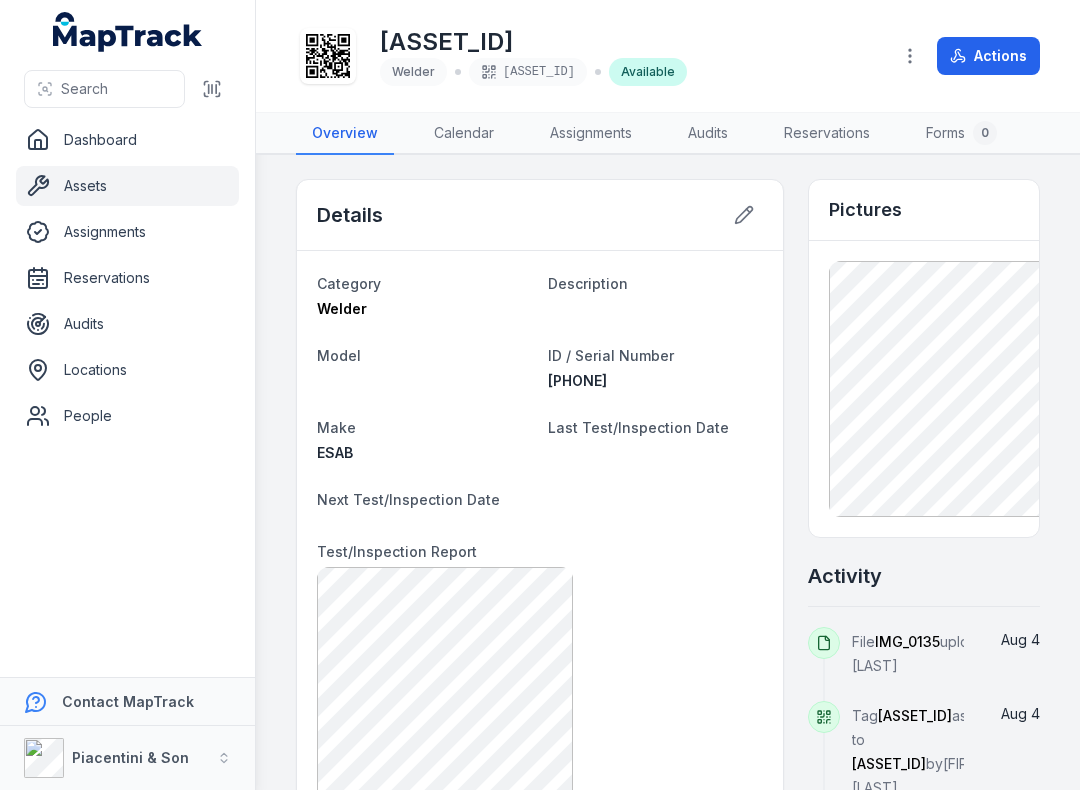 click 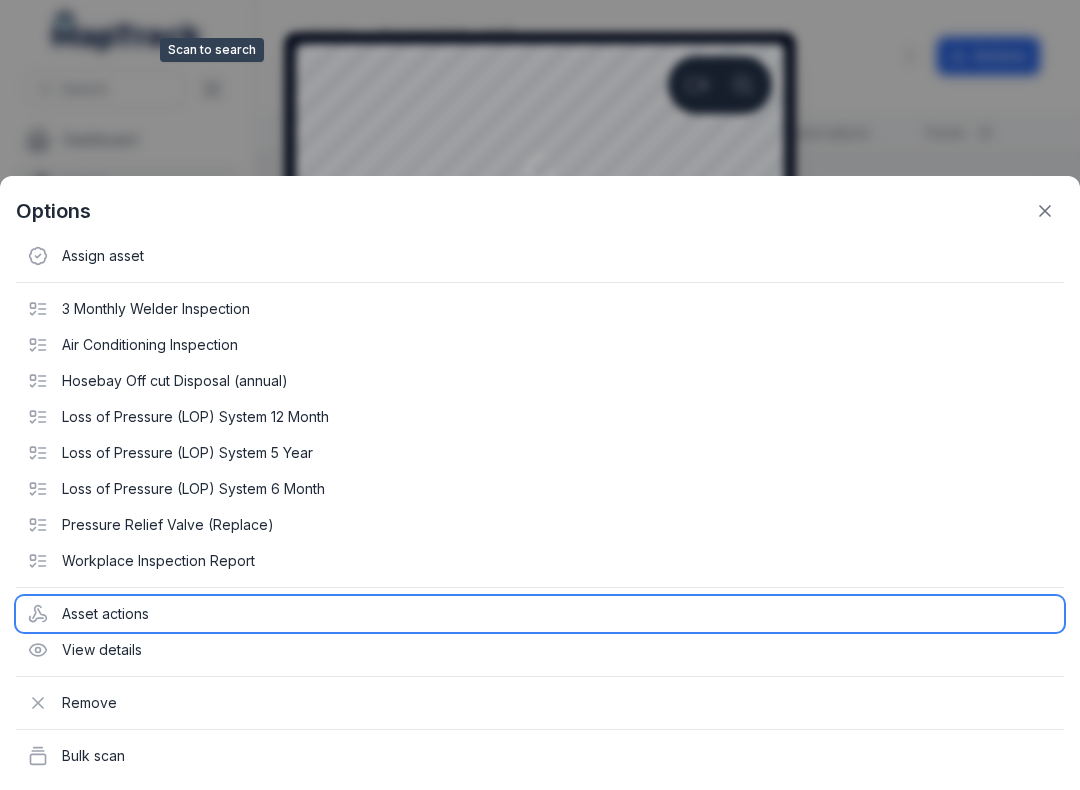 click on "Asset actions" at bounding box center [540, 614] 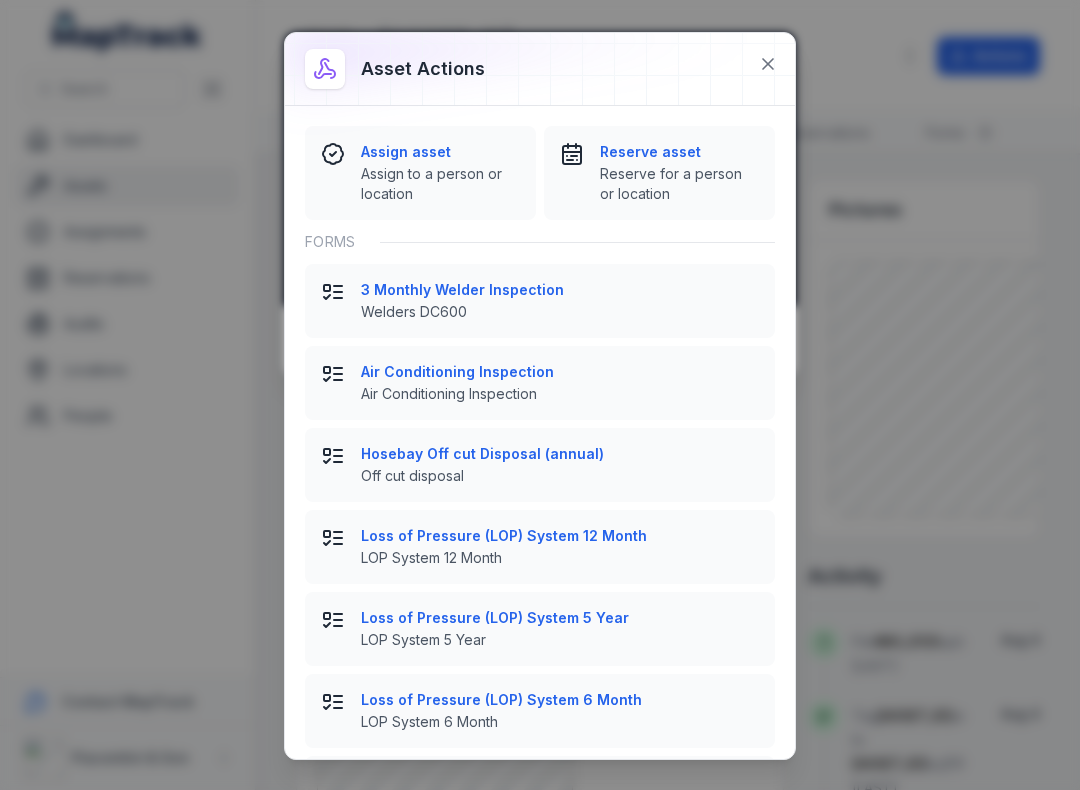 click 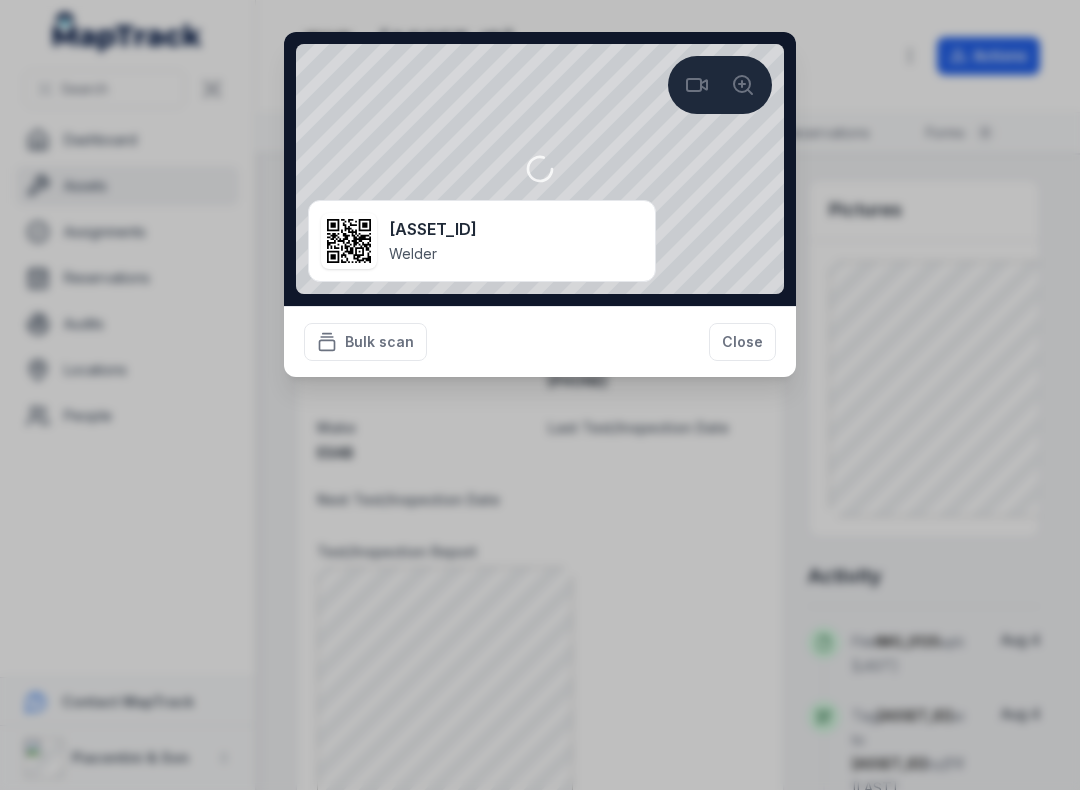 click on "Close" at bounding box center (742, 342) 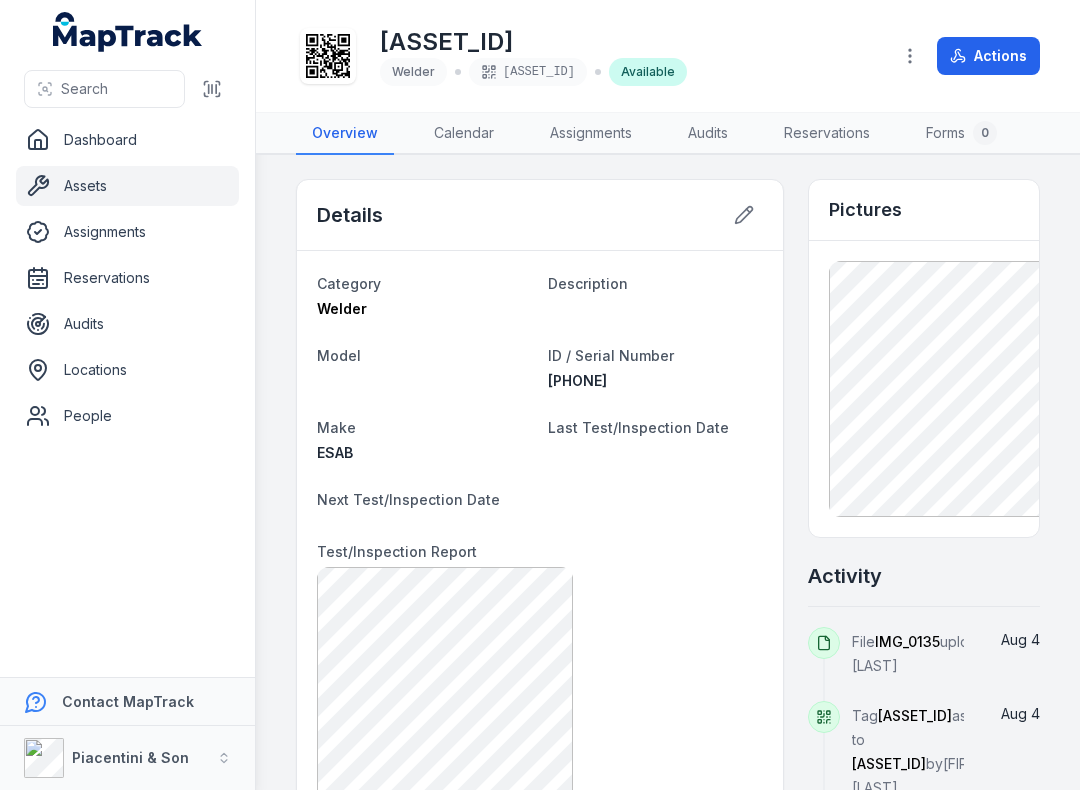 click 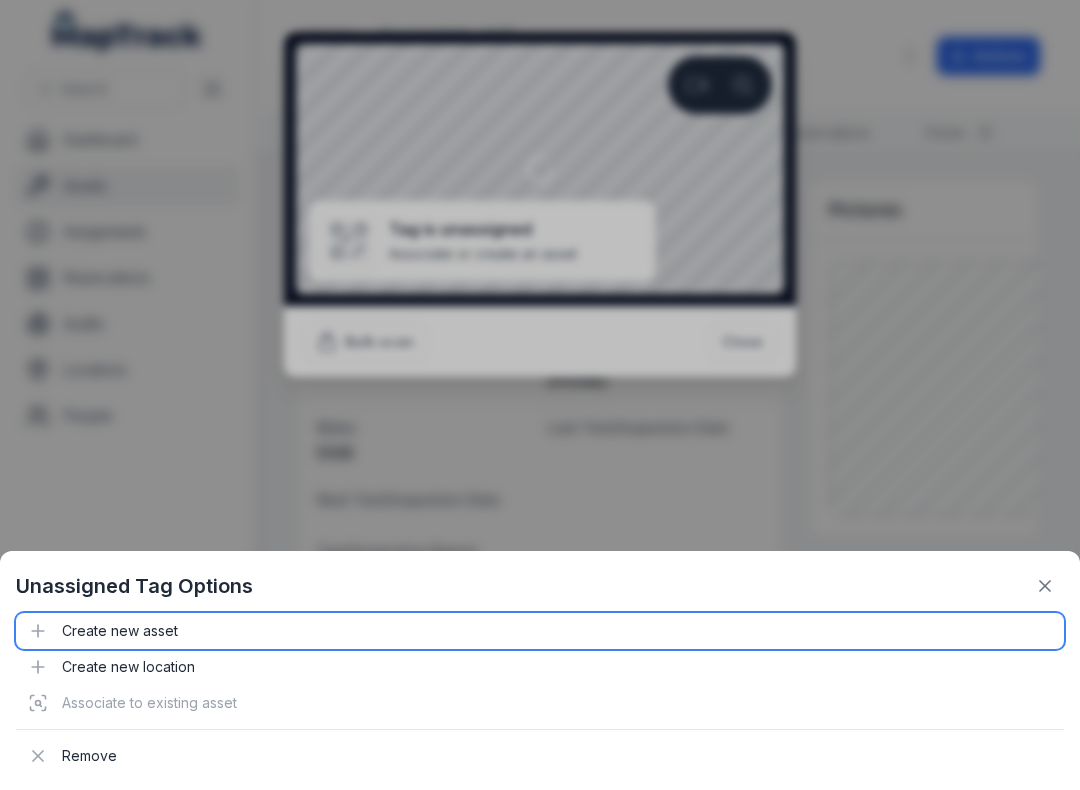click on "Create new asset" at bounding box center [540, 631] 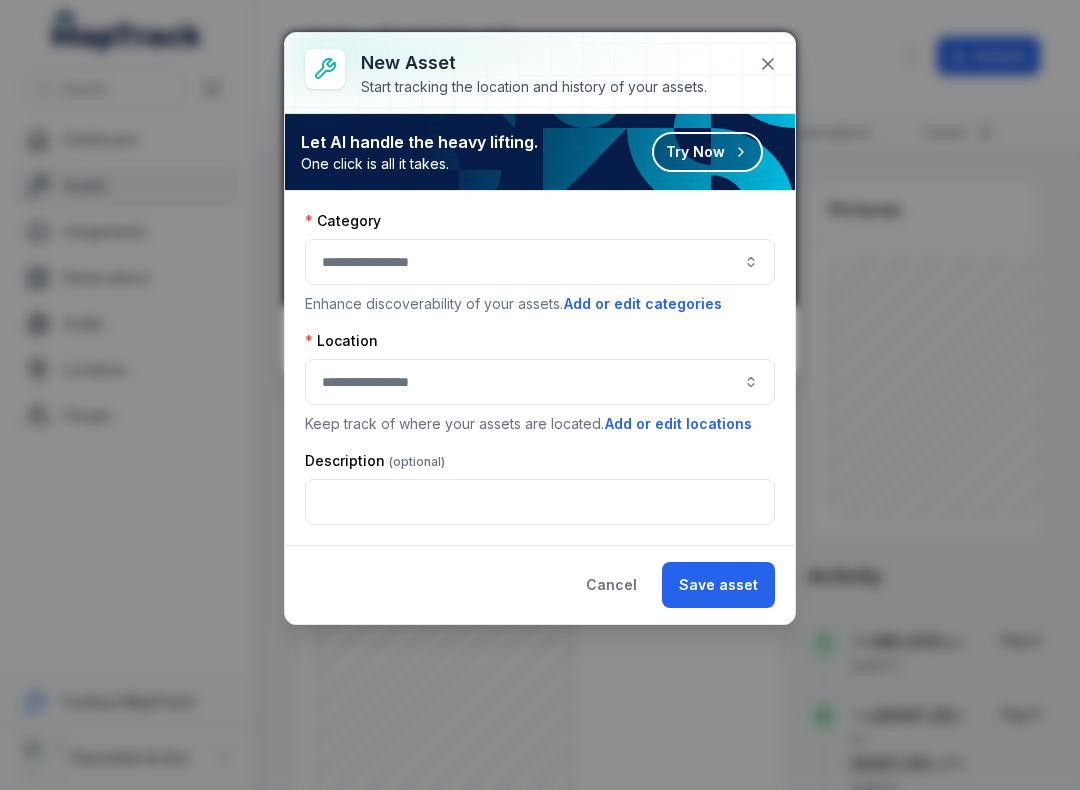 click at bounding box center (540, 262) 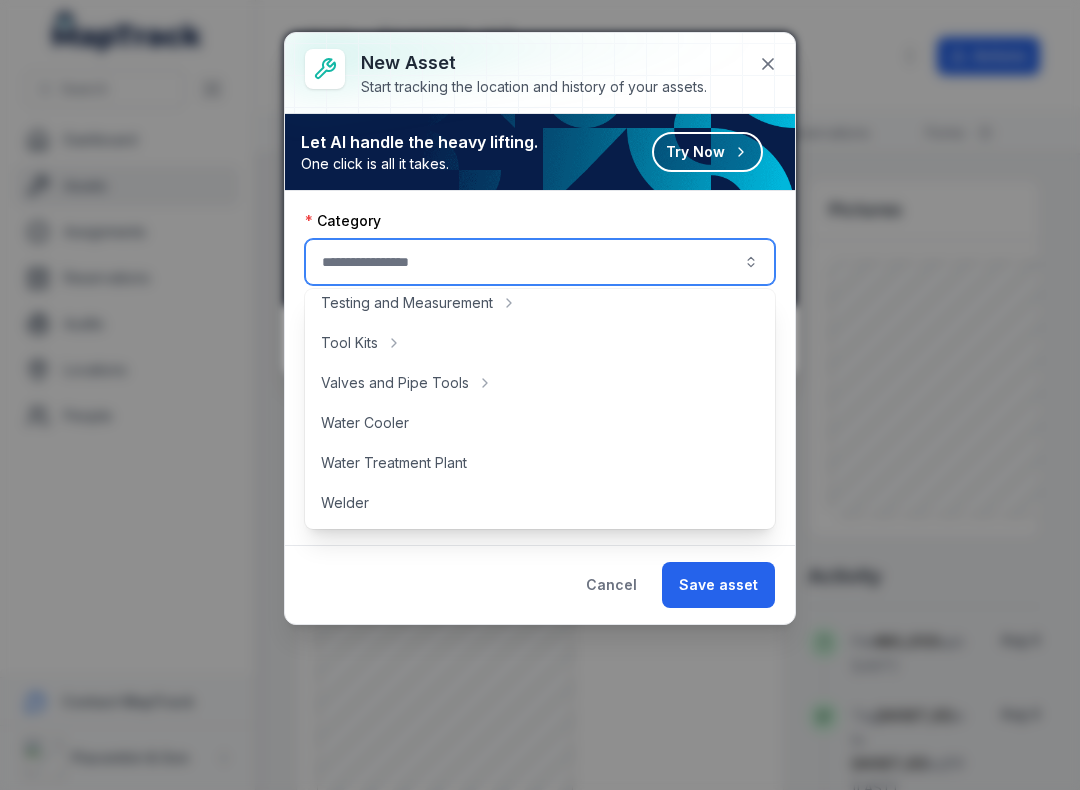 scroll, scrollTop: 892, scrollLeft: 0, axis: vertical 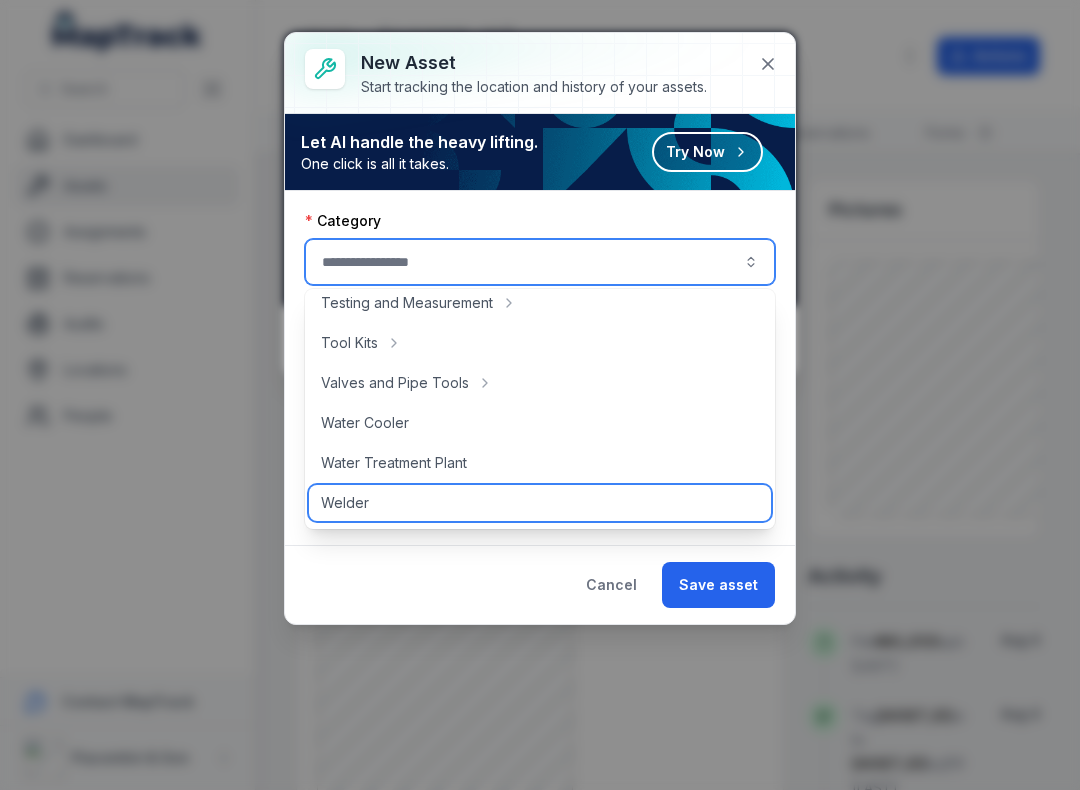 click on "Welder" at bounding box center (345, 503) 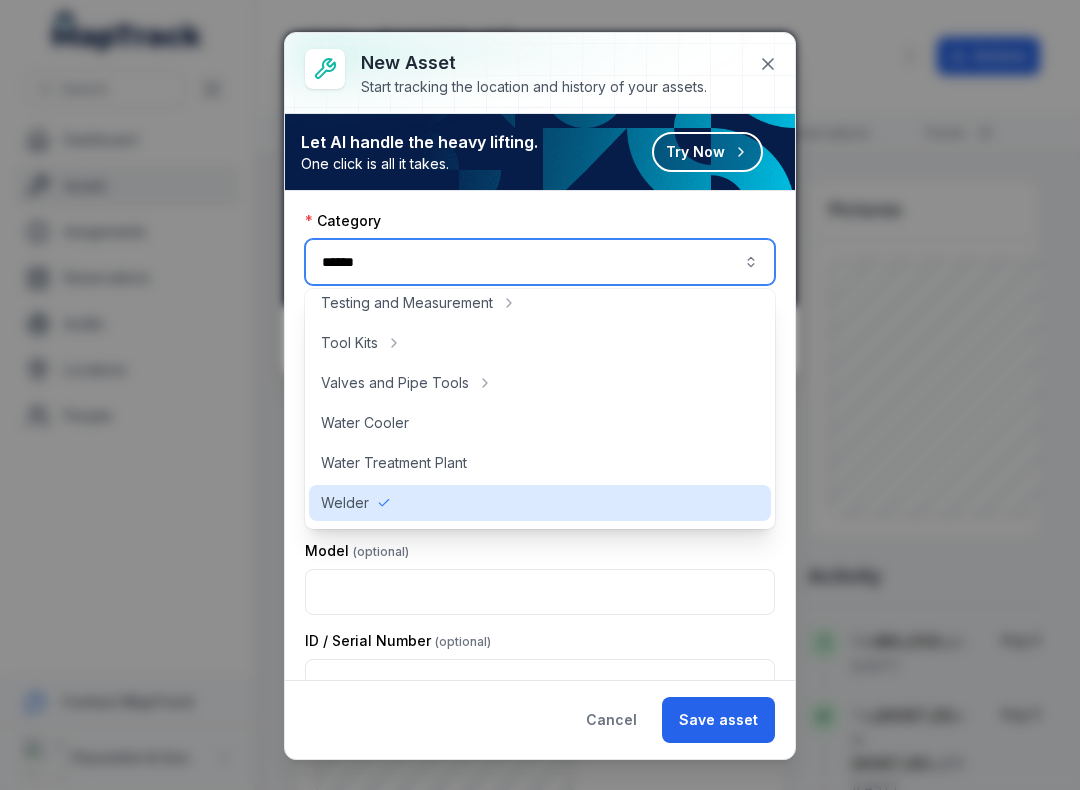 type on "******" 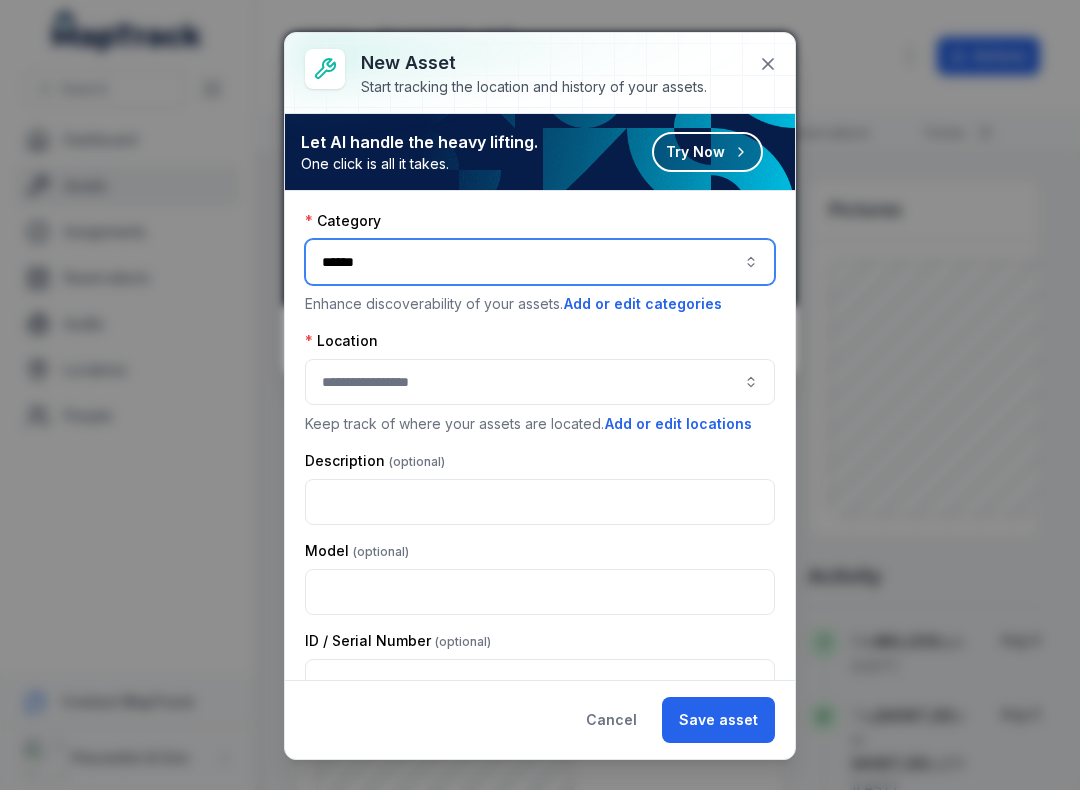 click at bounding box center [540, 382] 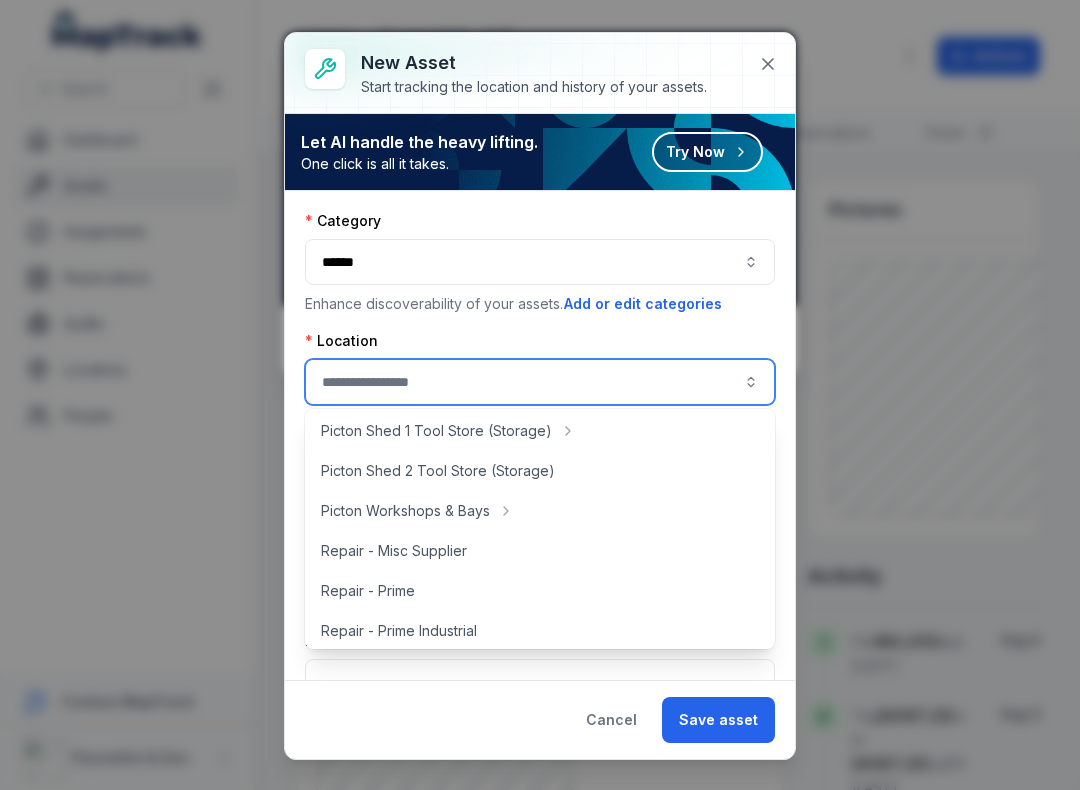 scroll, scrollTop: 403, scrollLeft: 0, axis: vertical 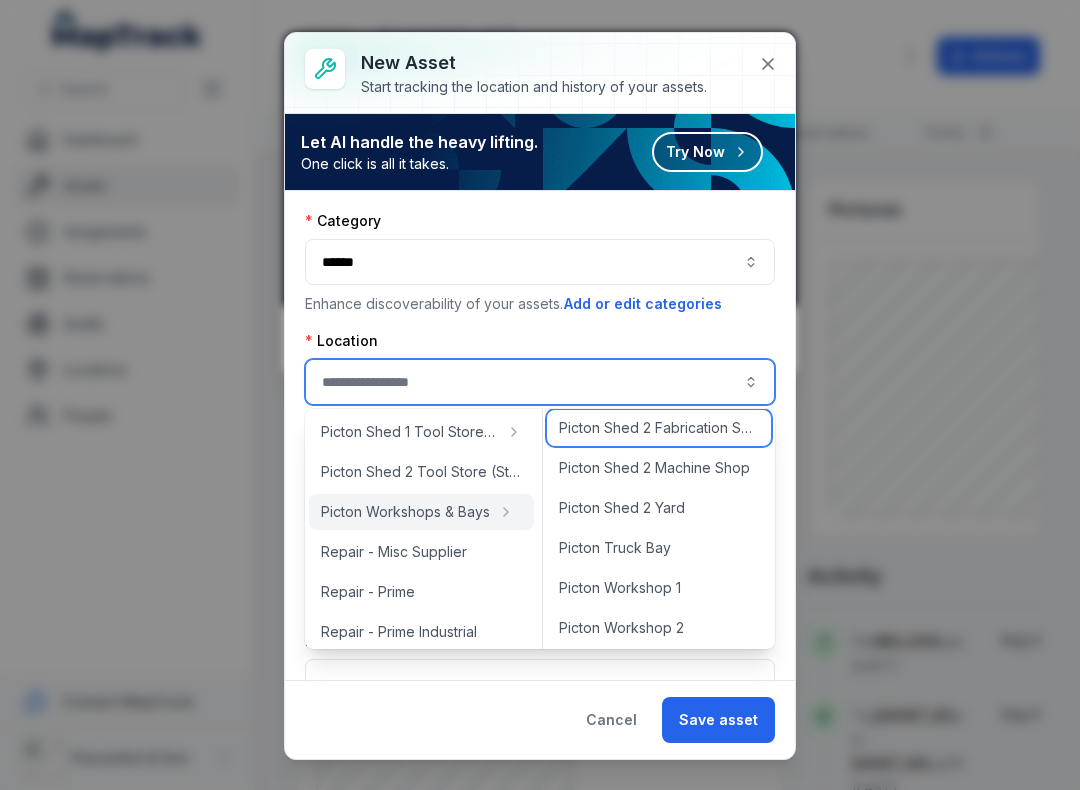 click on "Picton Shed 2 Fabrication Shop" at bounding box center (659, 428) 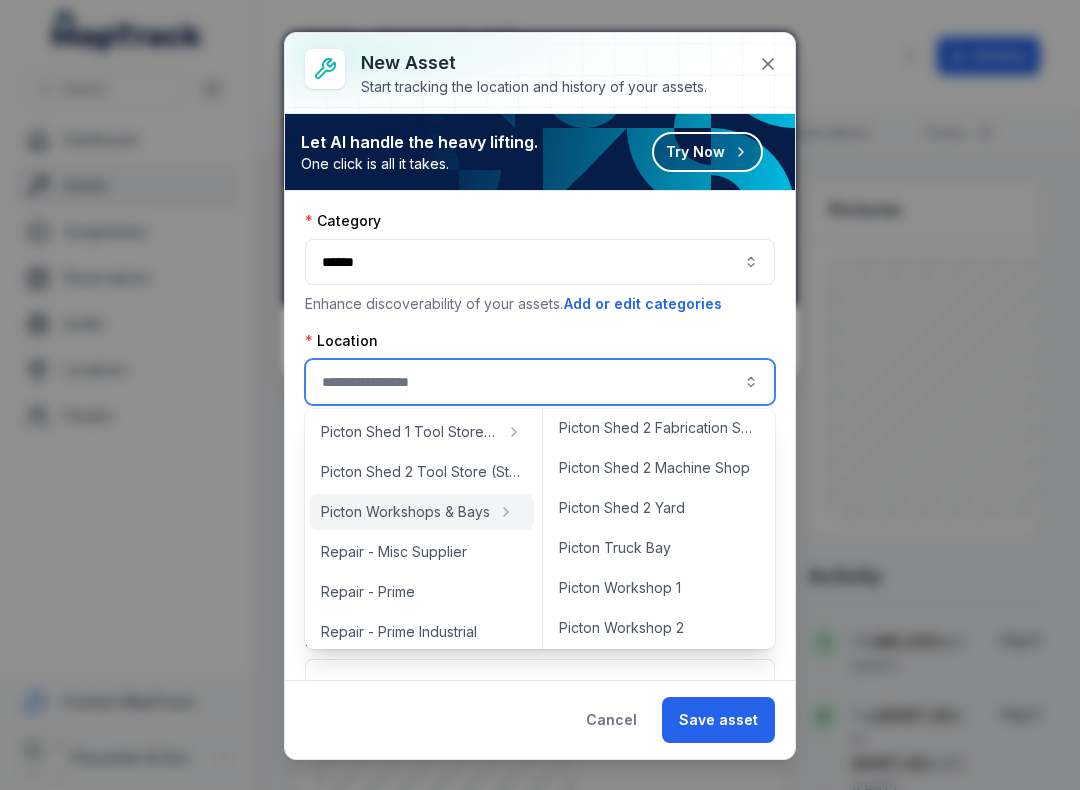 type on "**********" 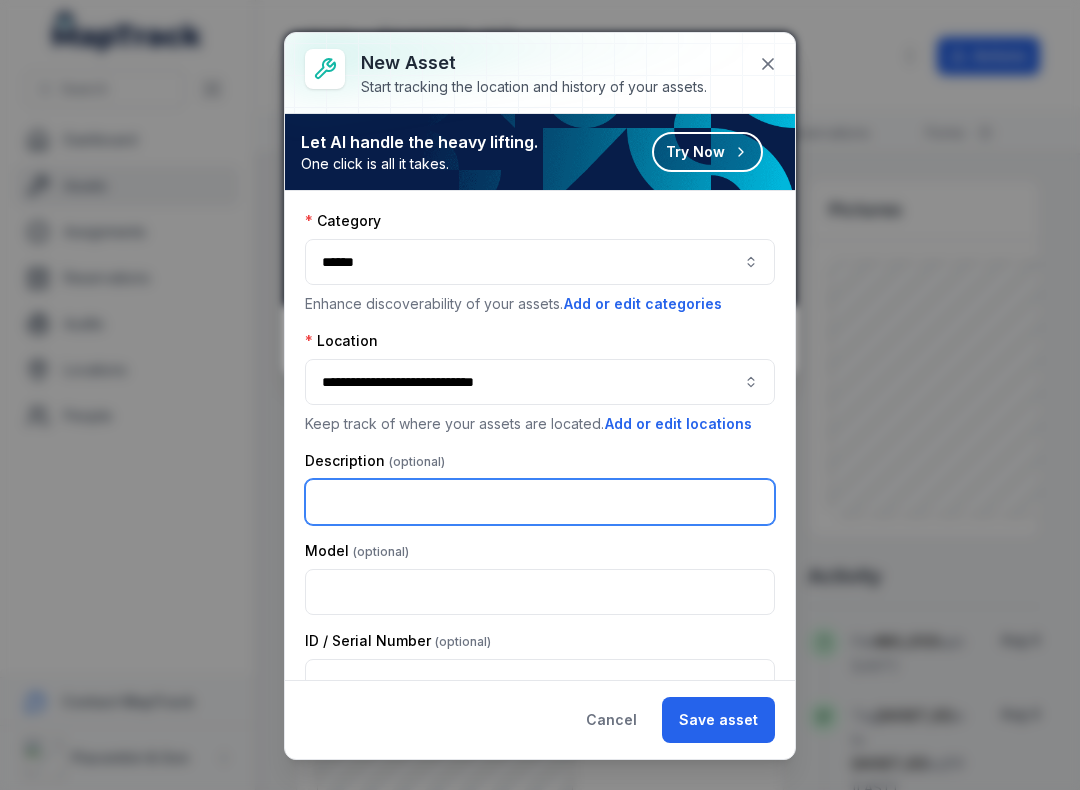 click at bounding box center [540, 502] 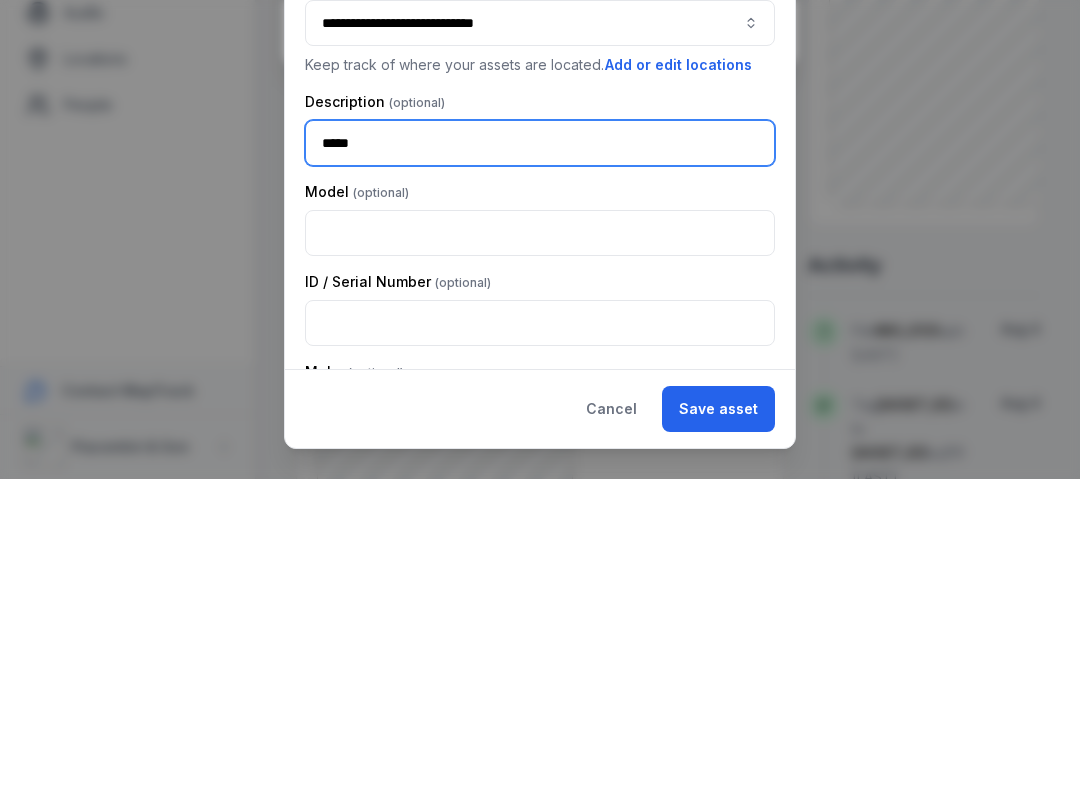 scroll, scrollTop: 76, scrollLeft: 0, axis: vertical 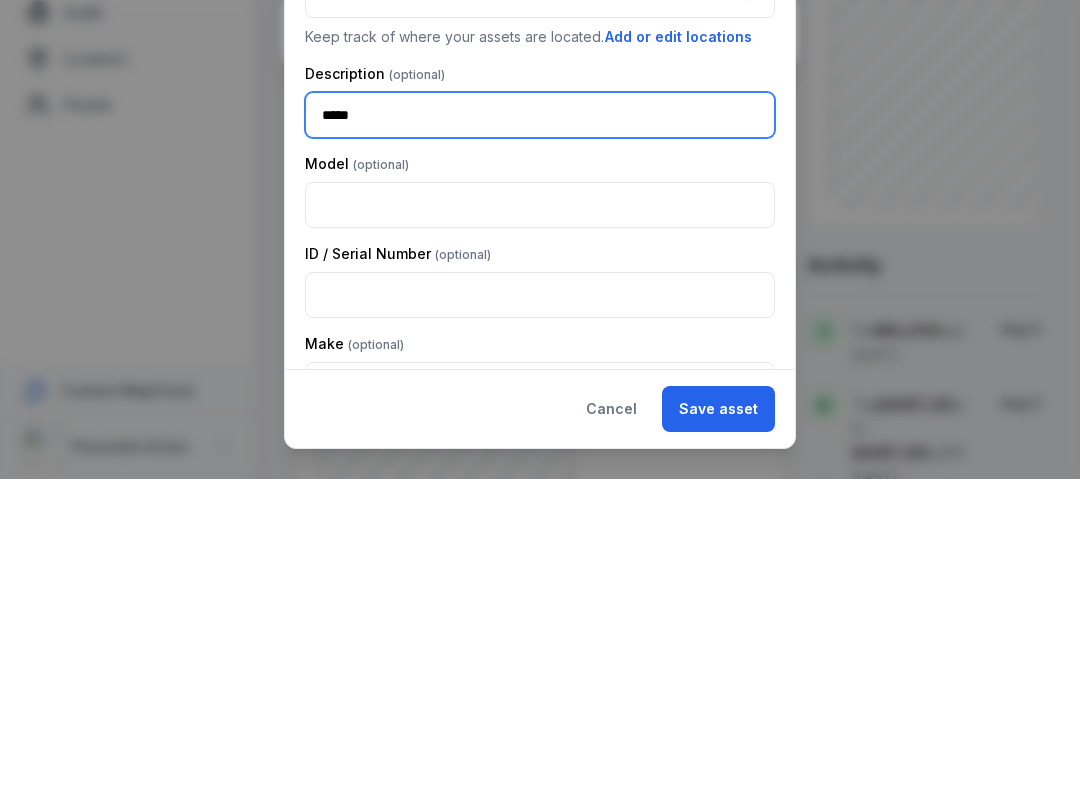 type on "****" 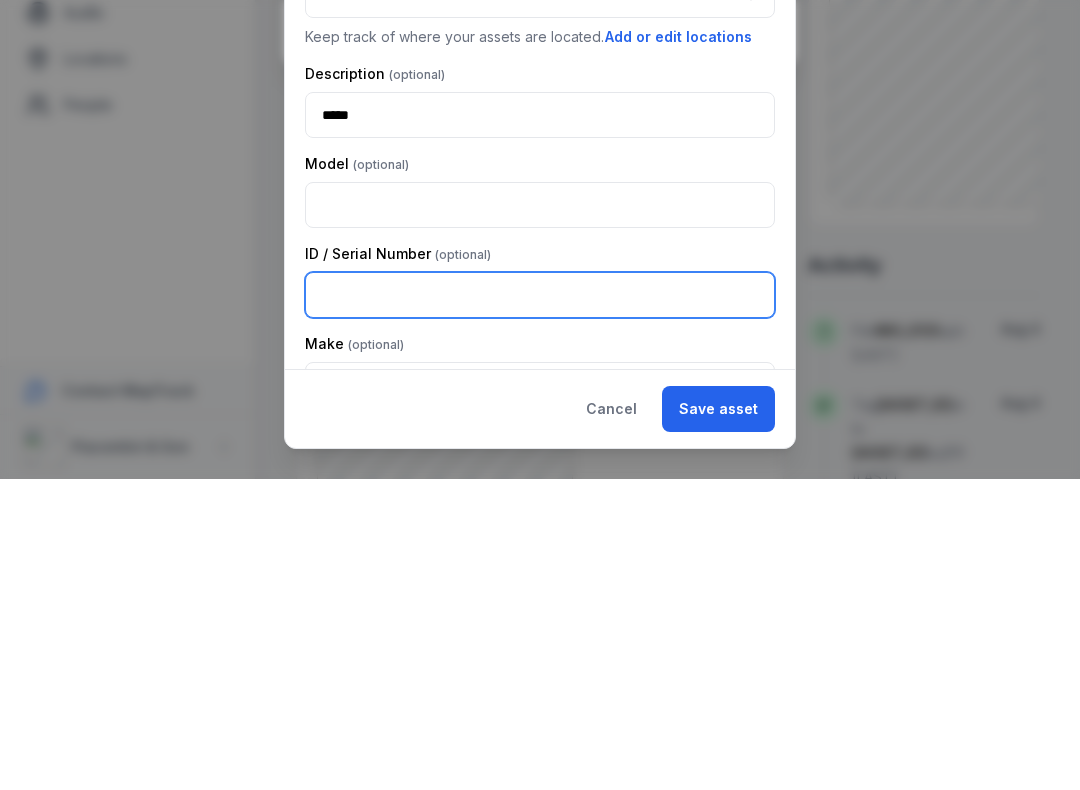click at bounding box center (540, 606) 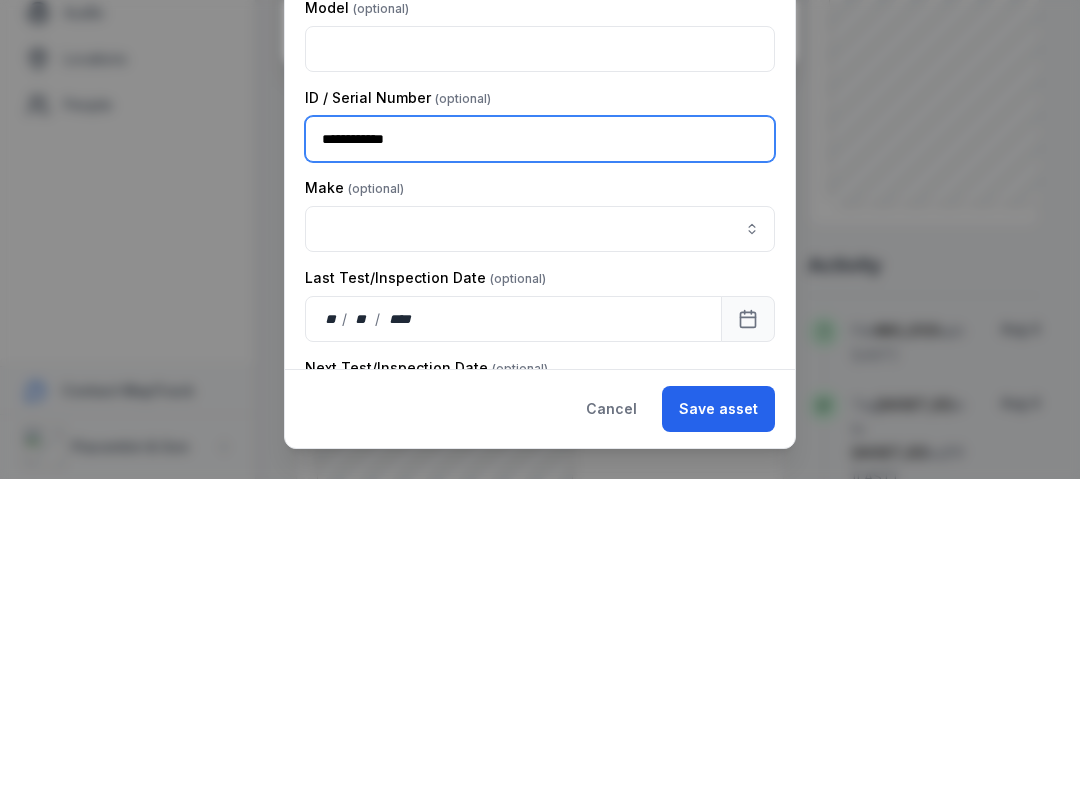 scroll, scrollTop: 234, scrollLeft: 0, axis: vertical 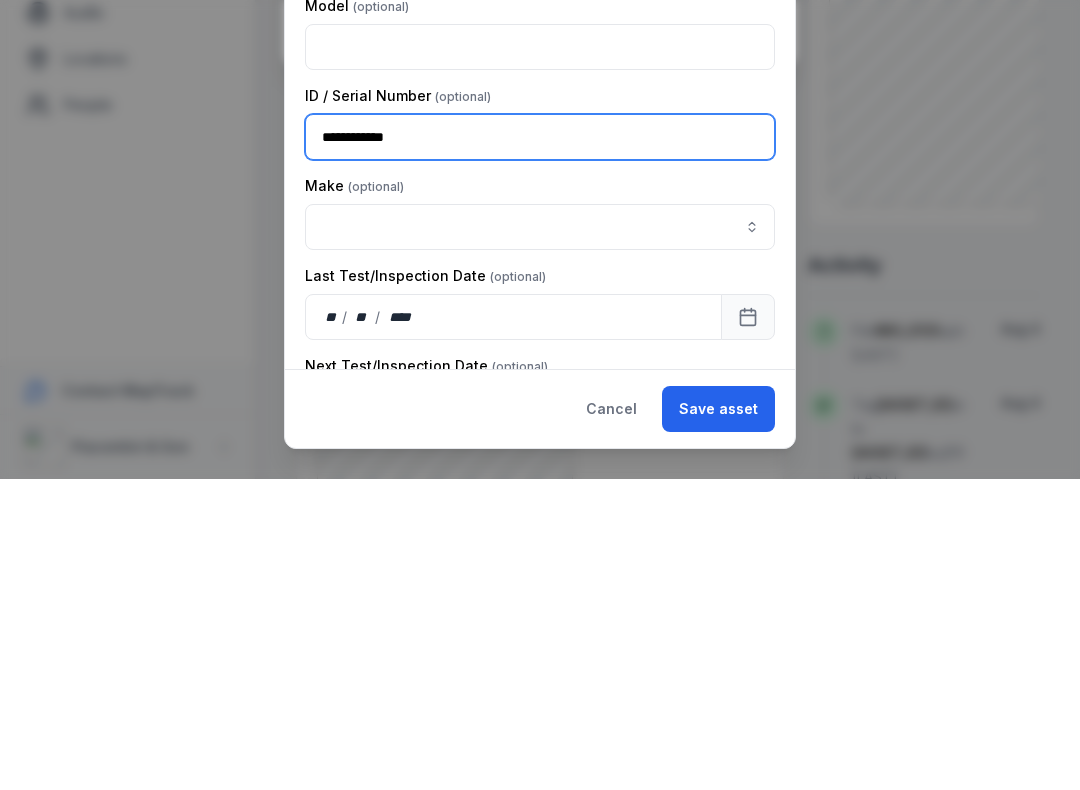 type on "**********" 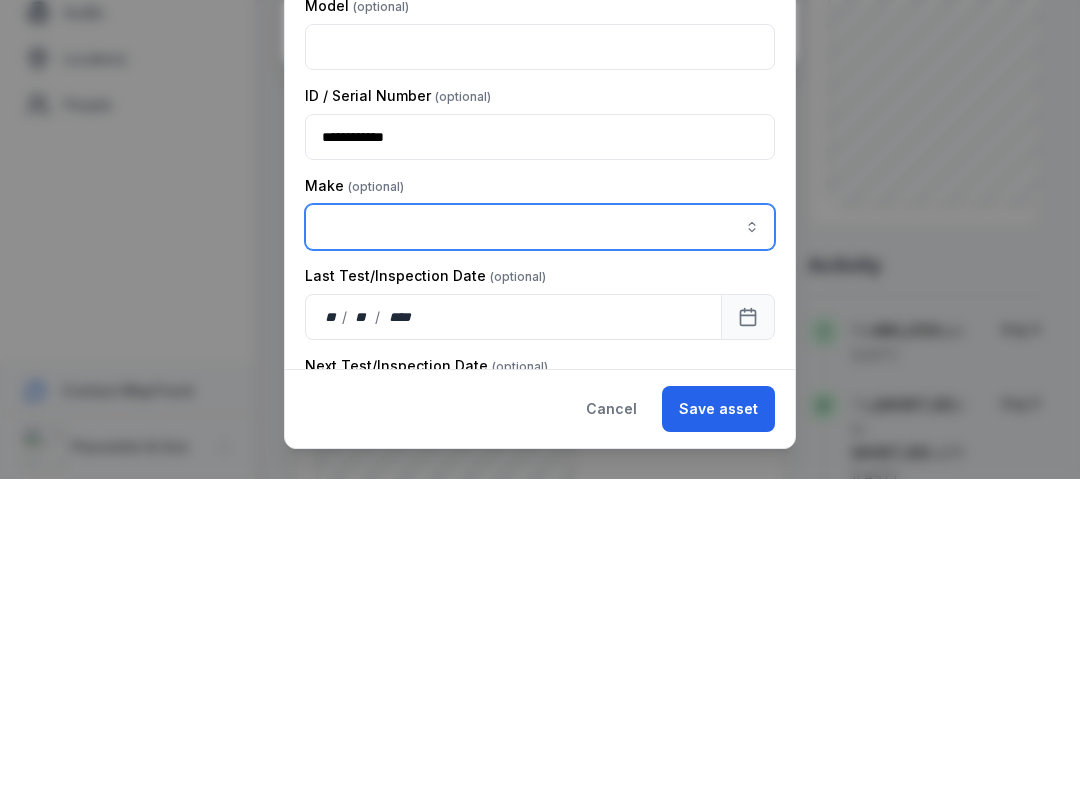 click at bounding box center [752, 538] 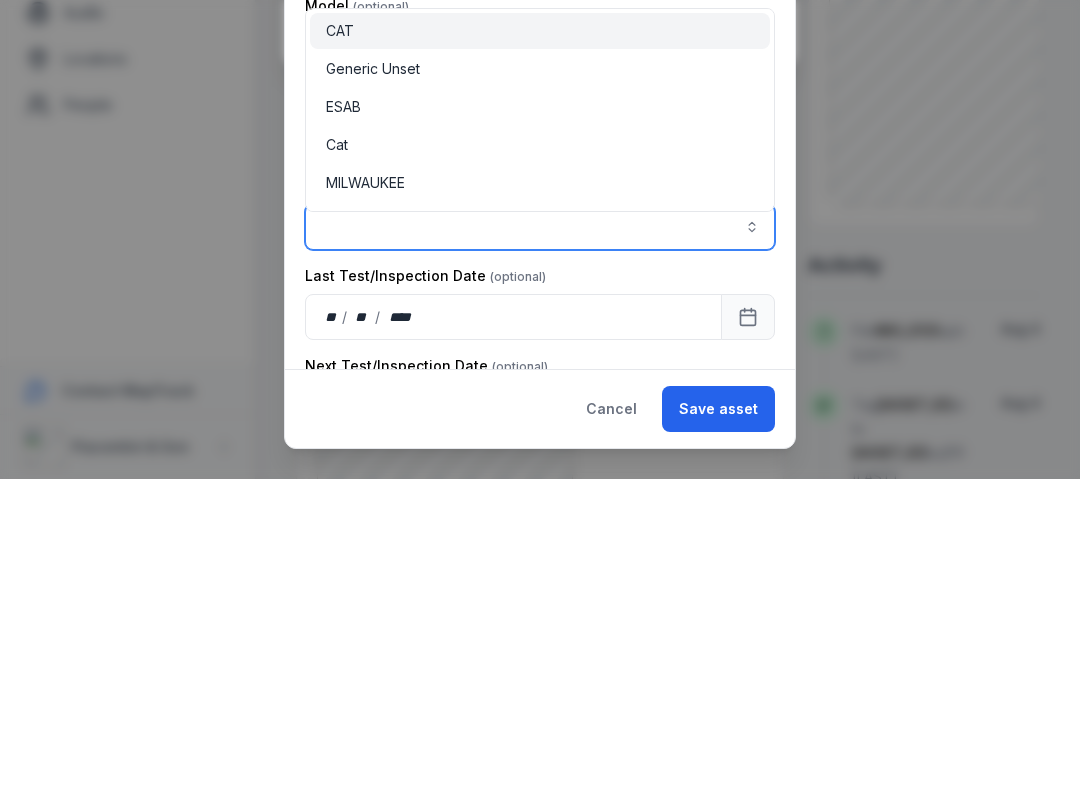 click on "ESAB" at bounding box center (343, 418) 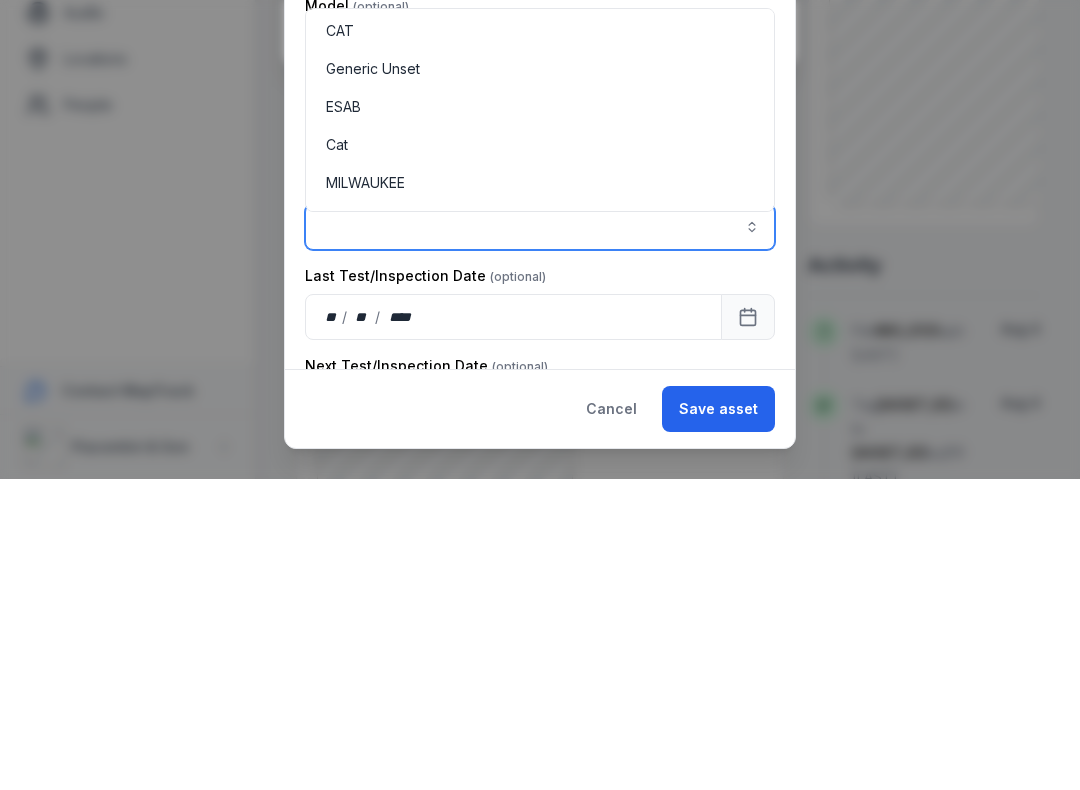 type on "****" 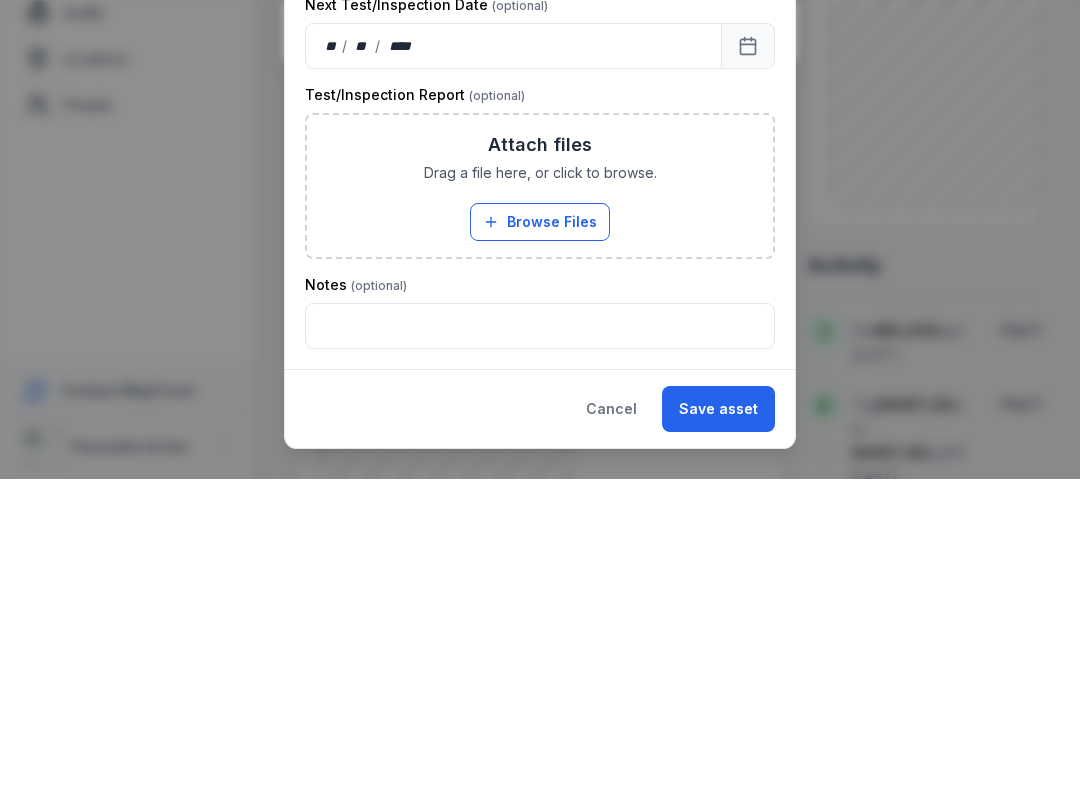 scroll, scrollTop: 595, scrollLeft: 0, axis: vertical 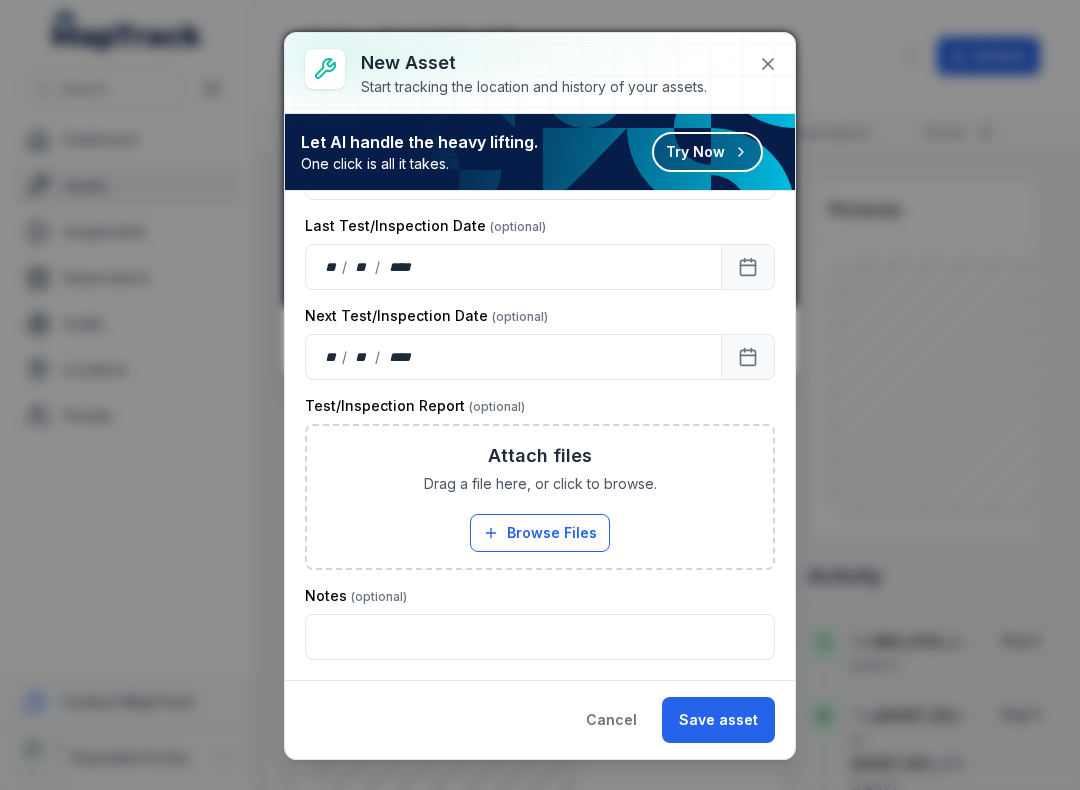 click on "Browse Files" at bounding box center [540, 533] 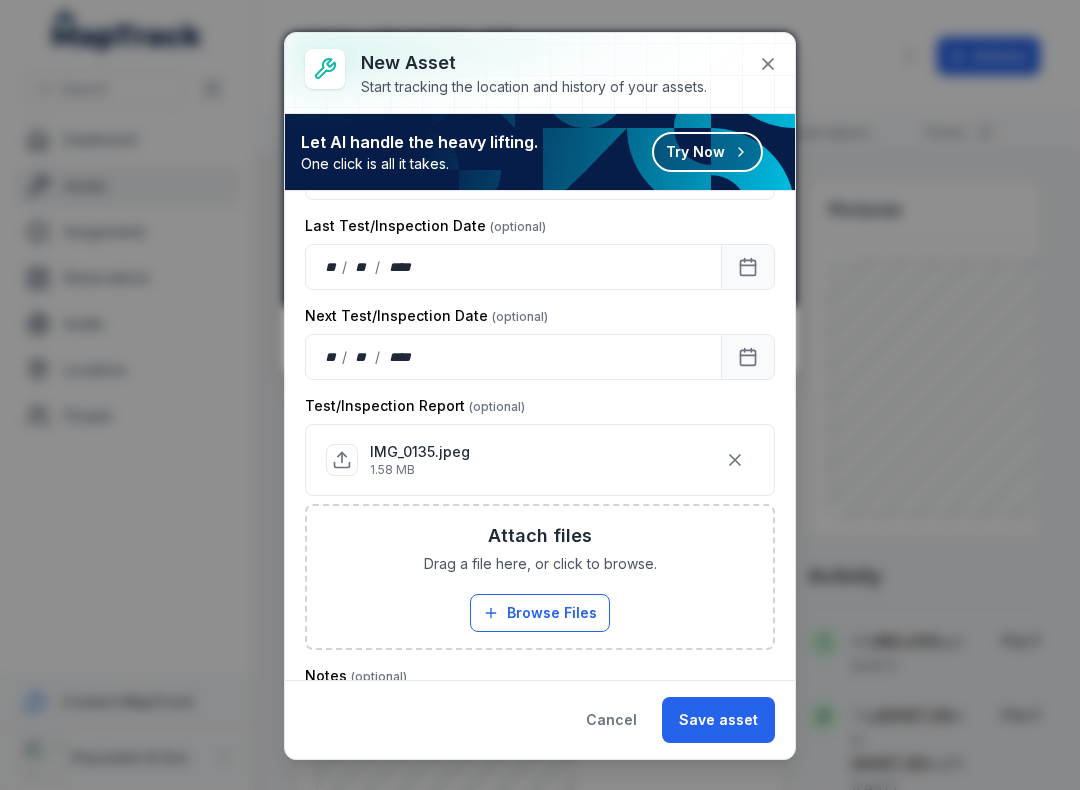 click on "Save asset" at bounding box center (718, 720) 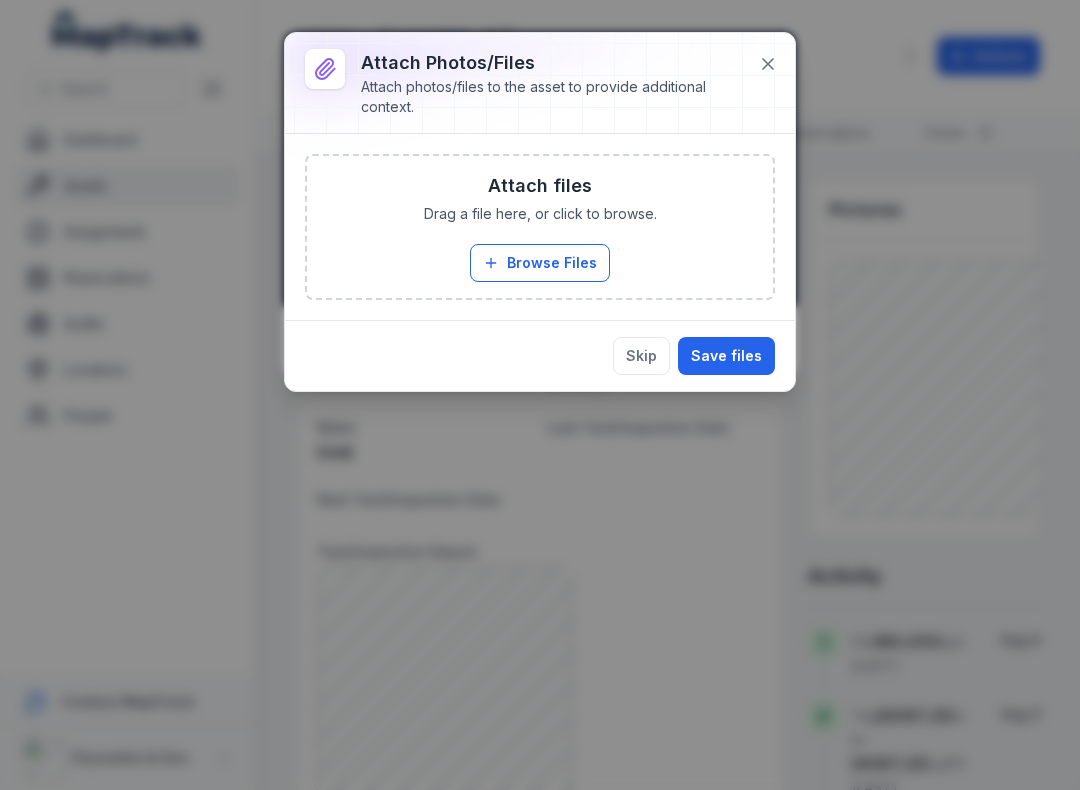 click on "Browse Files" at bounding box center (540, 263) 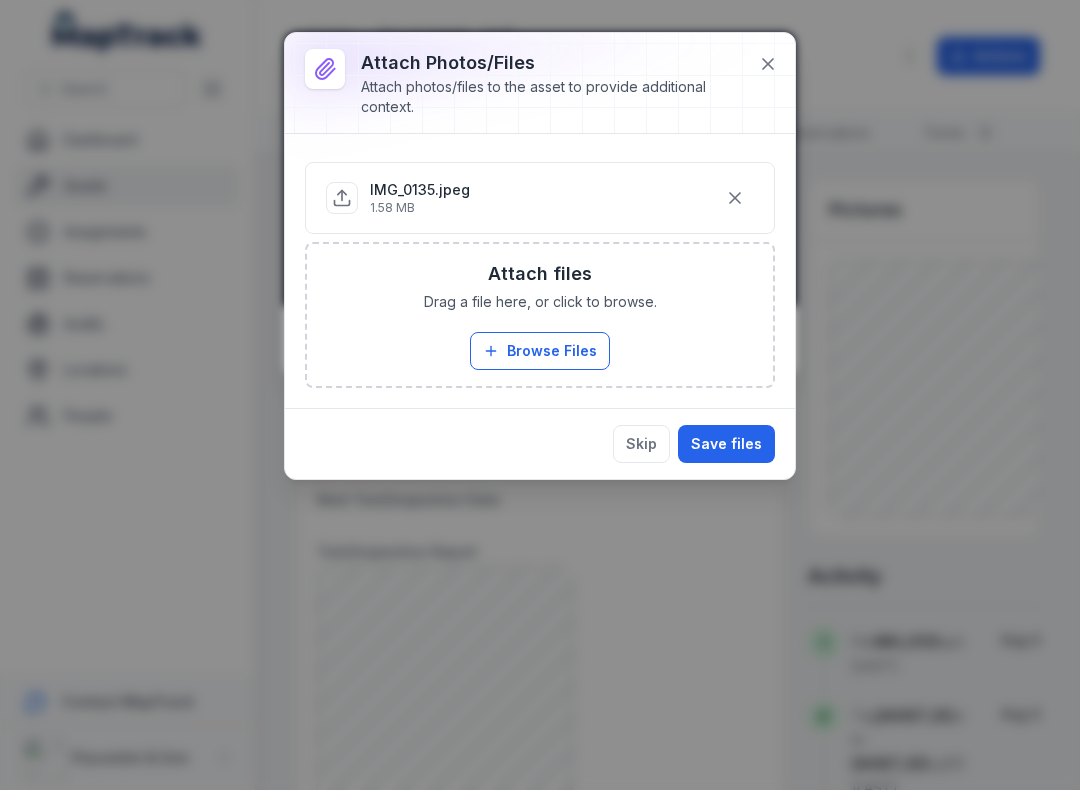 click on "Save files" at bounding box center [726, 444] 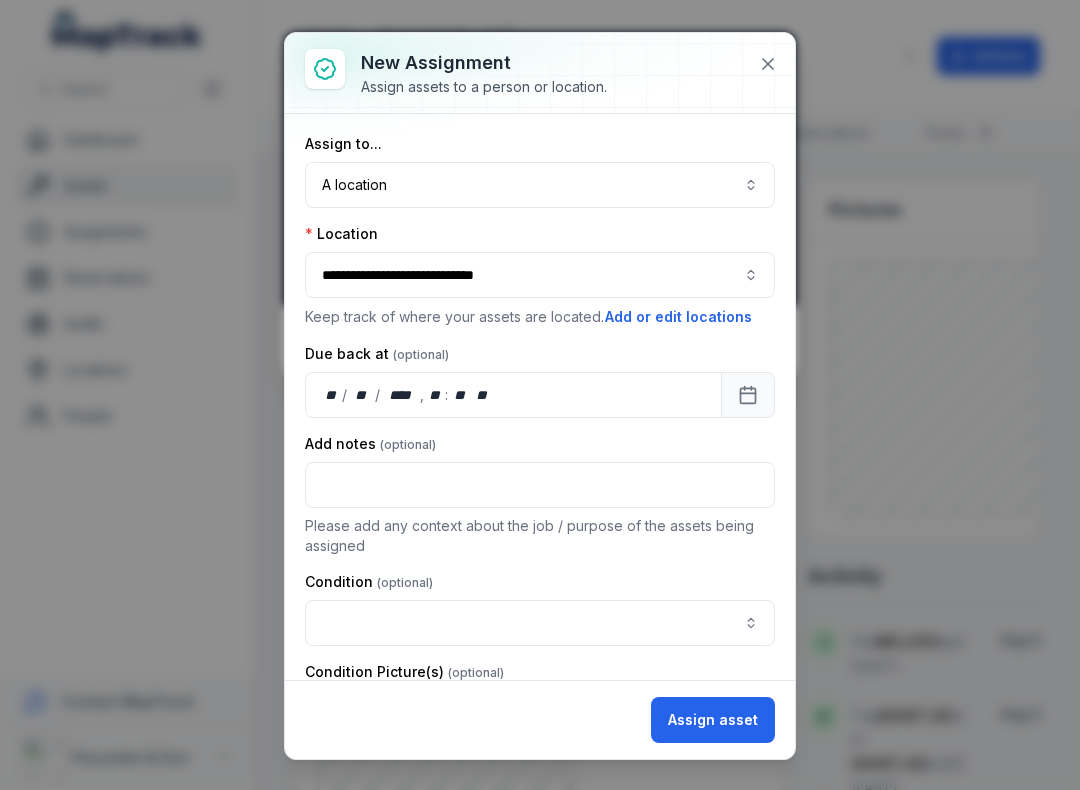 scroll, scrollTop: 0, scrollLeft: 11, axis: horizontal 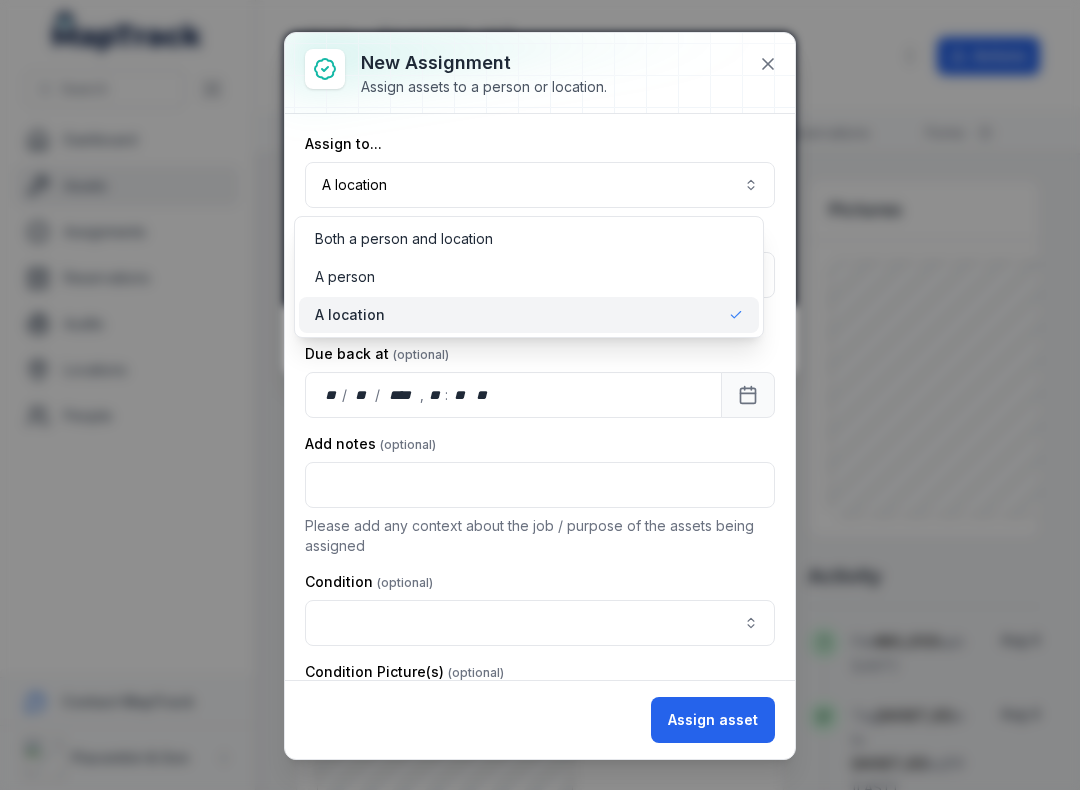click on "A location ********" at bounding box center [540, 185] 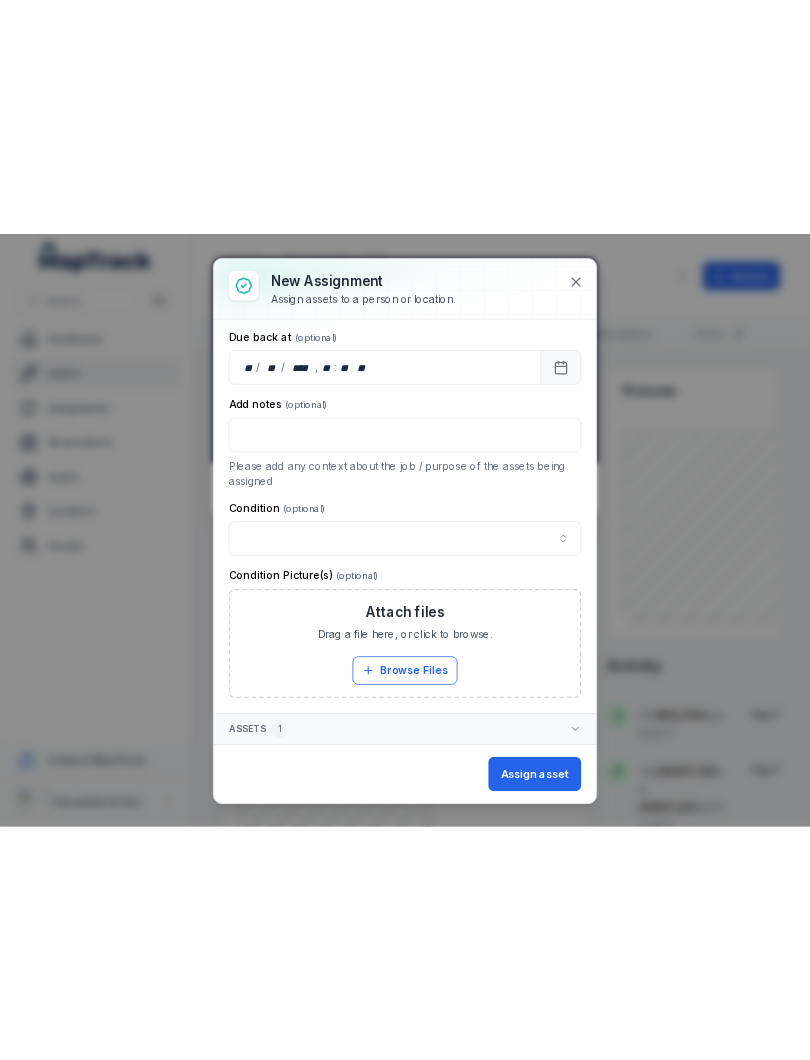 scroll, scrollTop: 217, scrollLeft: 0, axis: vertical 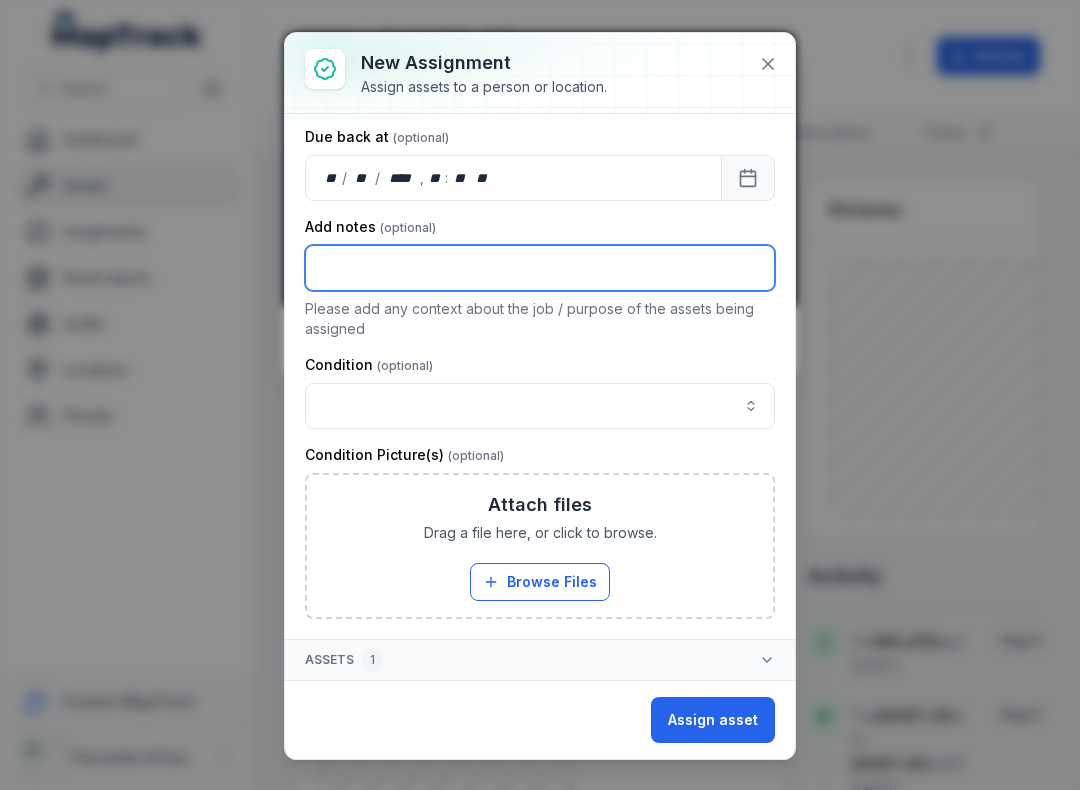 click at bounding box center [540, 268] 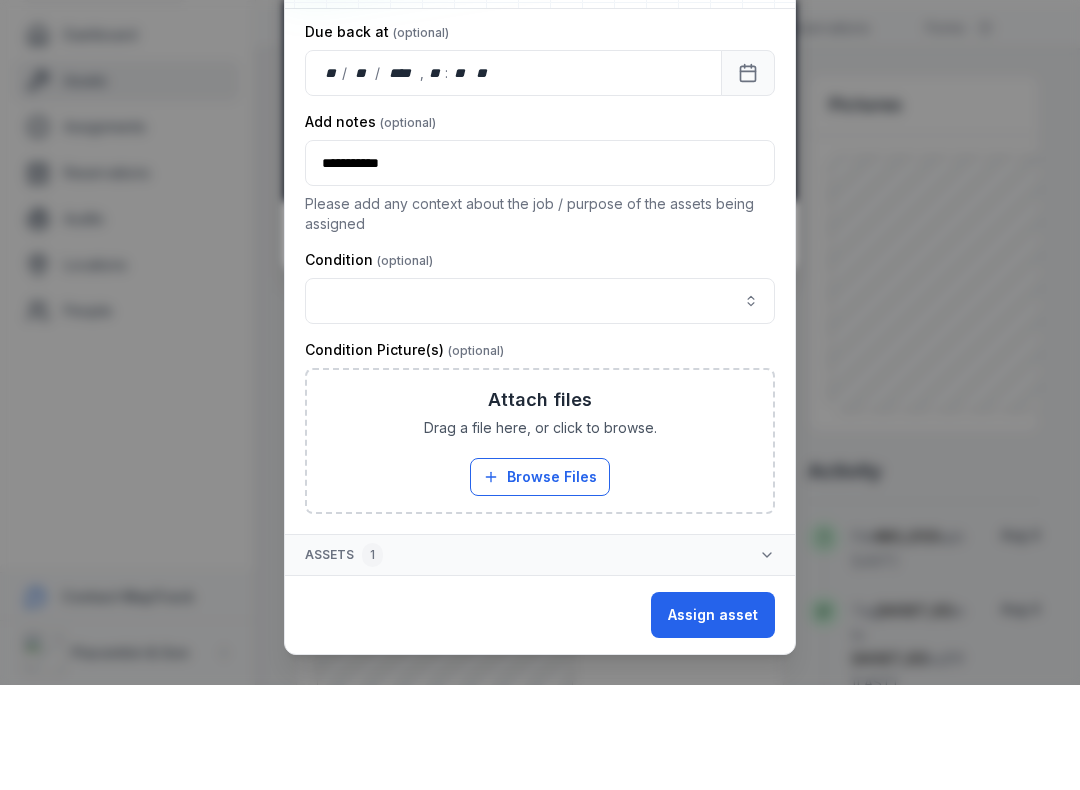 click at bounding box center [540, 406] 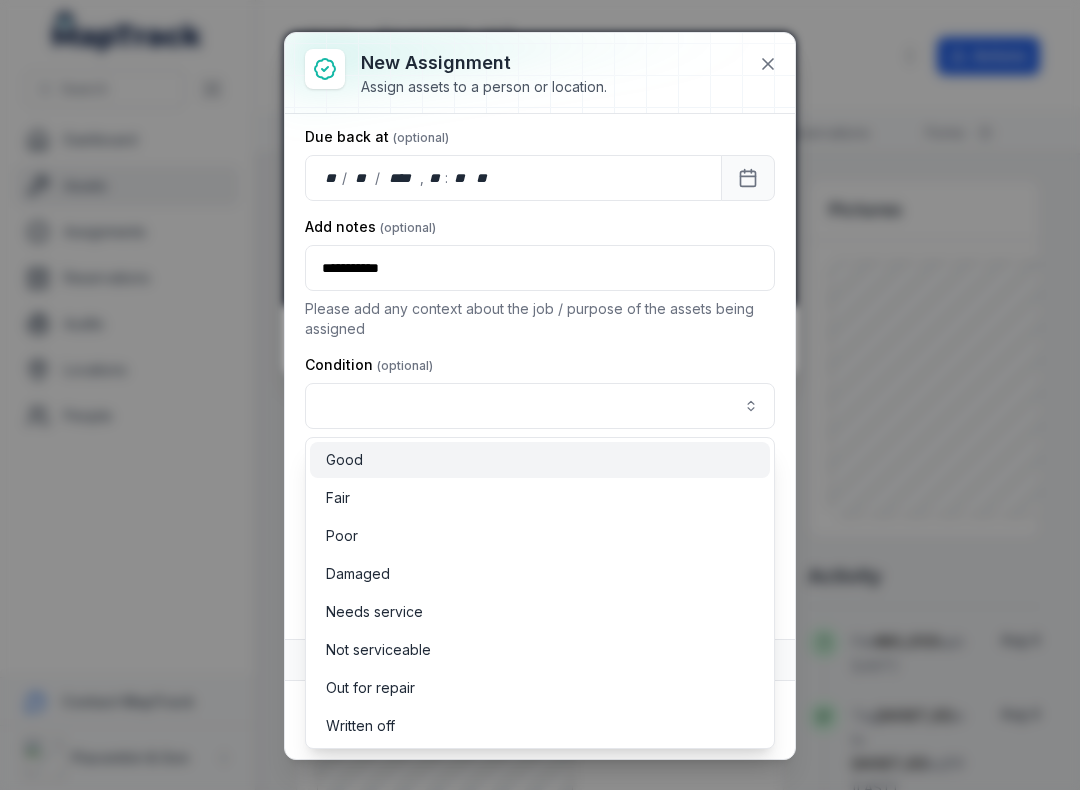 click on "Good" at bounding box center (344, 460) 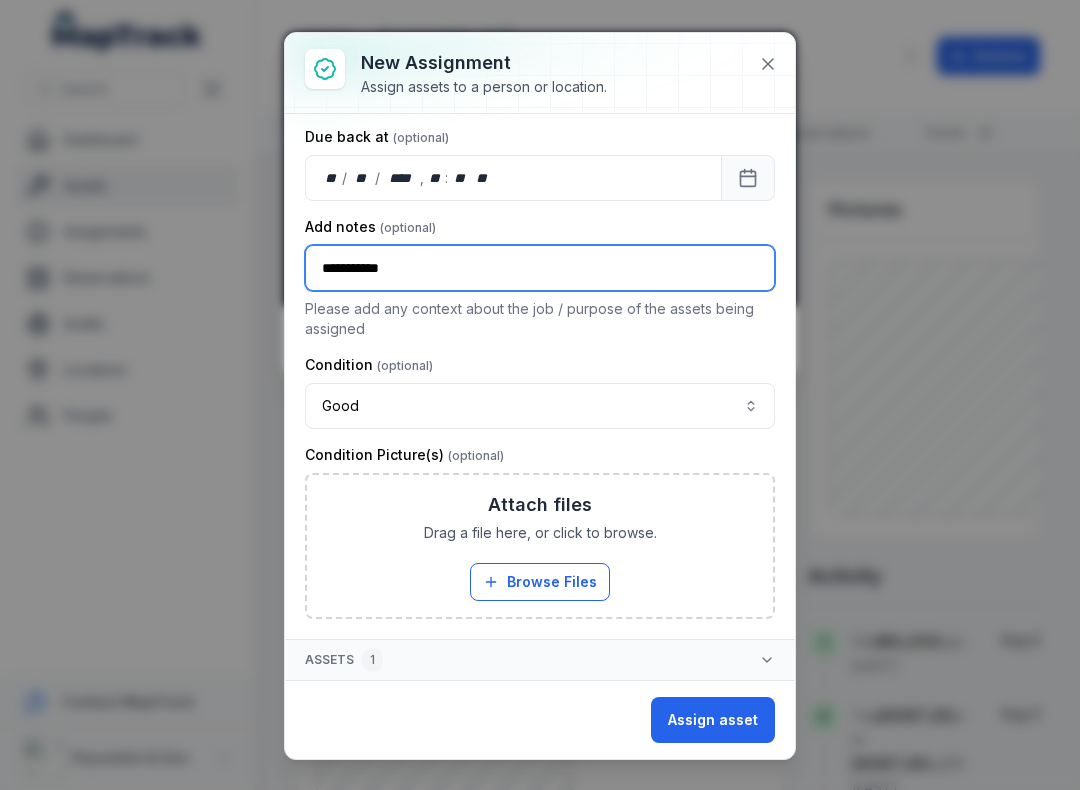click on "**********" at bounding box center (540, 268) 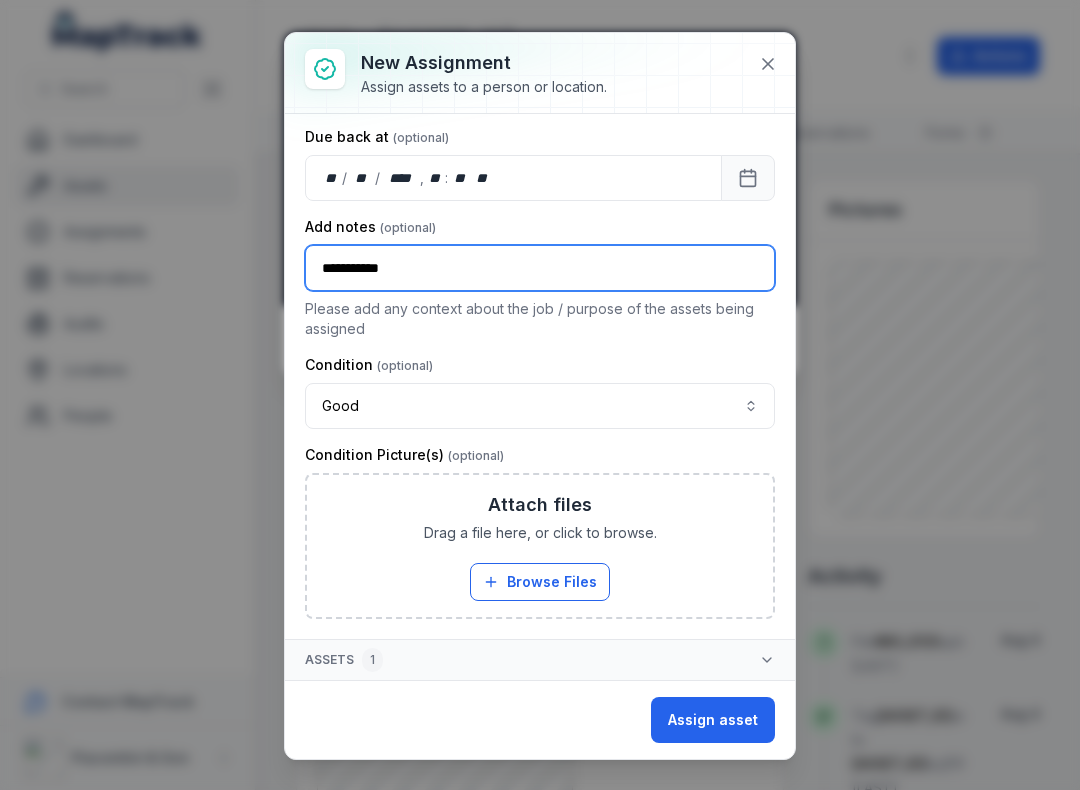 click on "**********" at bounding box center [540, 268] 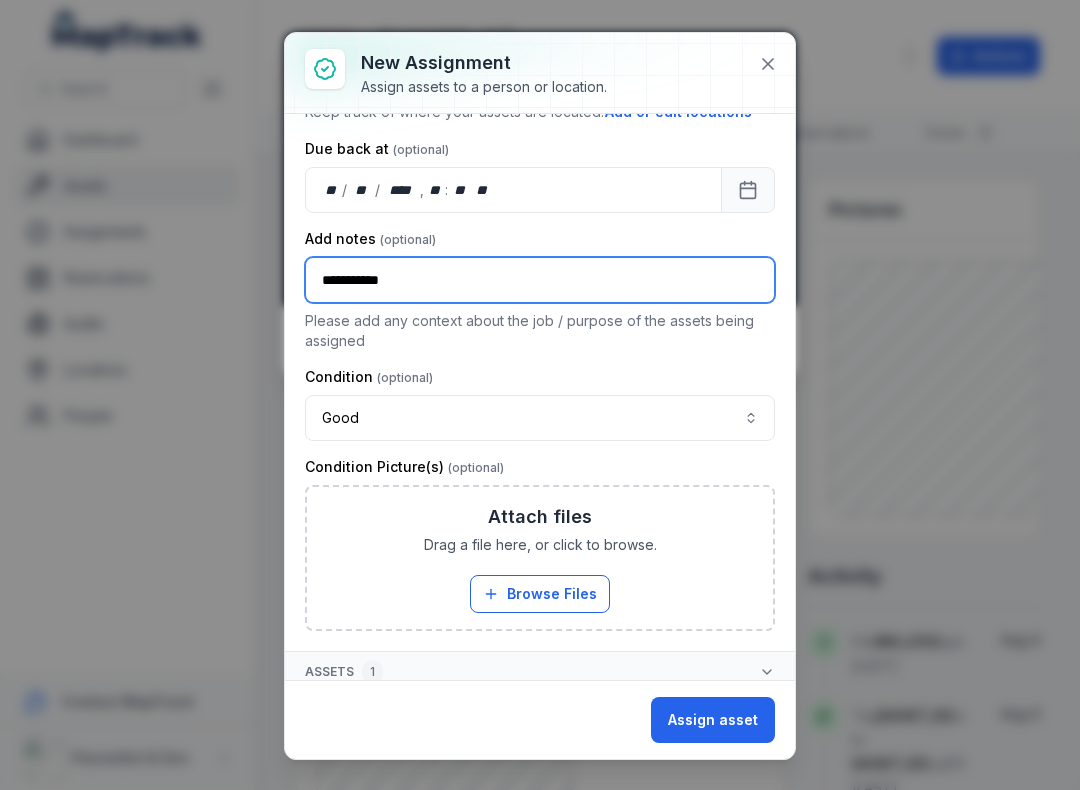 scroll, scrollTop: 207, scrollLeft: 20, axis: both 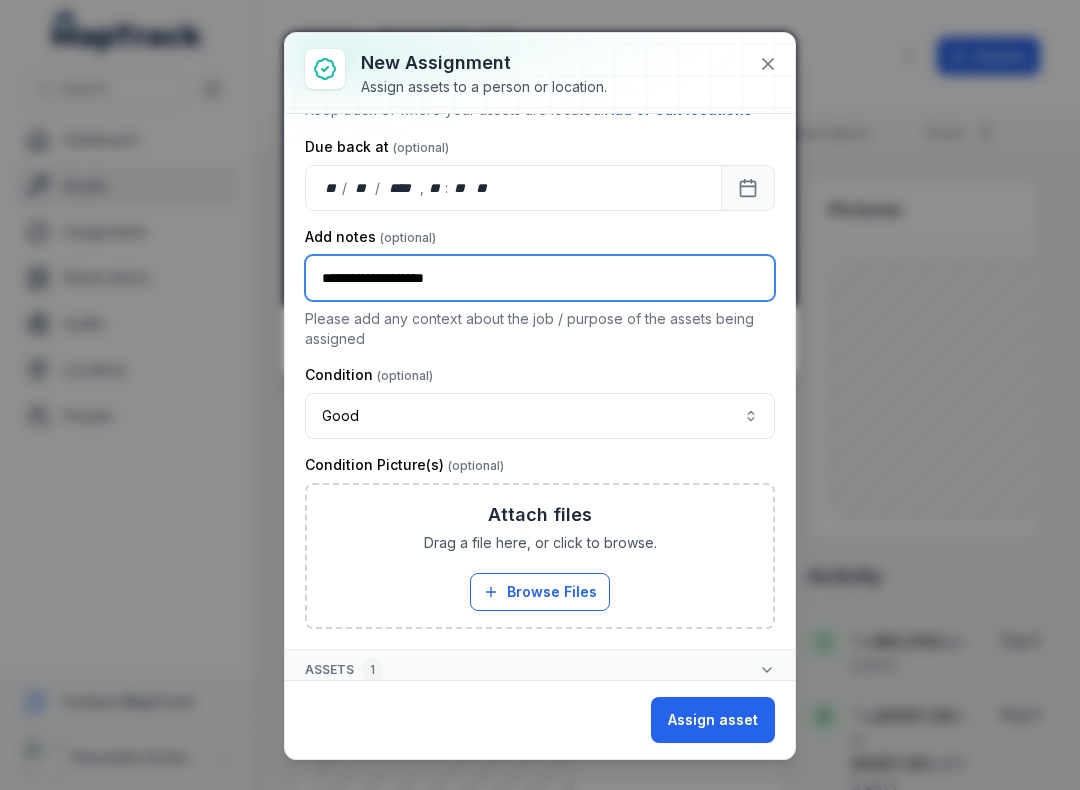 click on "**********" at bounding box center [540, 278] 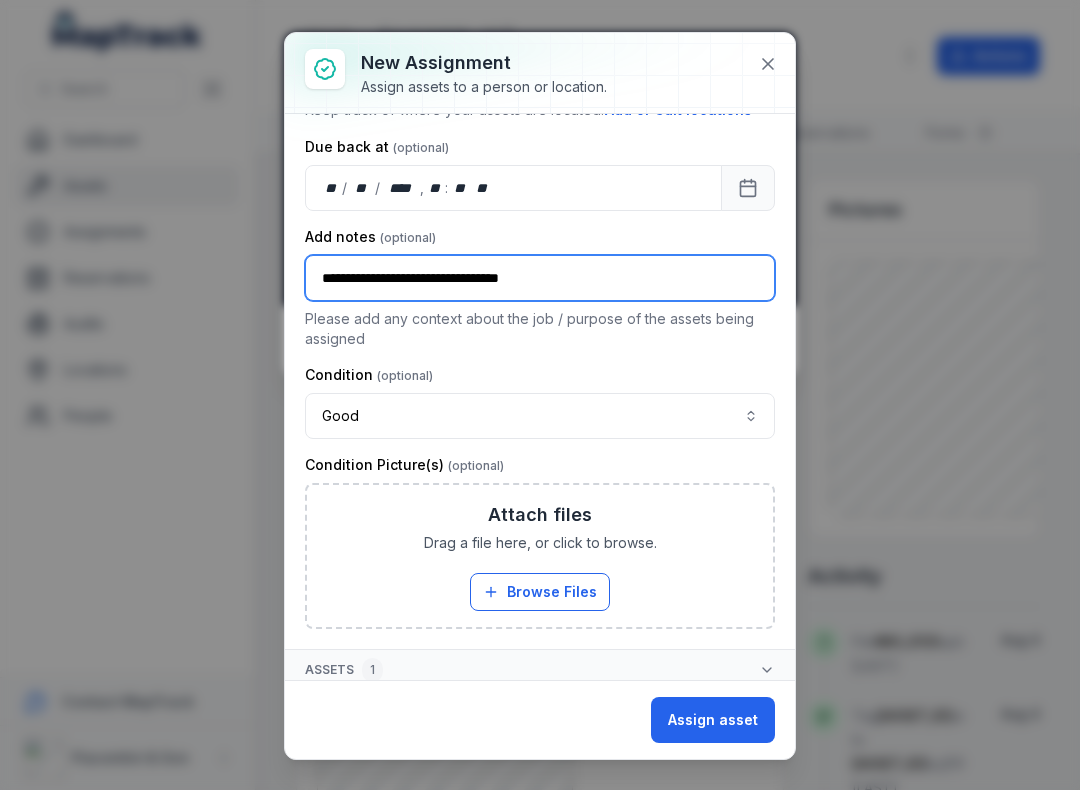 click on "**********" at bounding box center [540, 278] 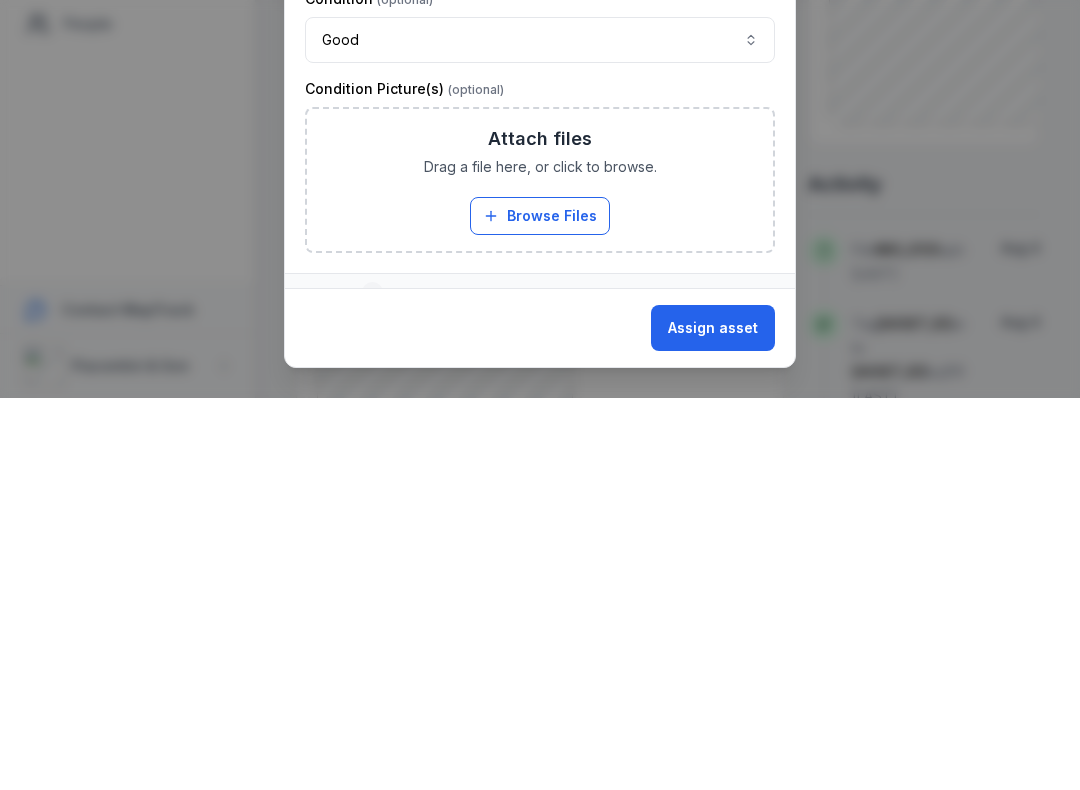 scroll, scrollTop: 194, scrollLeft: 17, axis: both 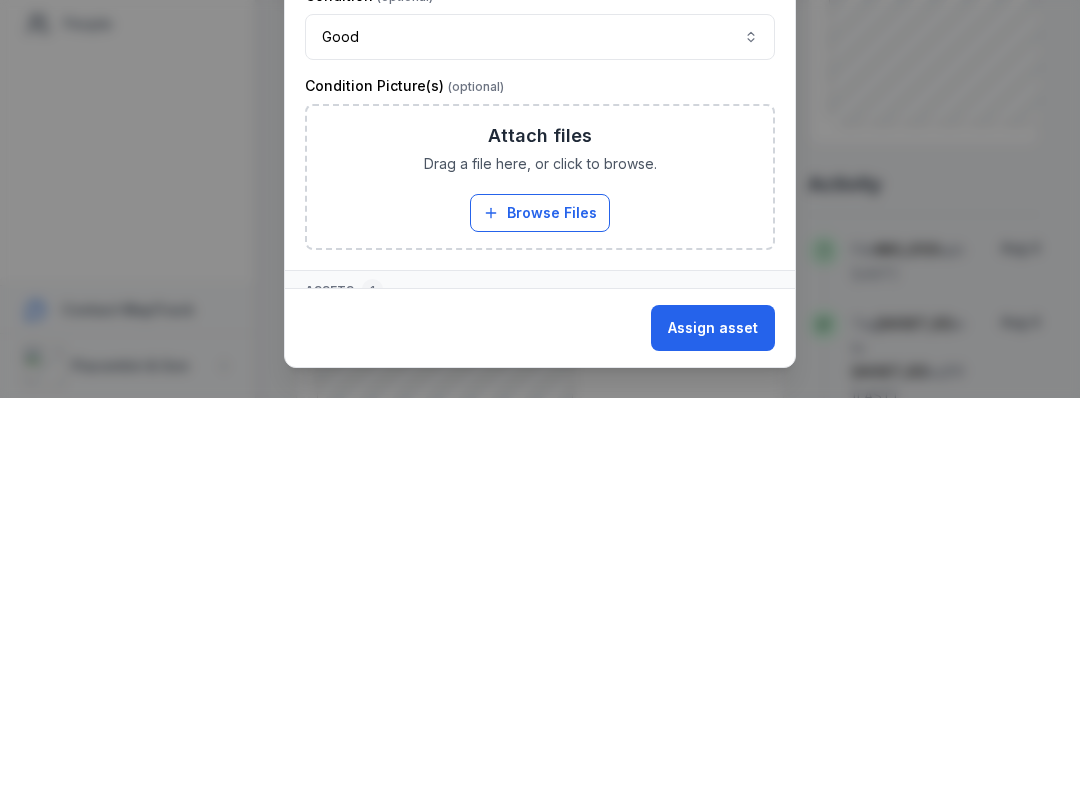 click on "Browse Files" at bounding box center [540, 605] 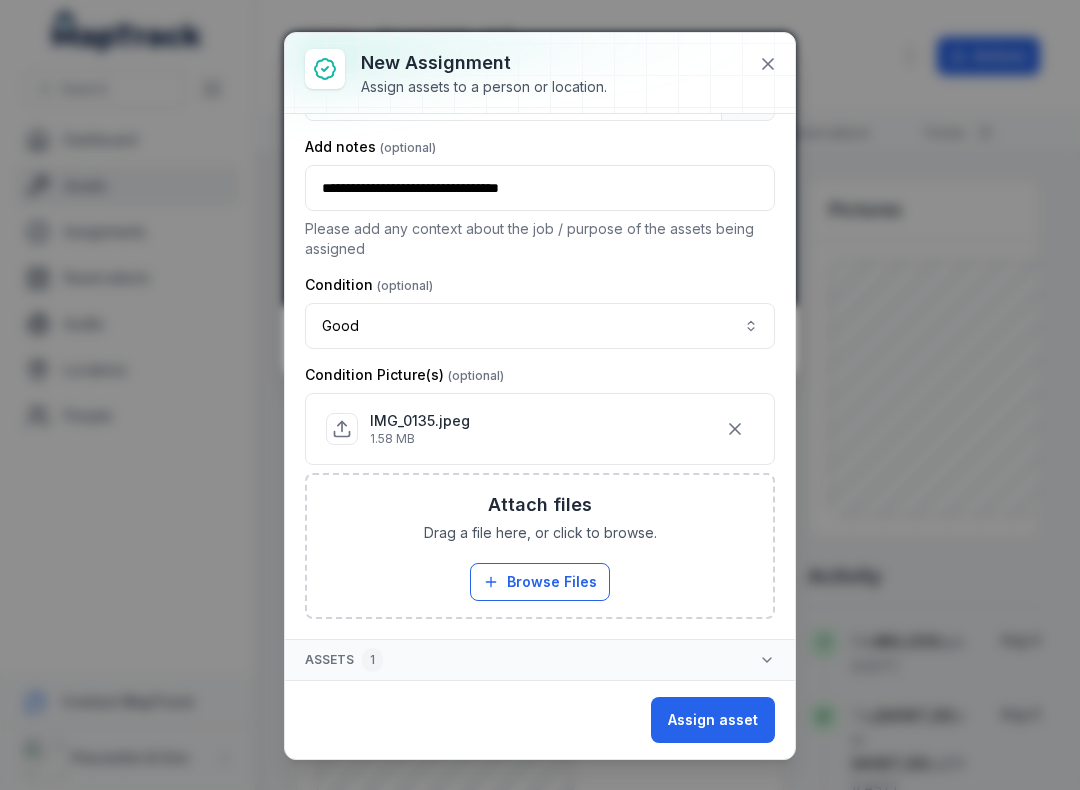 scroll, scrollTop: 297, scrollLeft: 0, axis: vertical 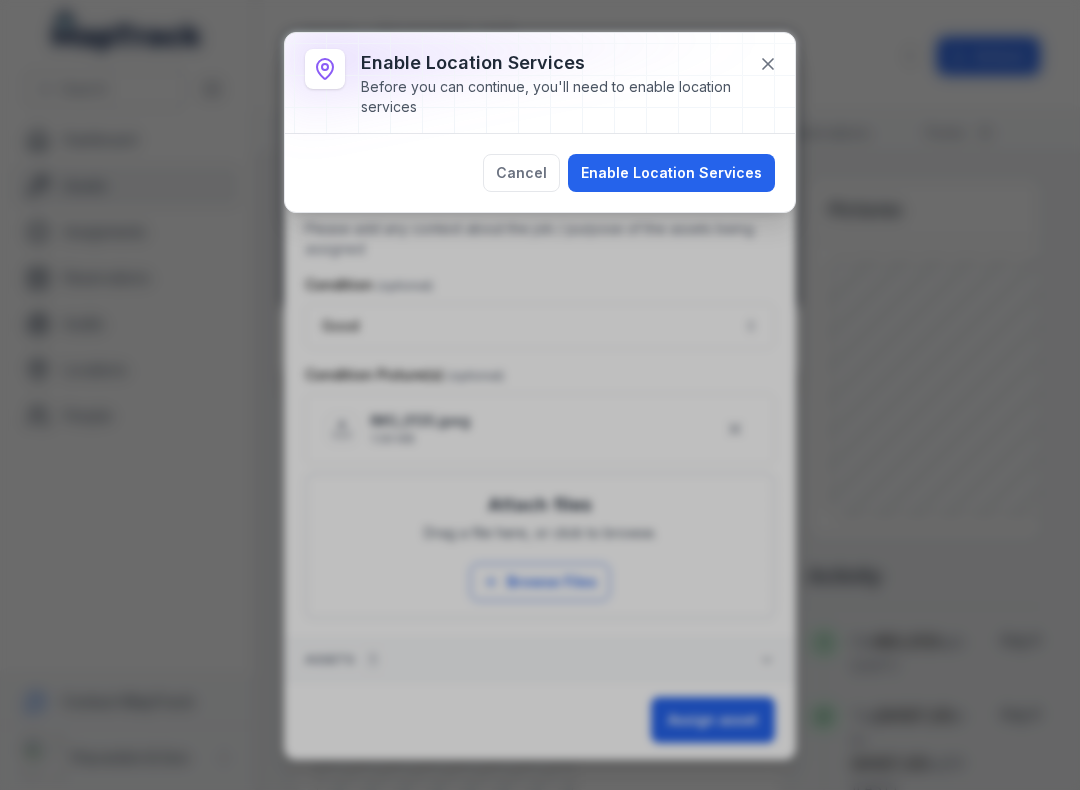 click 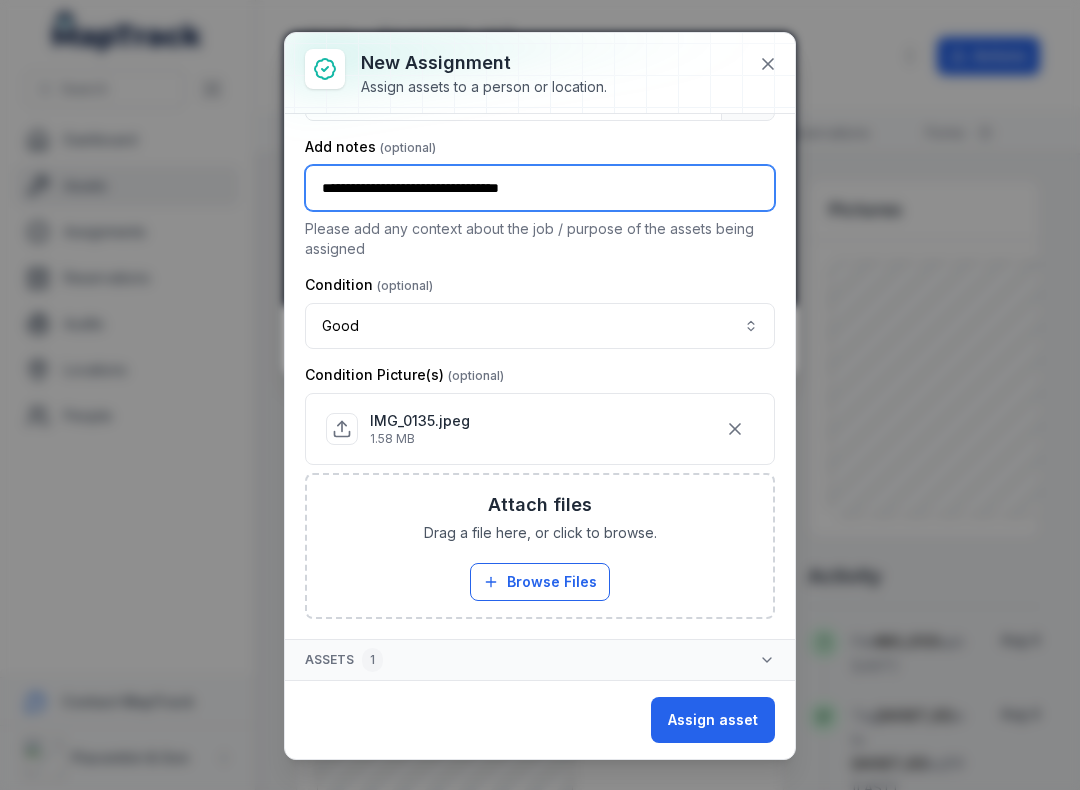click on "**********" at bounding box center [540, 188] 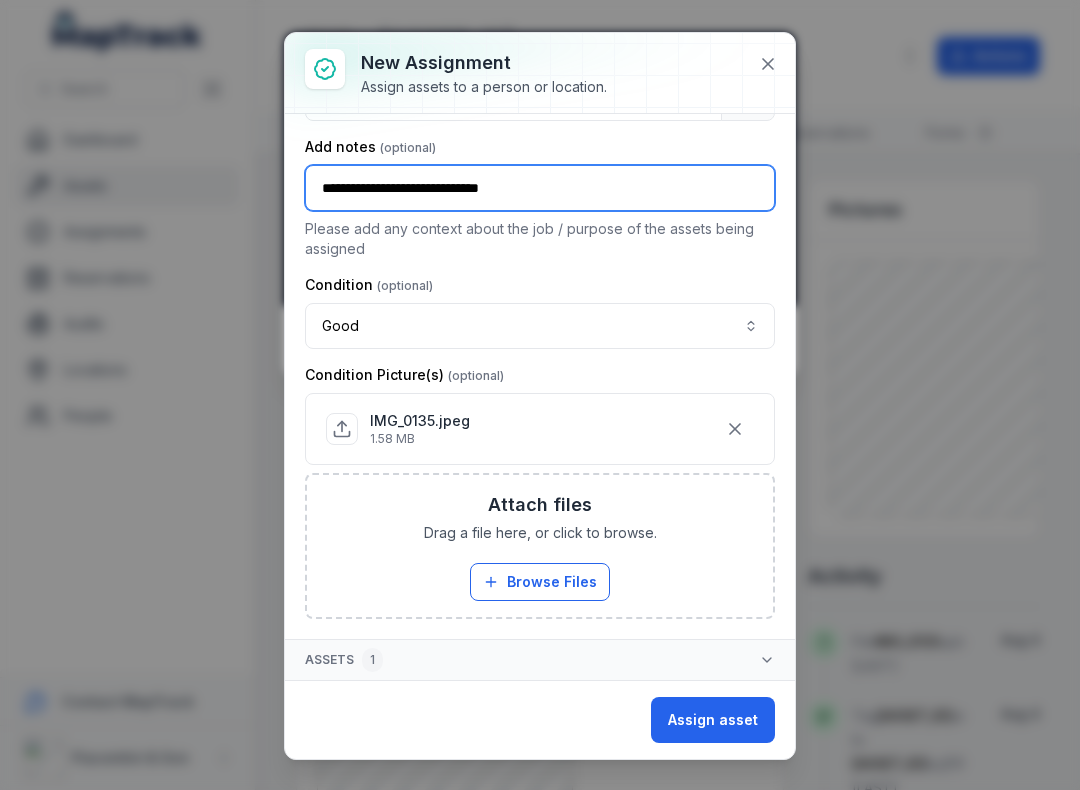click on "**********" at bounding box center (540, 188) 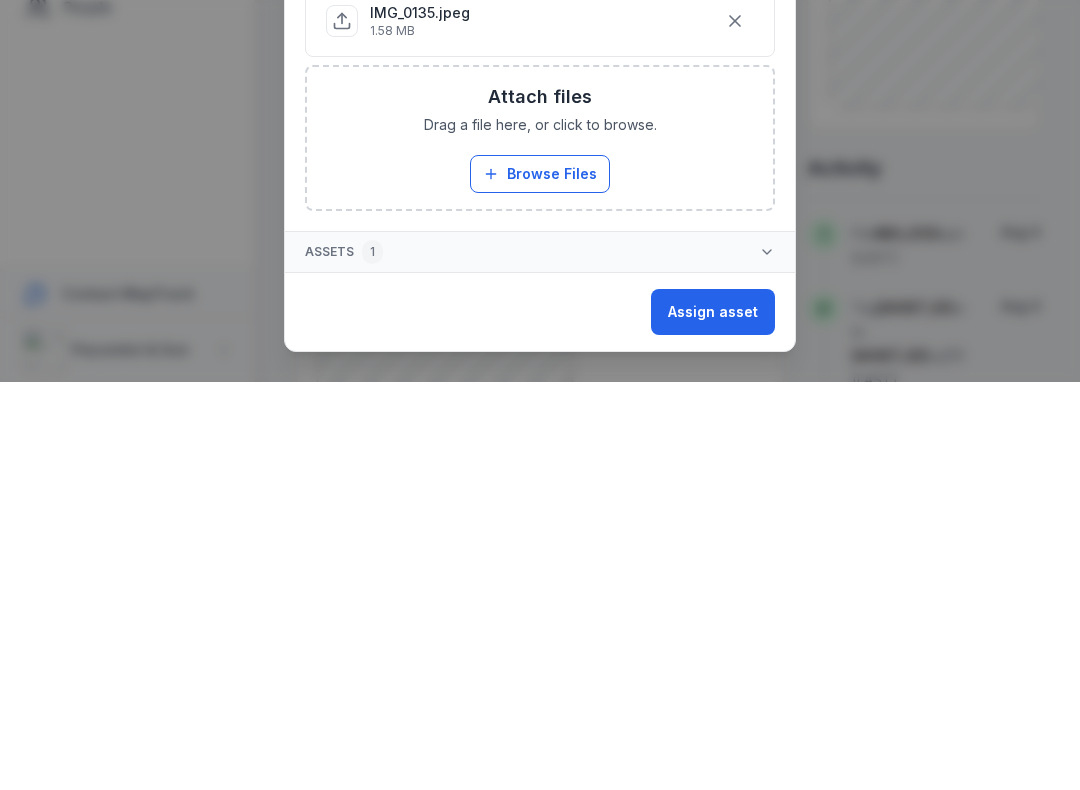type on "**********" 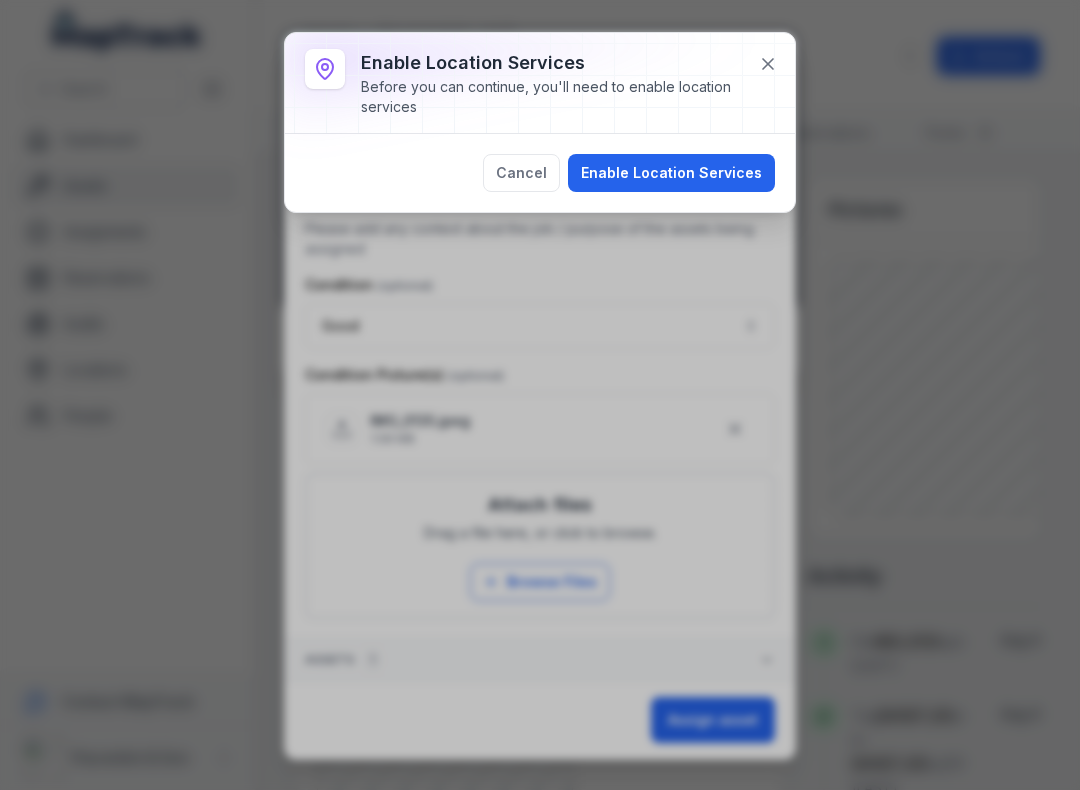 click 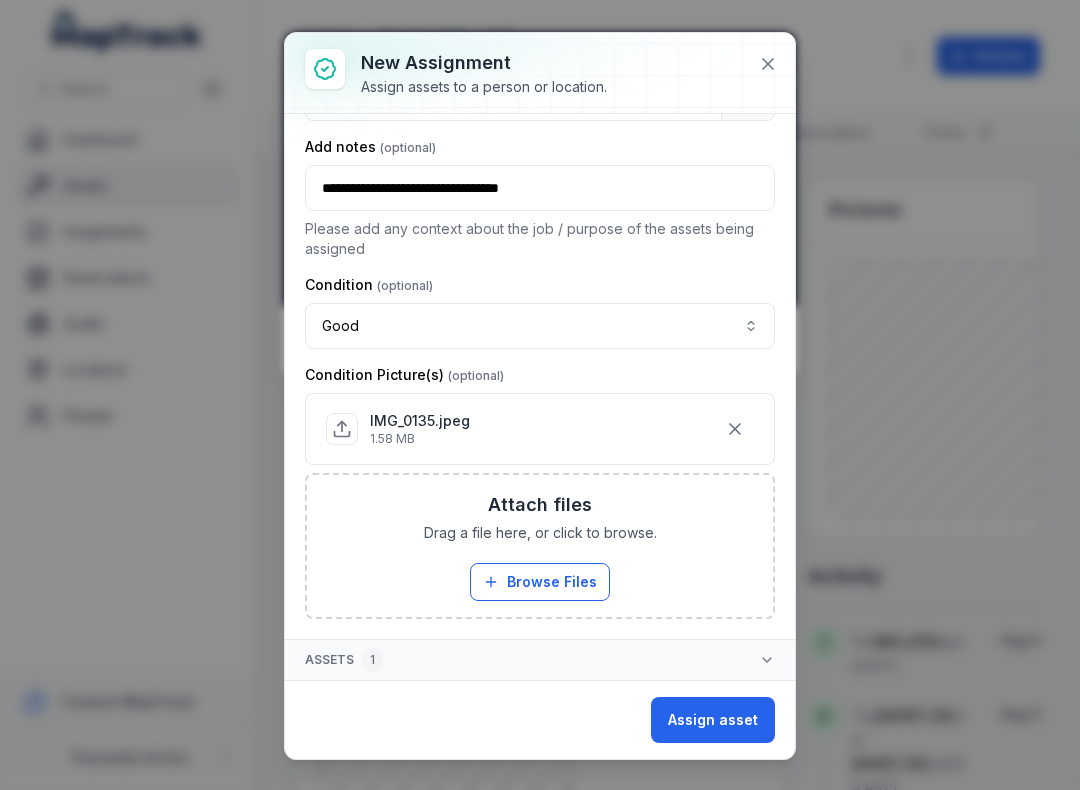 scroll, scrollTop: 27, scrollLeft: 20, axis: both 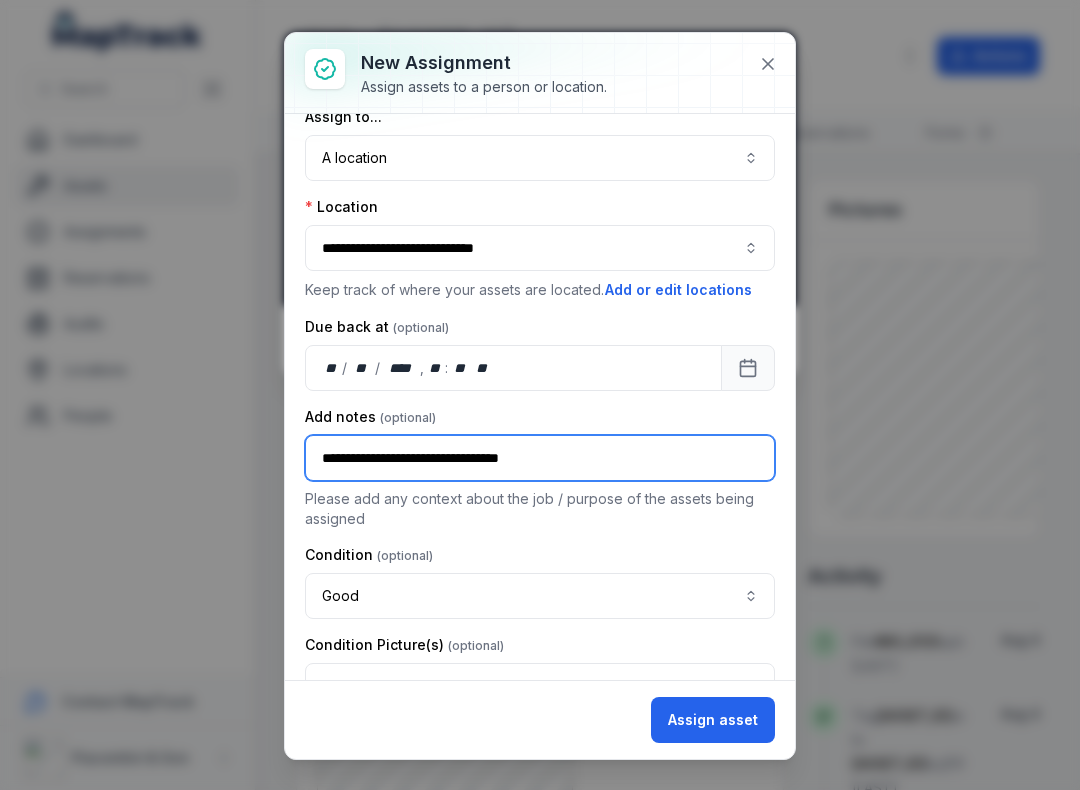 click on "**********" at bounding box center (540, 458) 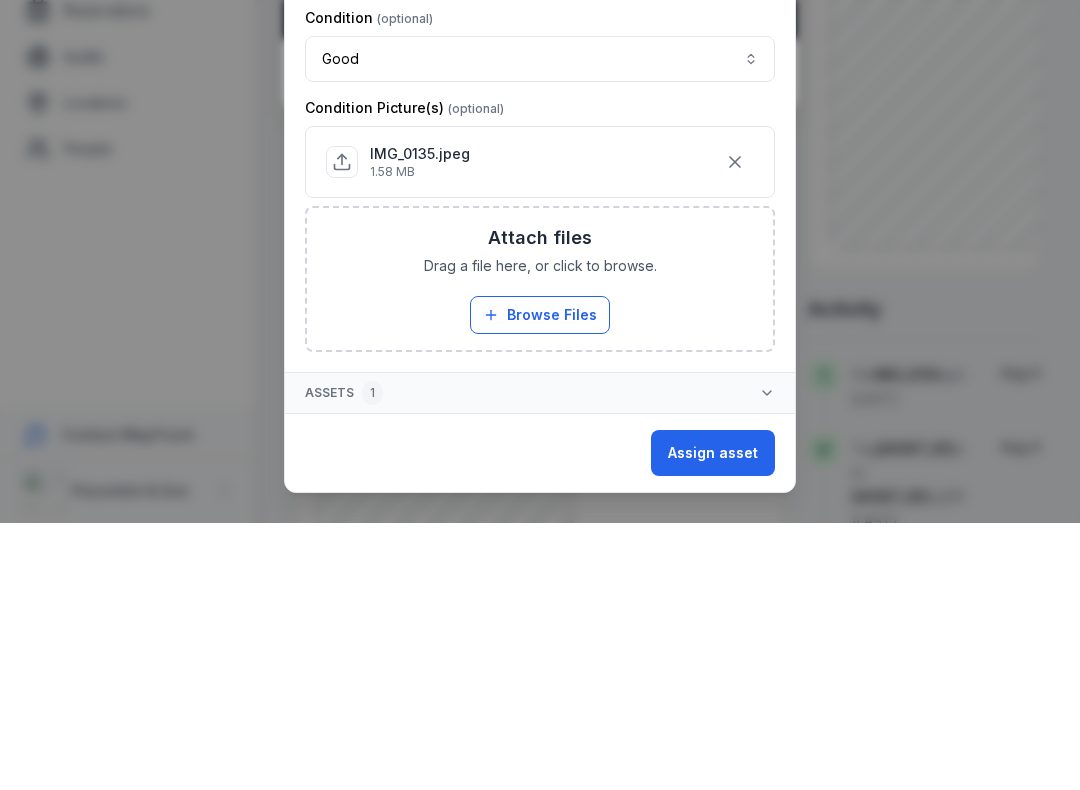 scroll, scrollTop: 297, scrollLeft: 20, axis: both 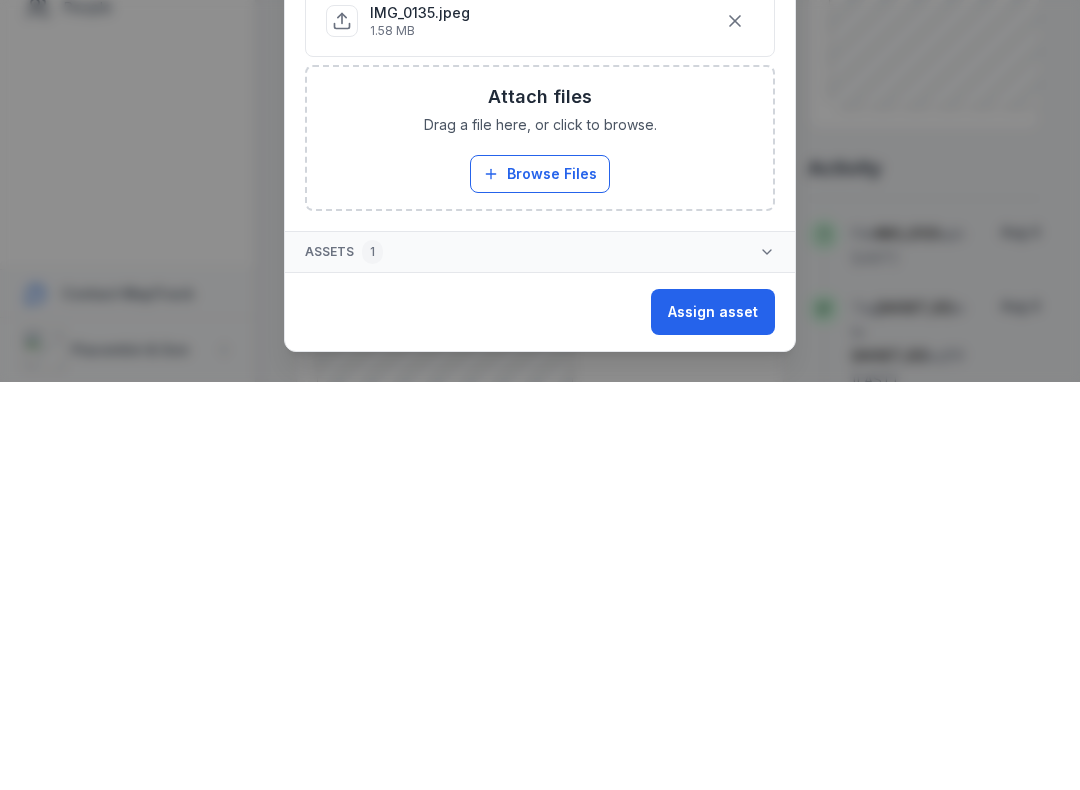 click on "Assign asset" at bounding box center [713, 720] 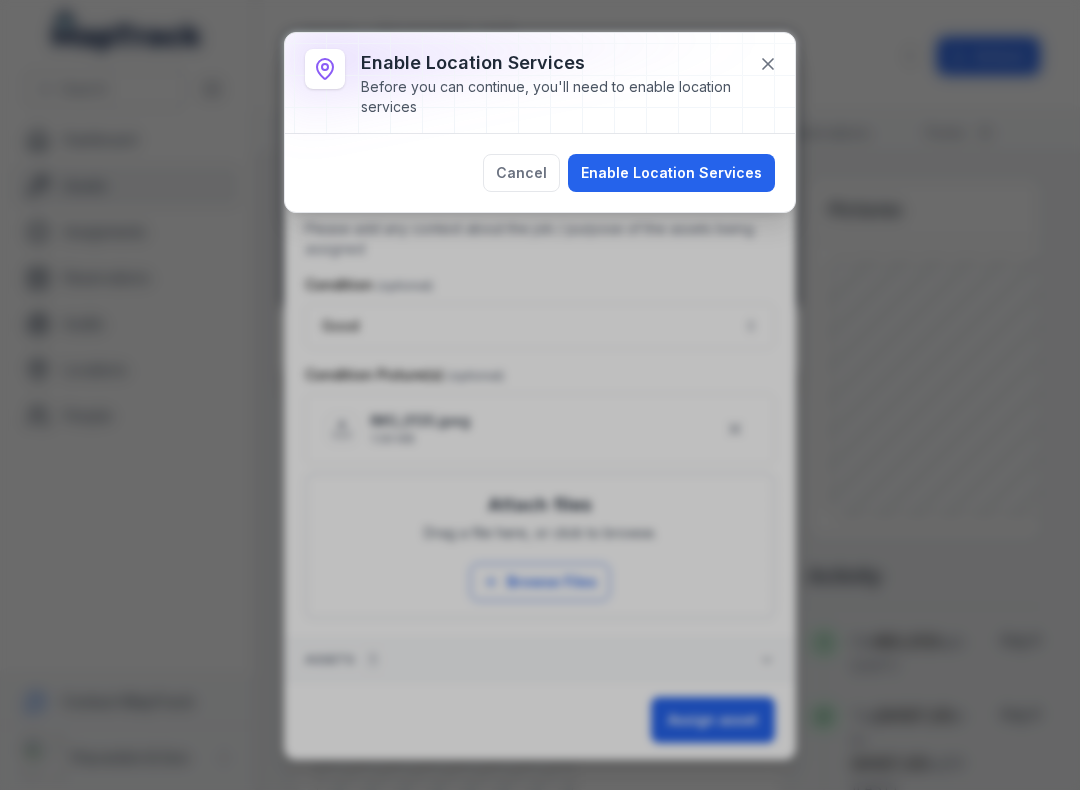 click on "Enable Location Services" at bounding box center (671, 173) 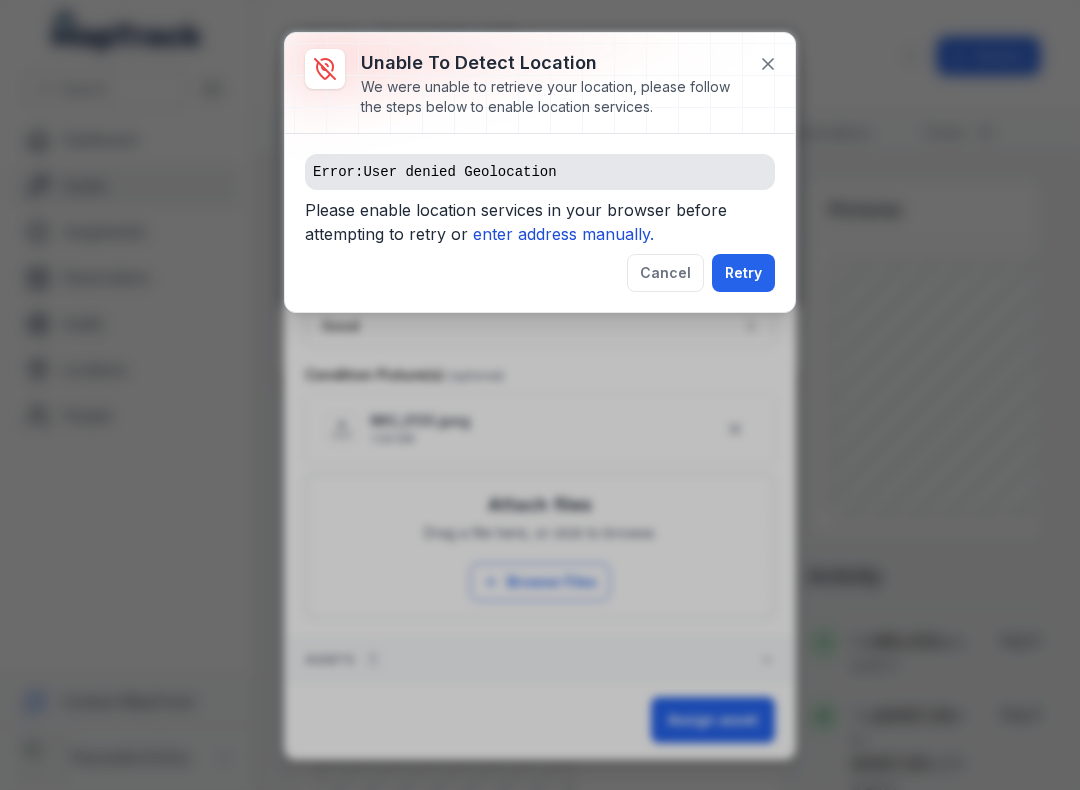 click on "Error:  User denied Geolocation" at bounding box center [540, 172] 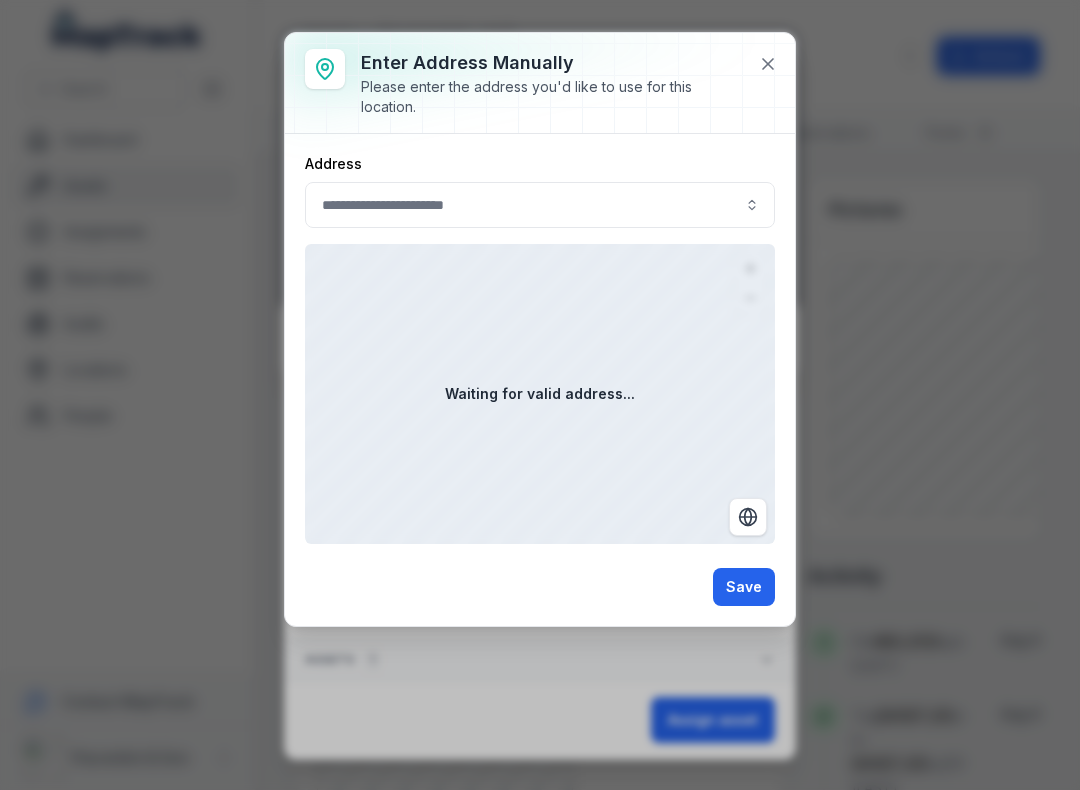 click on "Address" at bounding box center (540, 164) 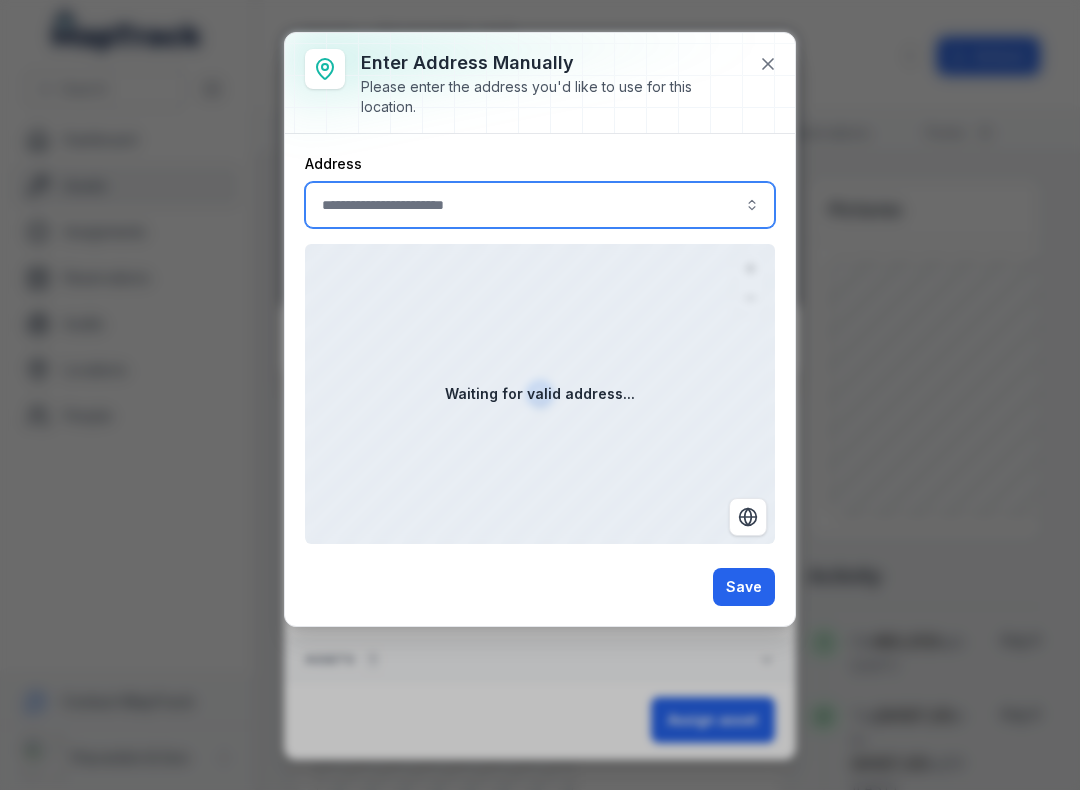 click at bounding box center (540, 205) 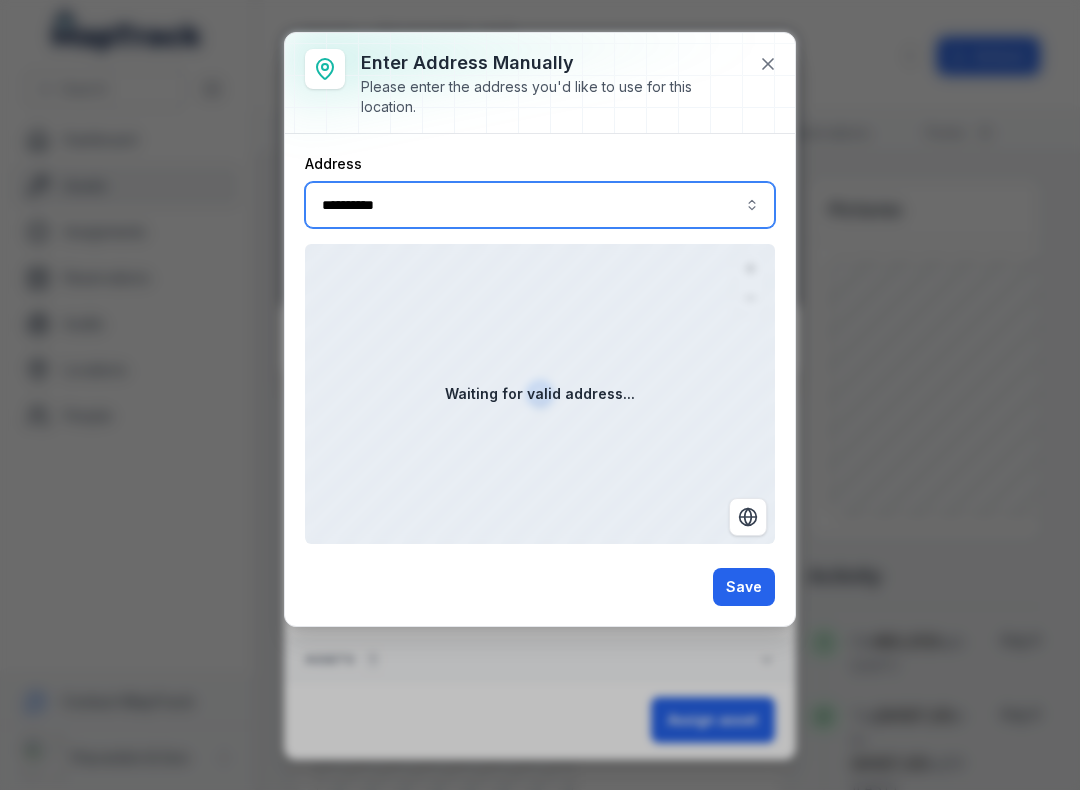 type on "**********" 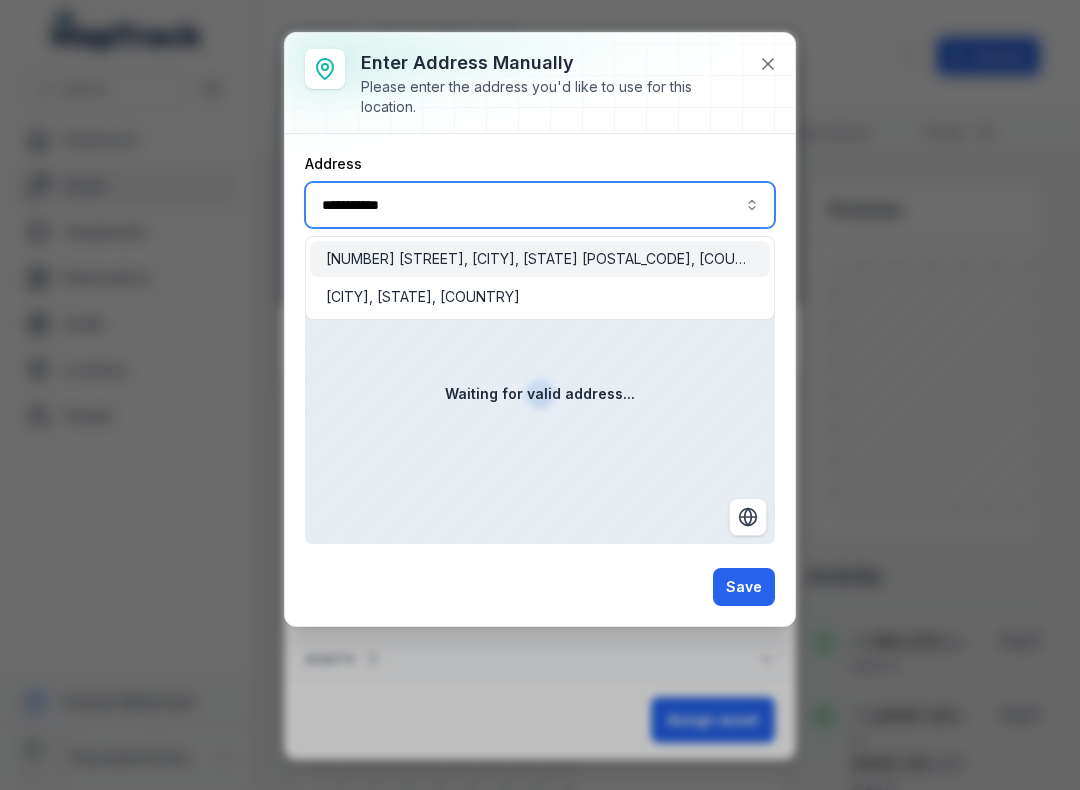 click on "[NUMBER] [STREET], [CITY], [STATE] [POSTAL_CODE], [COUNTRY]" at bounding box center (540, 259) 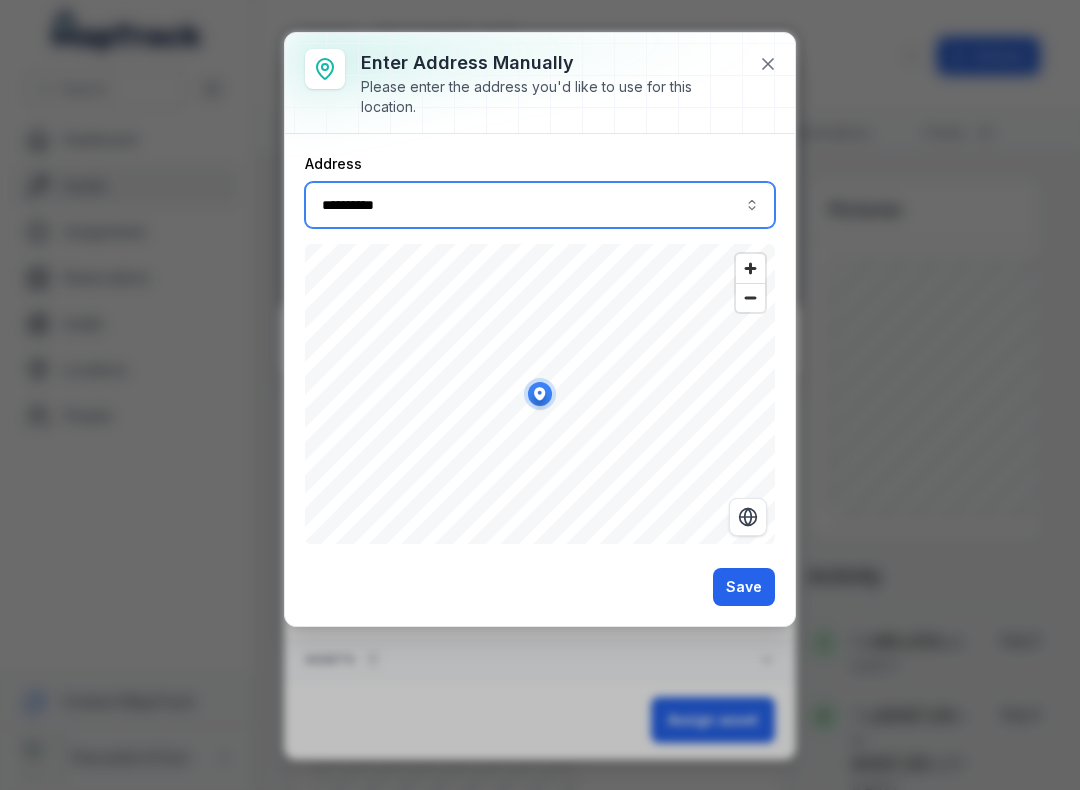 type on "**********" 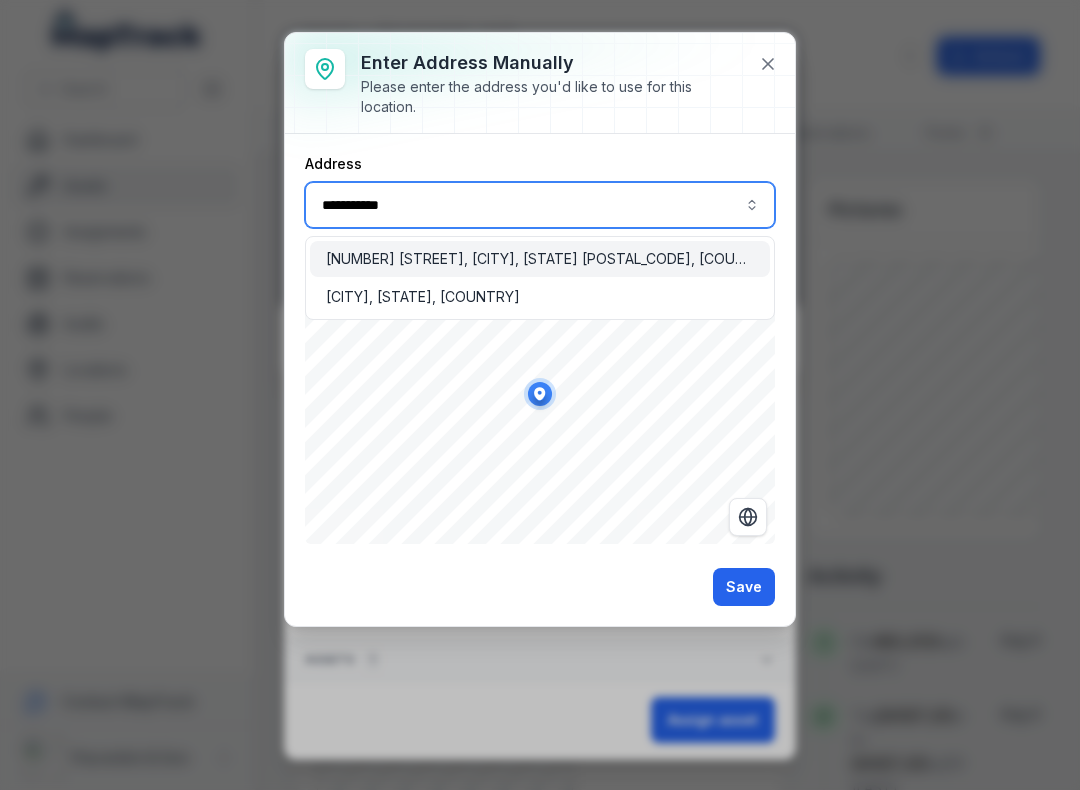 click on "[NUMBER] [STREET], [CITY], [STATE] [POSTAL_CODE], [COUNTRY]" at bounding box center [540, 259] 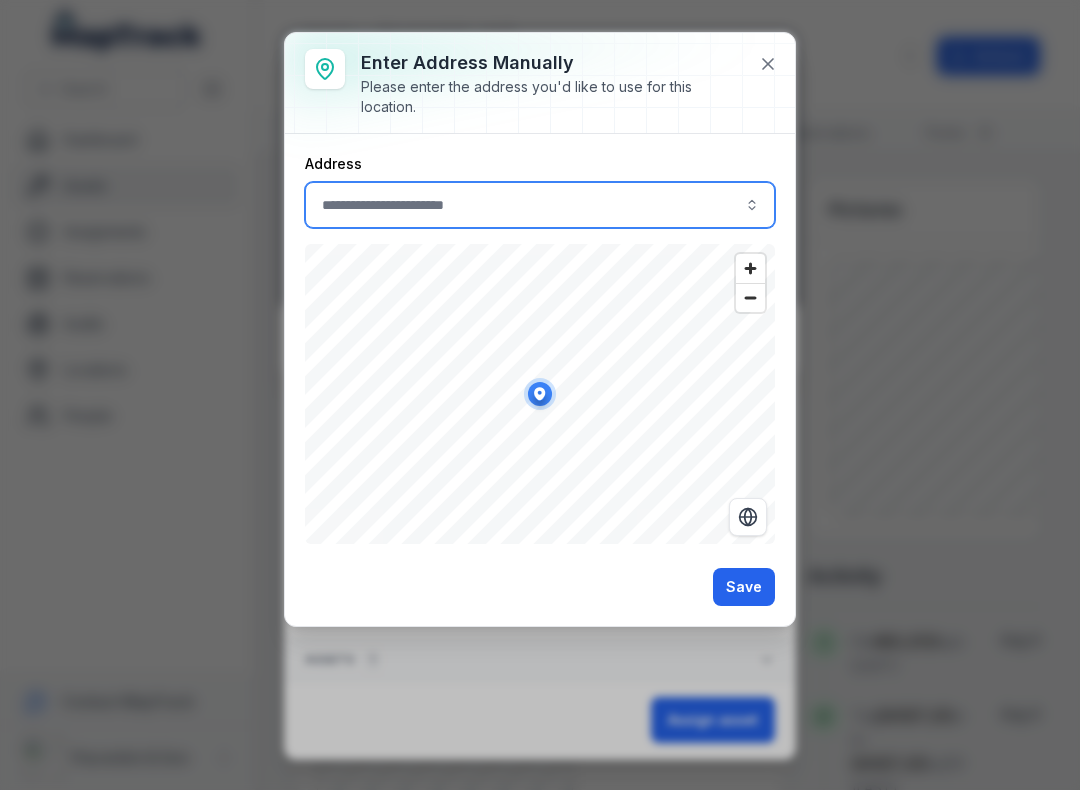 click at bounding box center (748, 517) 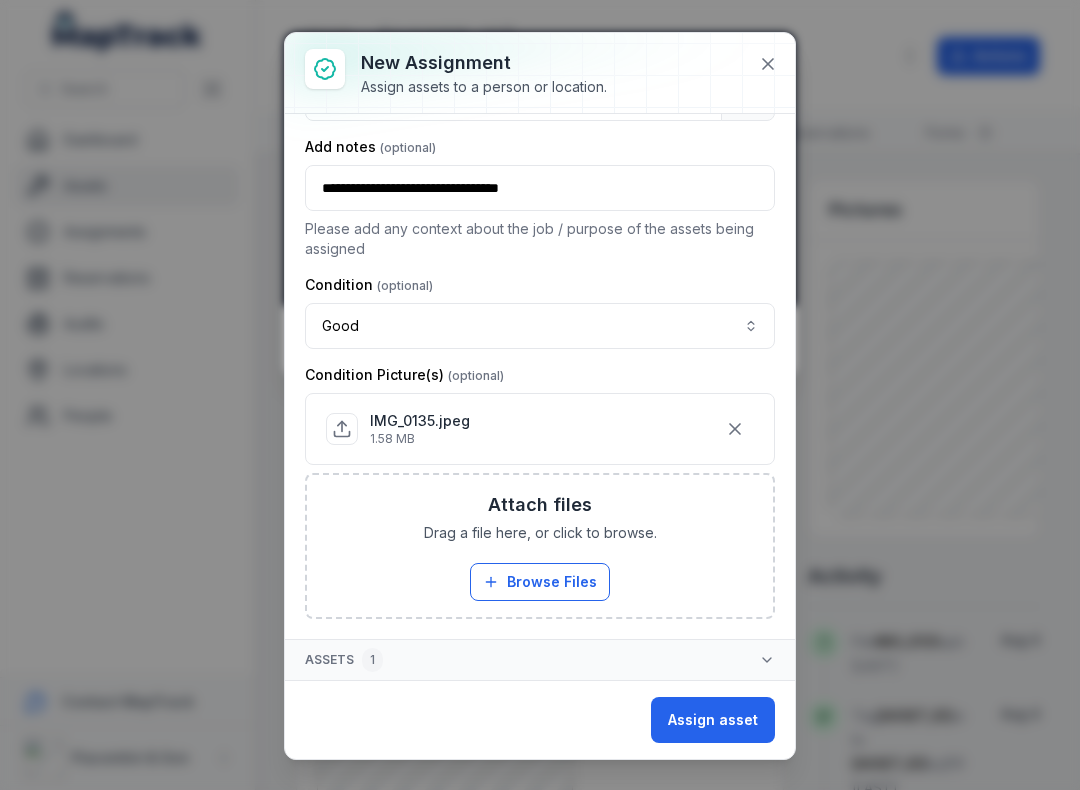 click on "Assign asset" at bounding box center (713, 720) 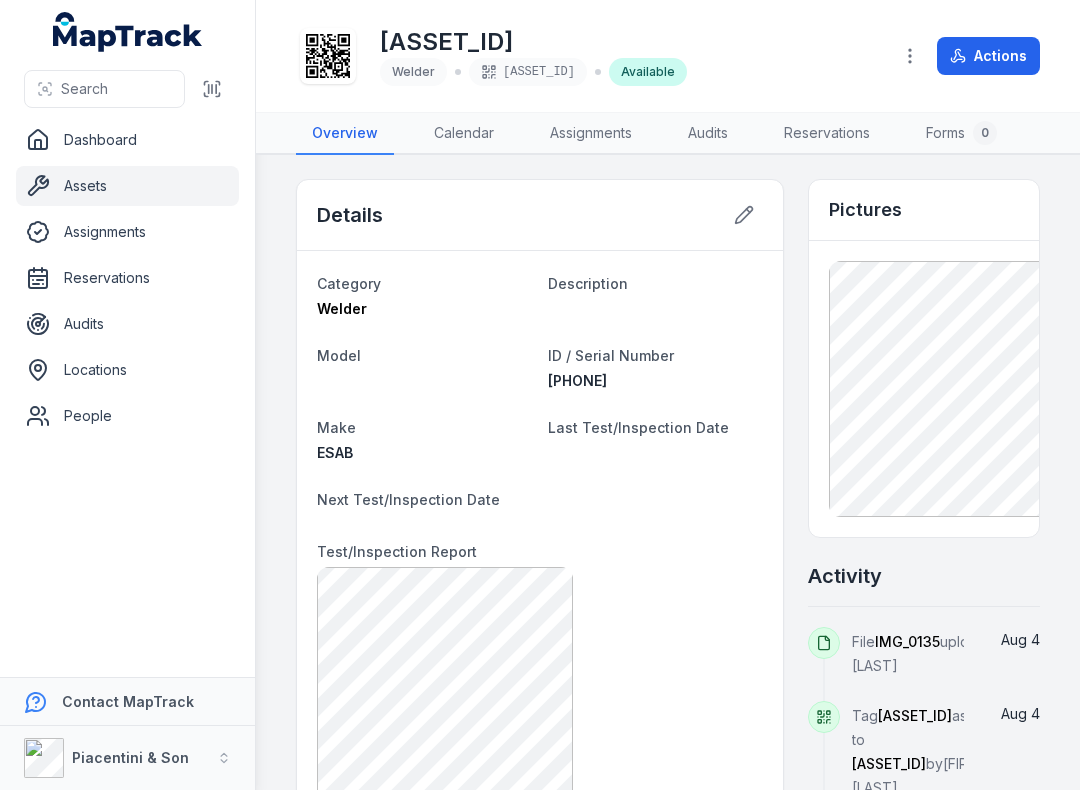 scroll, scrollTop: 0, scrollLeft: 0, axis: both 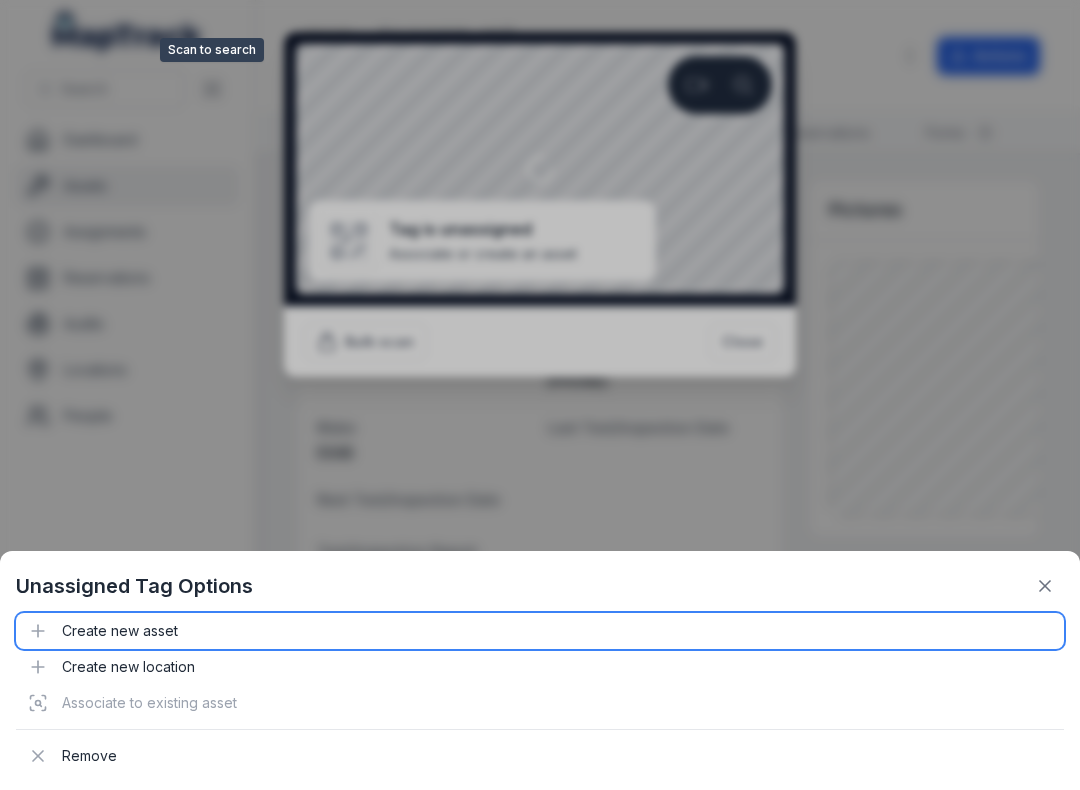 click on "Create new asset" at bounding box center (540, 631) 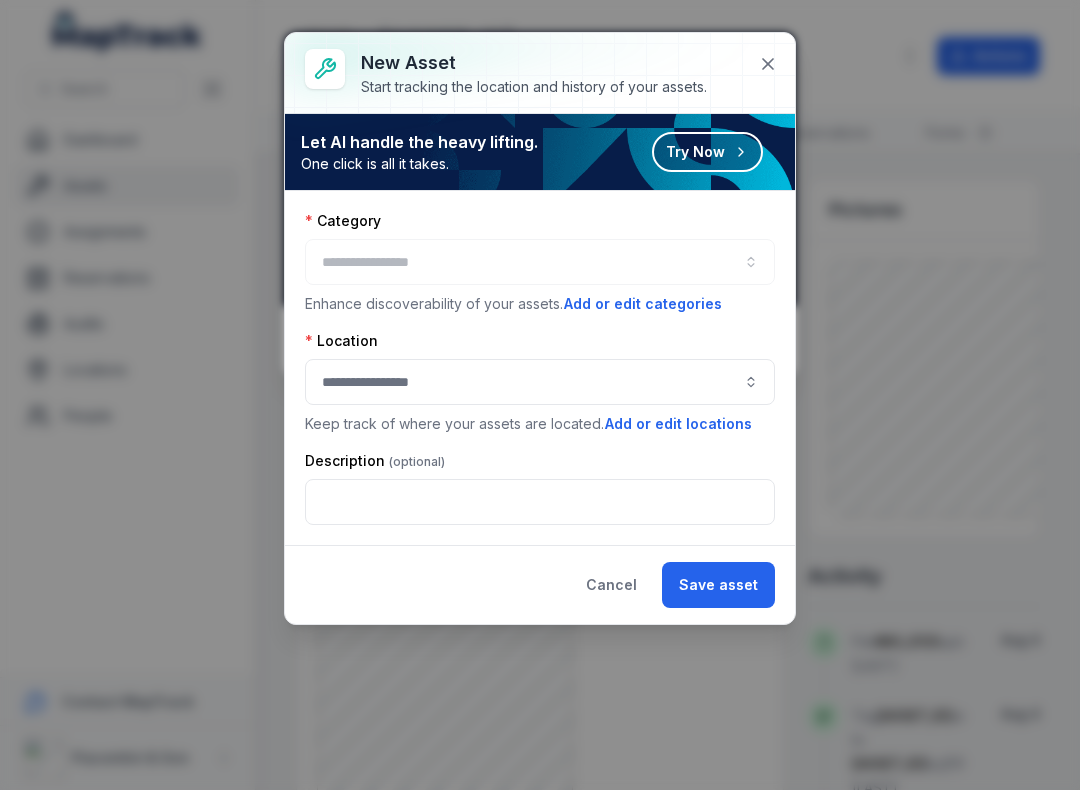 click at bounding box center [540, 262] 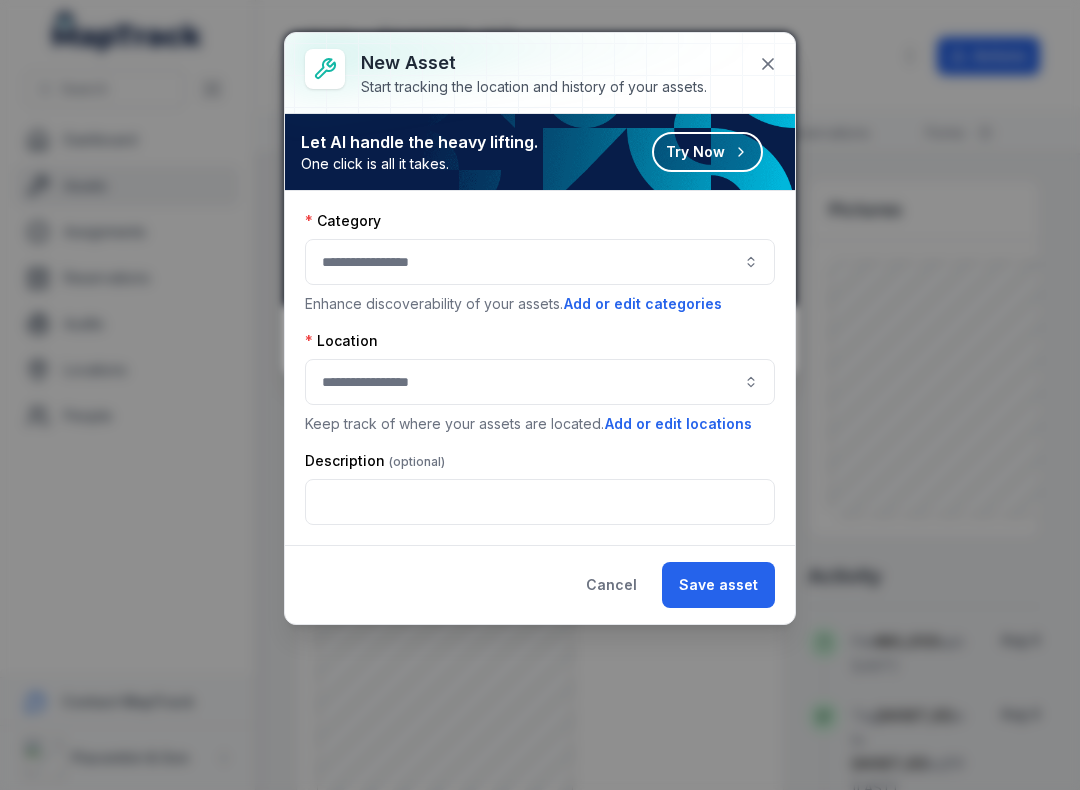 click at bounding box center [540, 262] 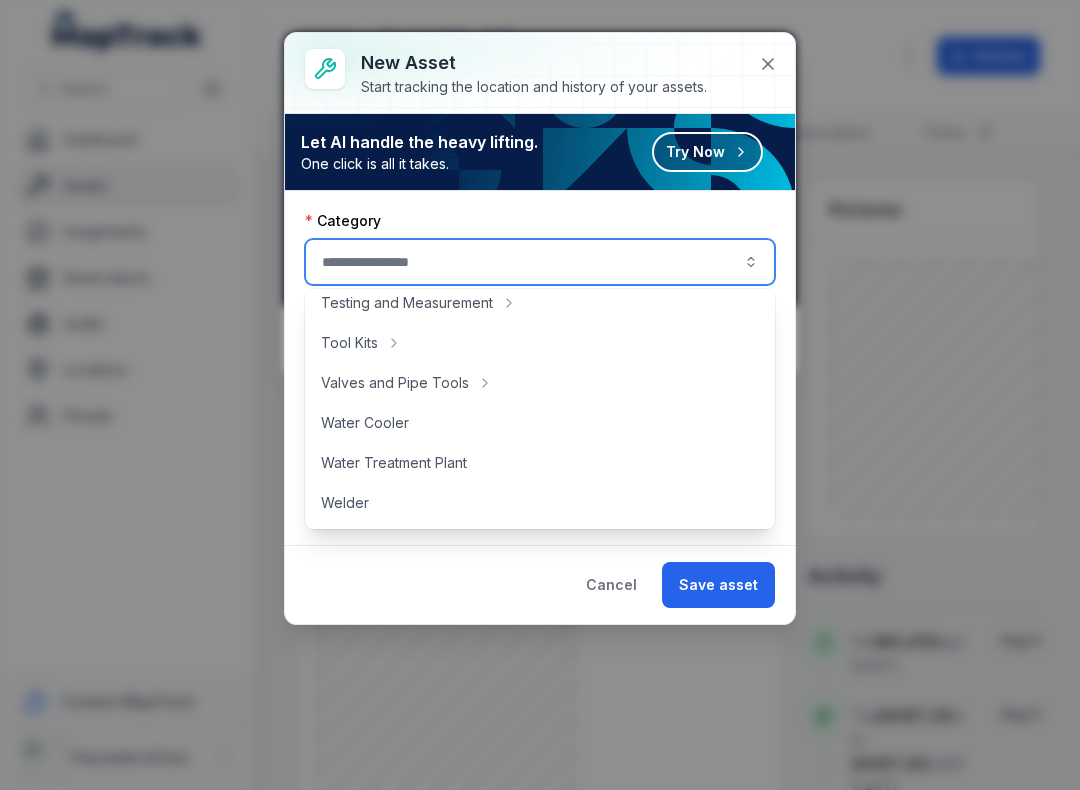 scroll, scrollTop: 892, scrollLeft: 0, axis: vertical 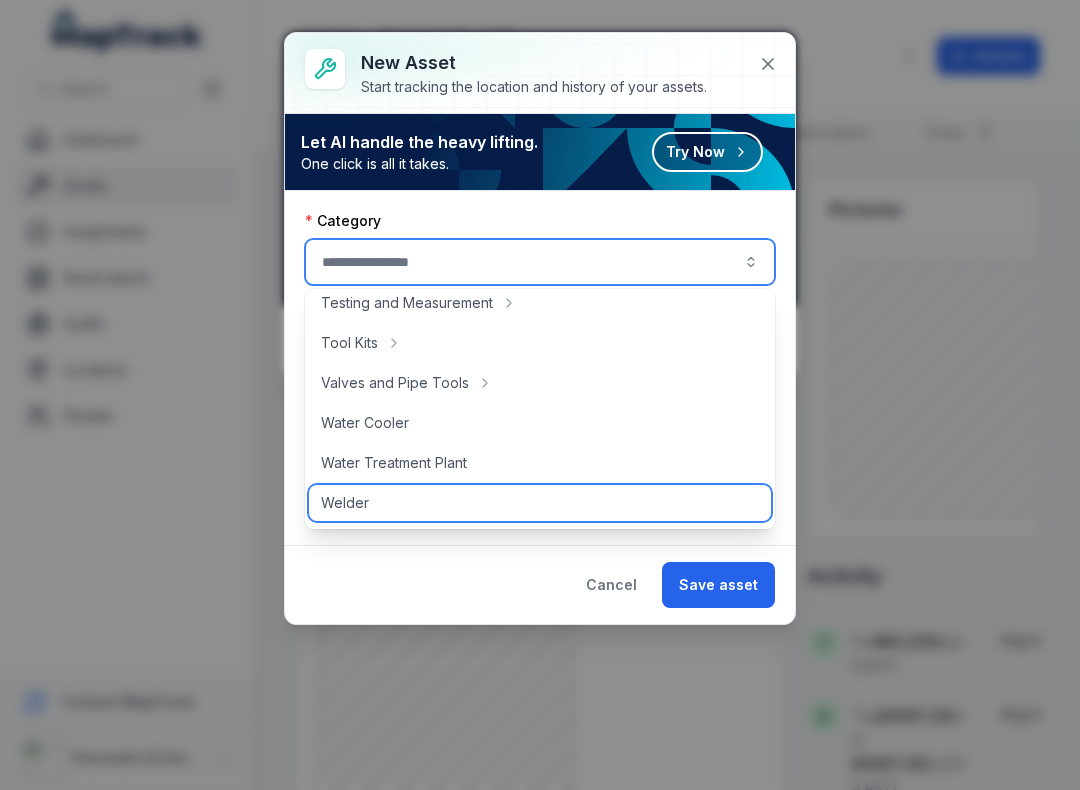 click on "Welder" at bounding box center [345, 503] 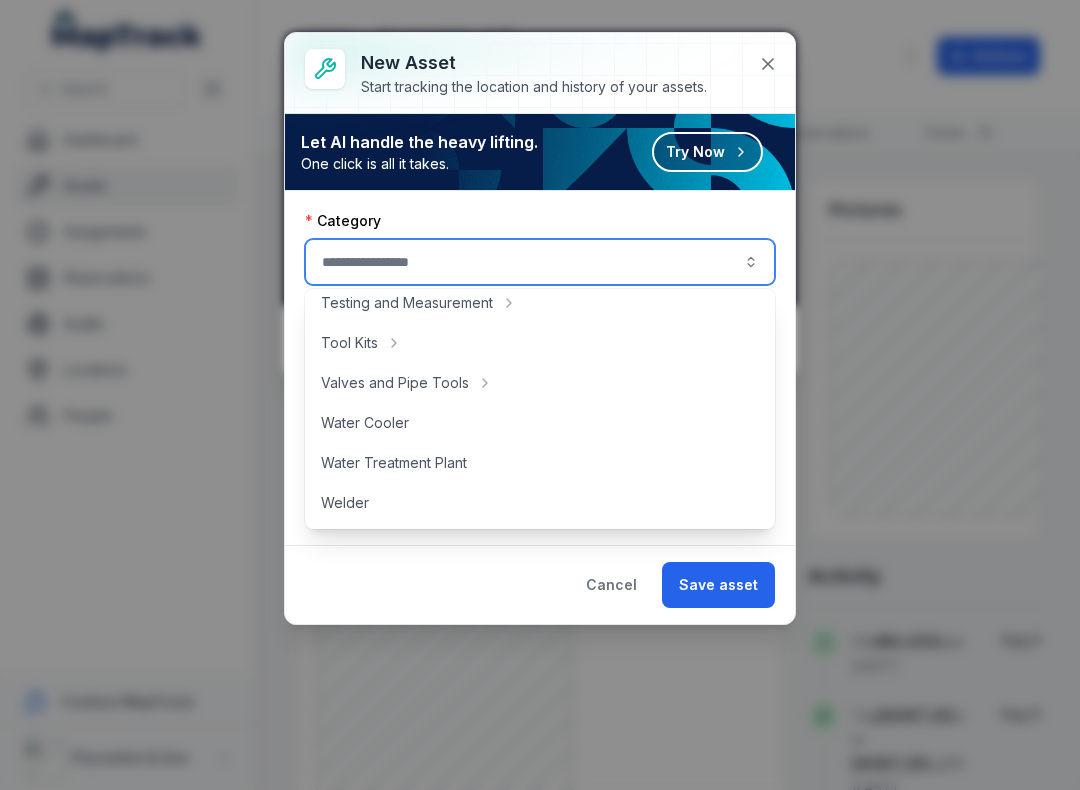 type on "******" 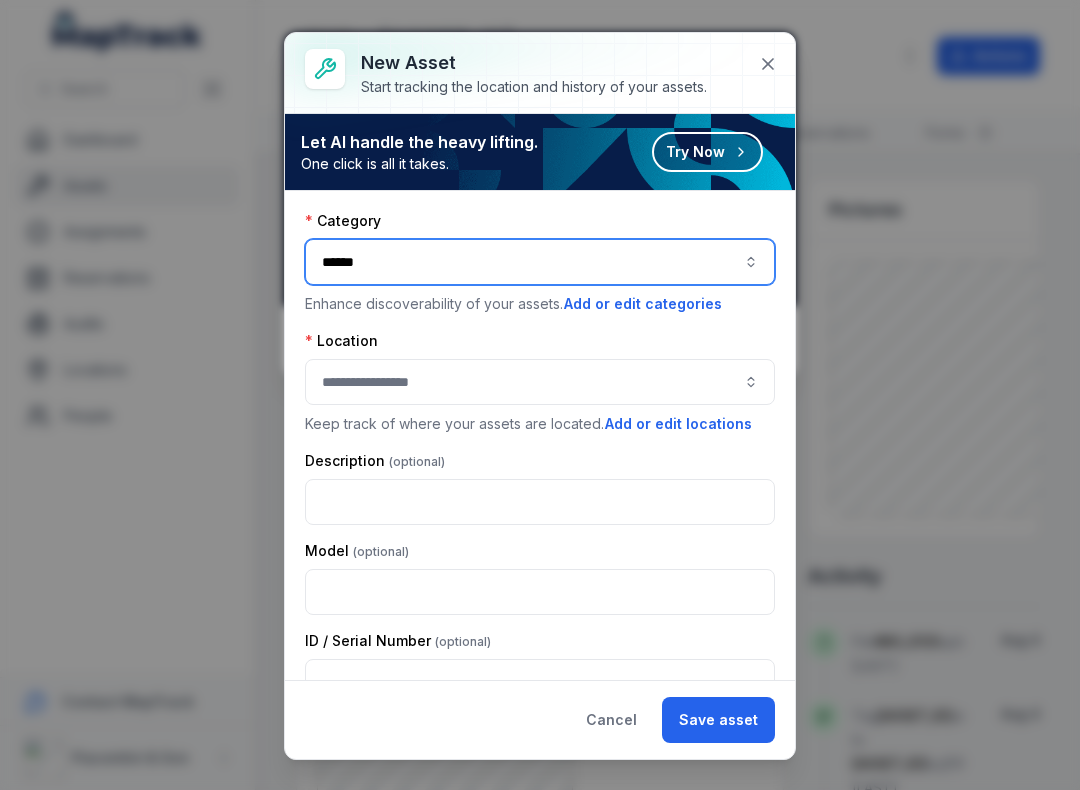 click at bounding box center [540, 382] 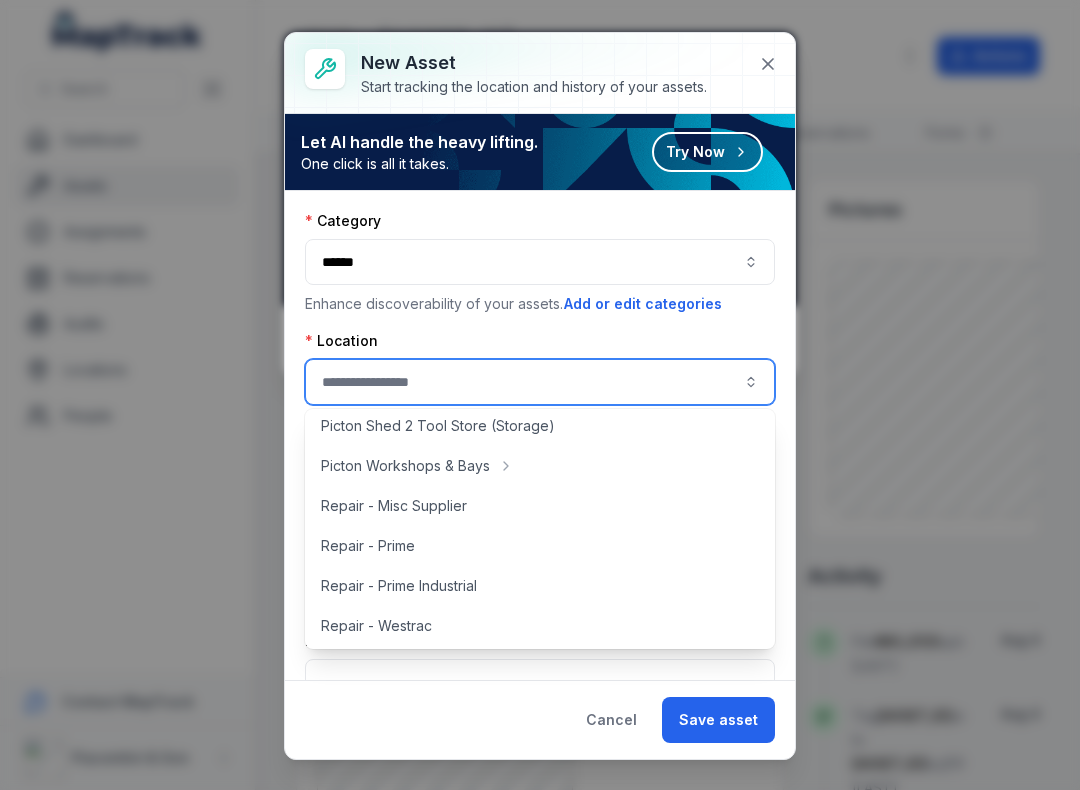 scroll, scrollTop: 442, scrollLeft: 0, axis: vertical 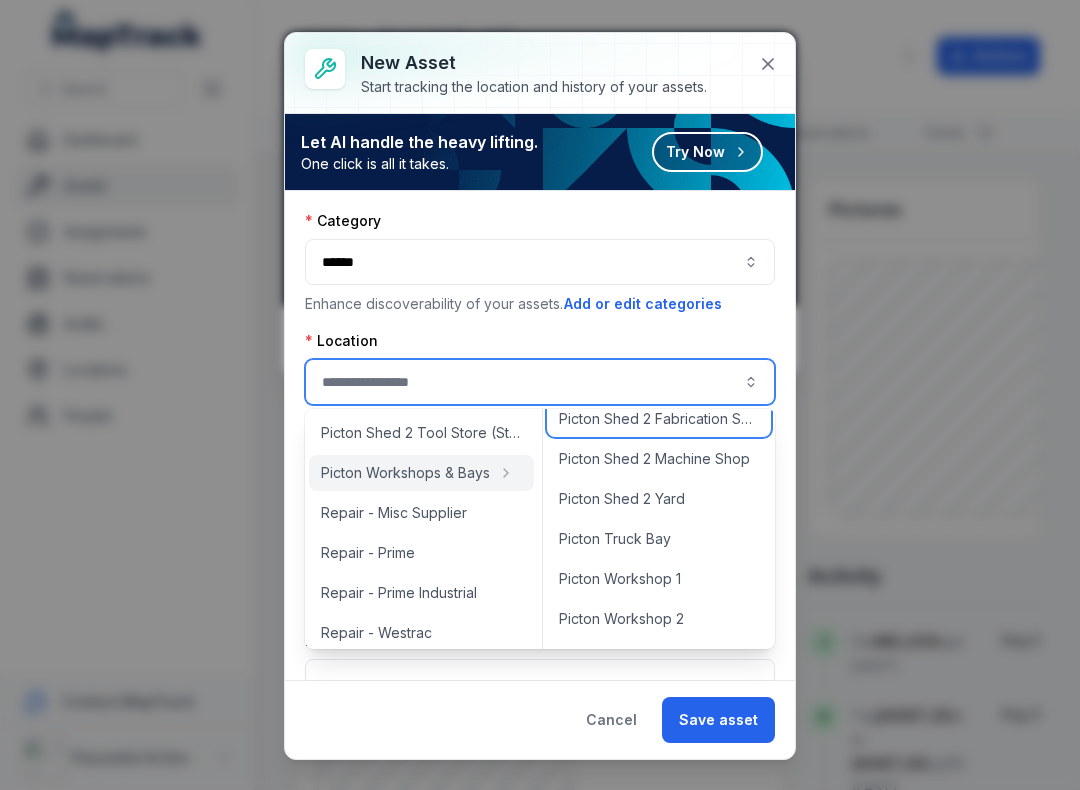 click on "Picton Shed 2 Fabrication Shop" at bounding box center (659, 419) 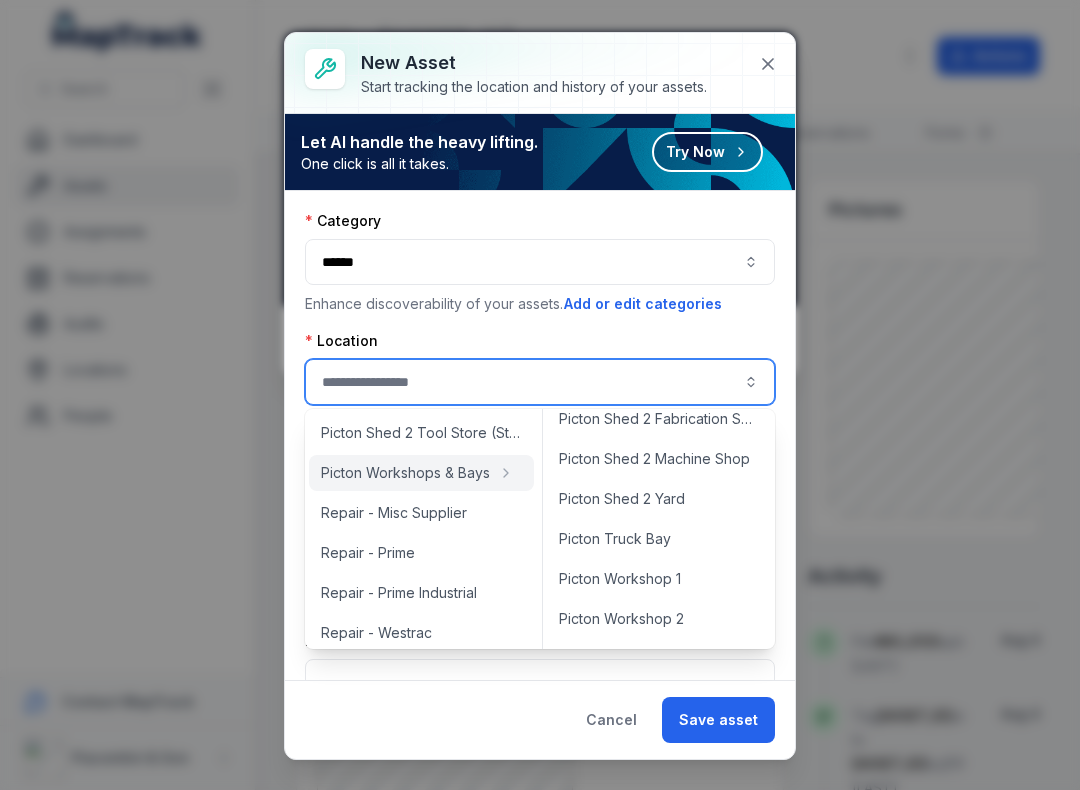 type on "**********" 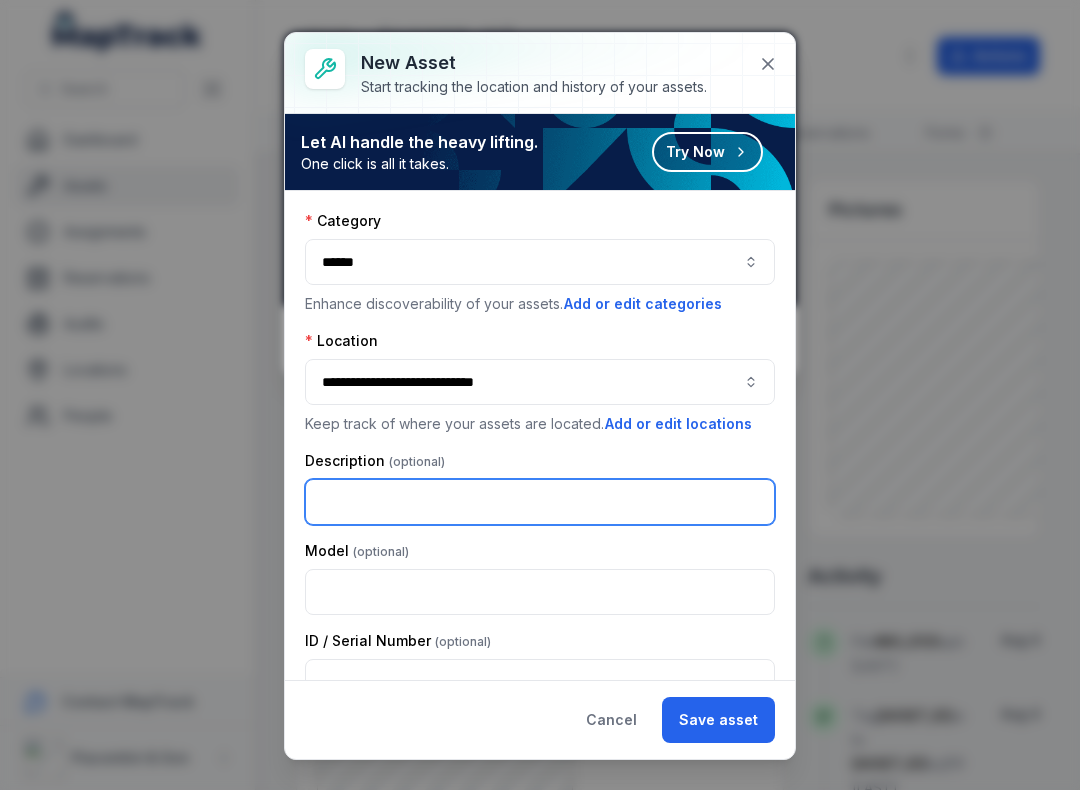 click at bounding box center (540, 502) 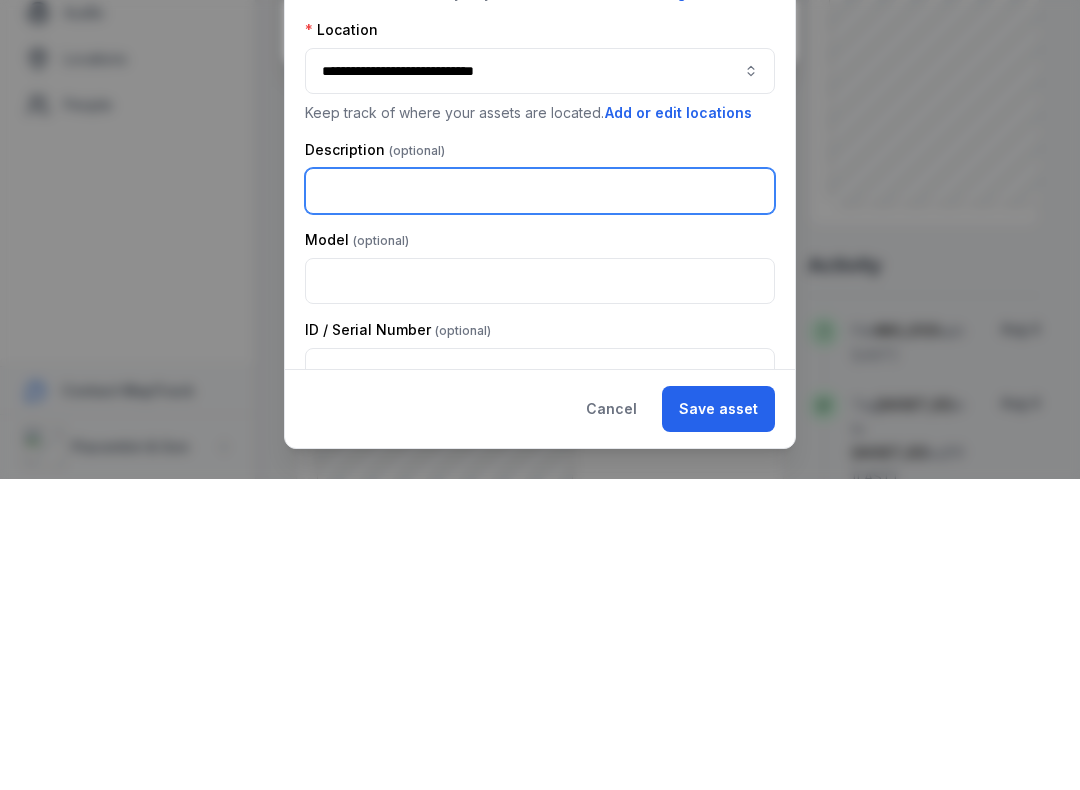 type on "*" 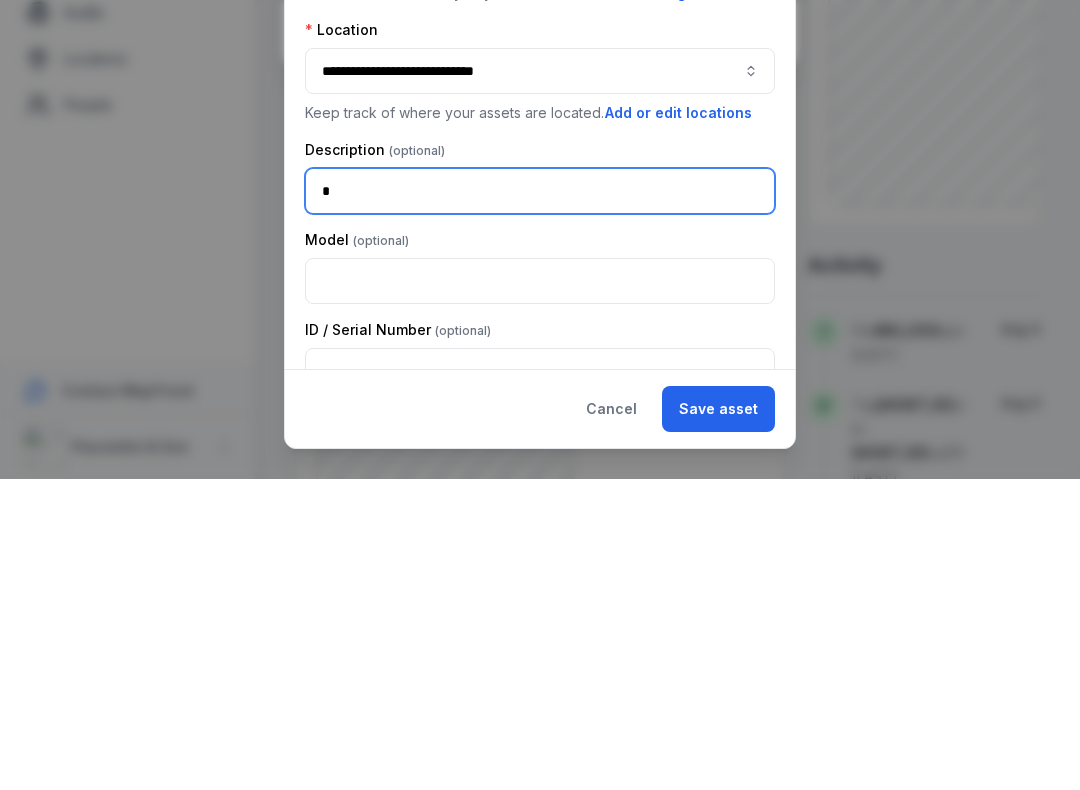 type 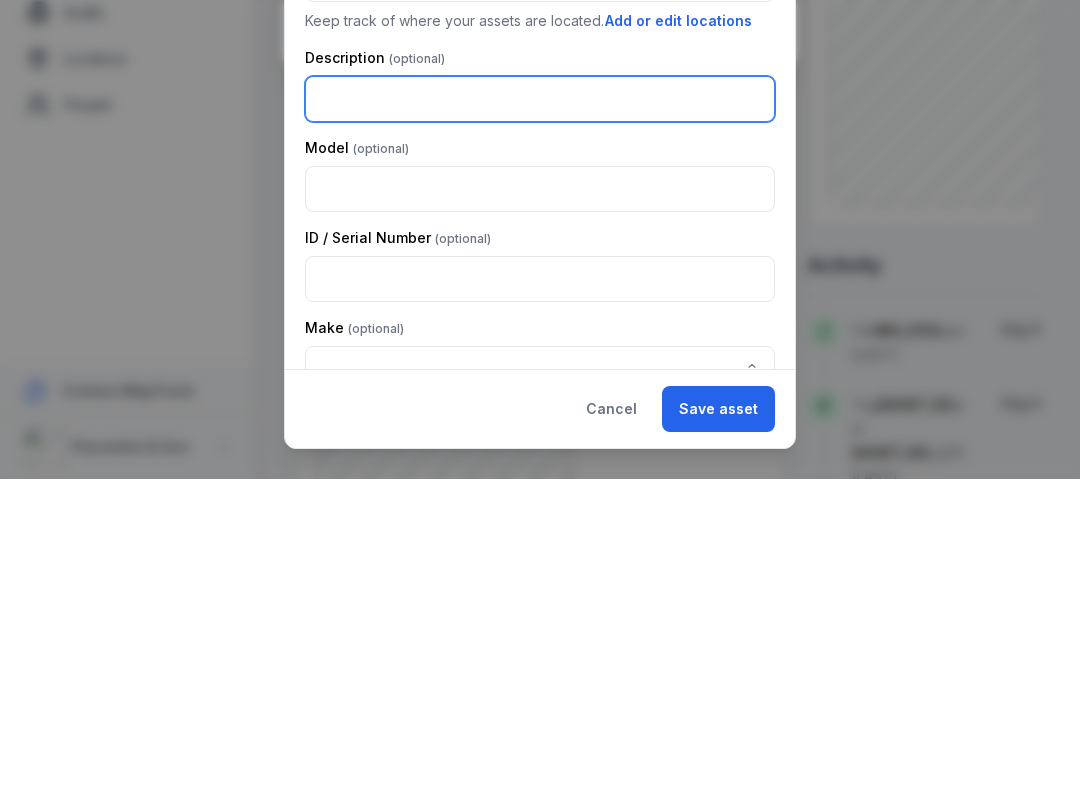 scroll, scrollTop: 91, scrollLeft: 0, axis: vertical 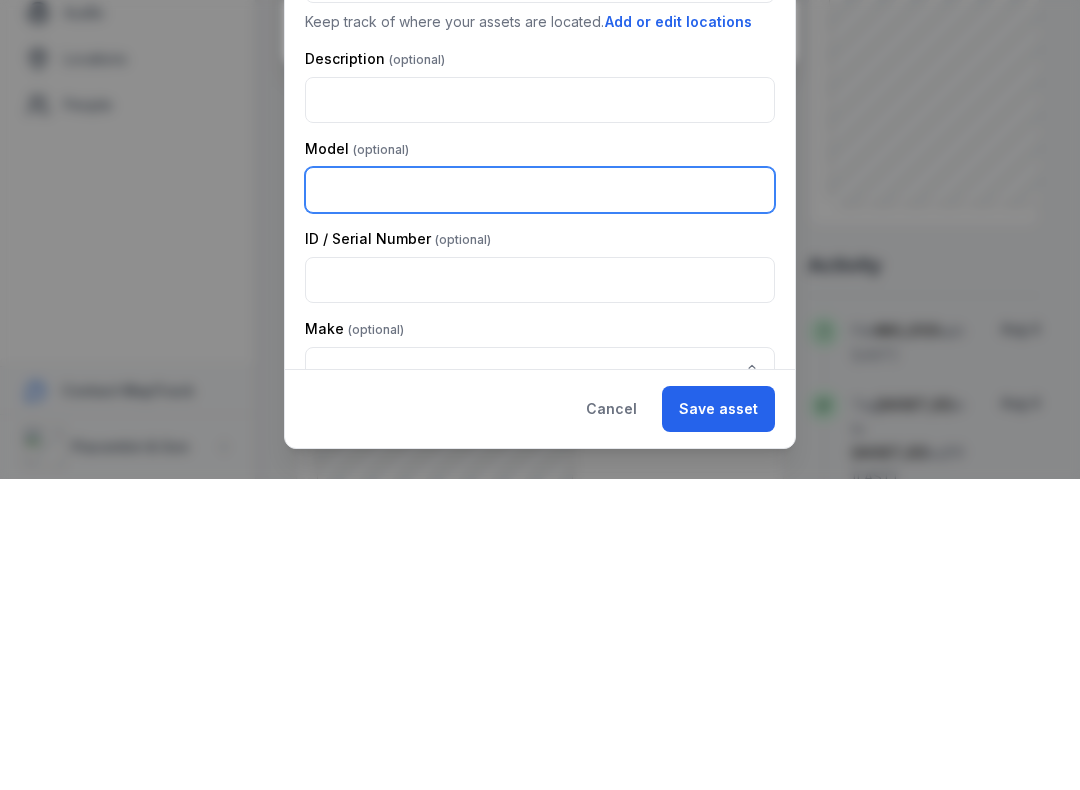 click at bounding box center [540, 501] 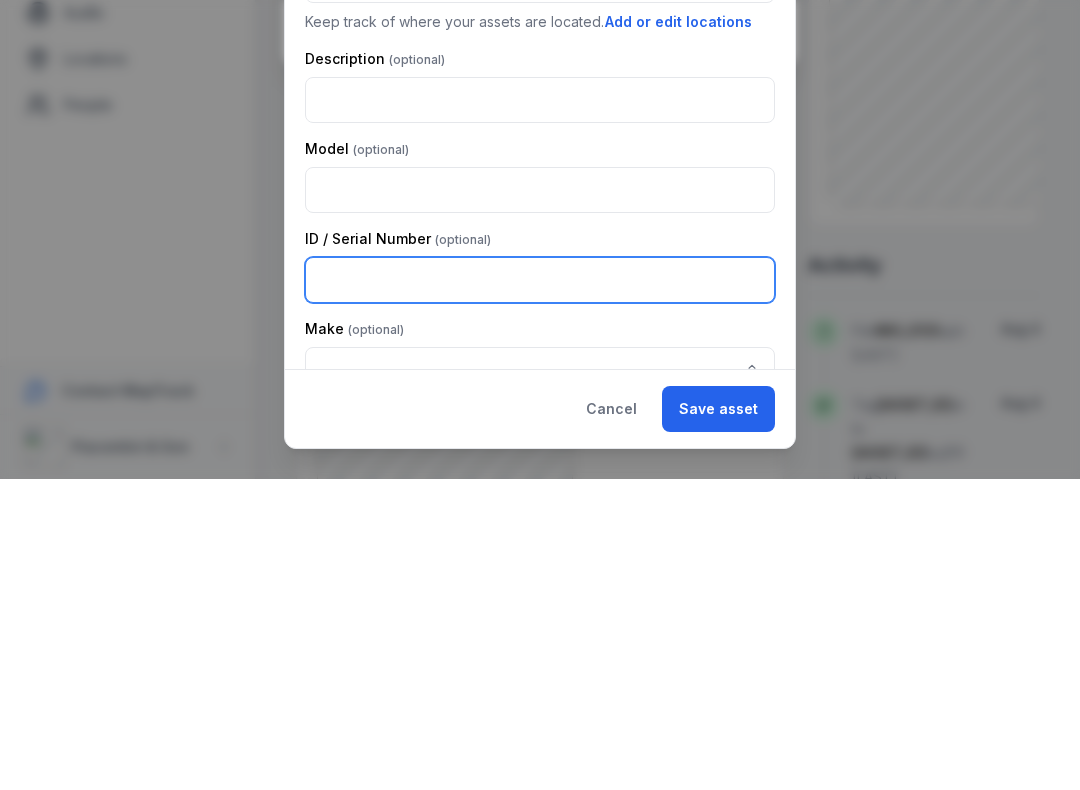 click at bounding box center (540, 591) 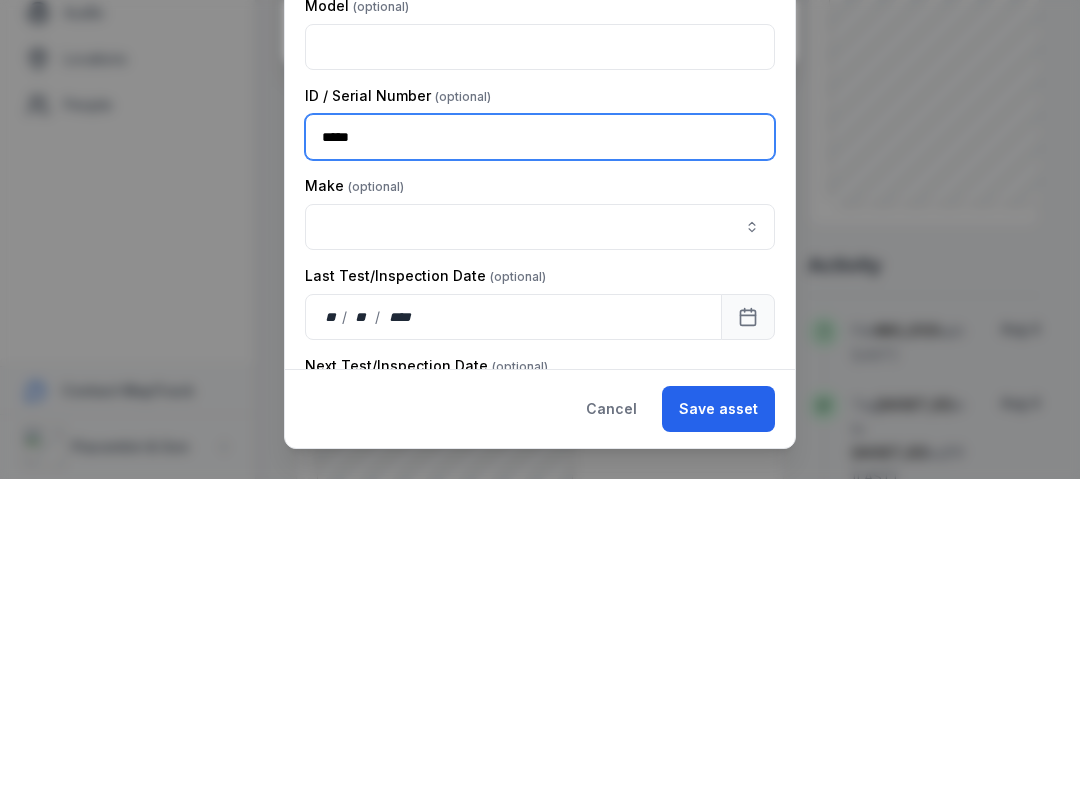 scroll, scrollTop: 237, scrollLeft: 0, axis: vertical 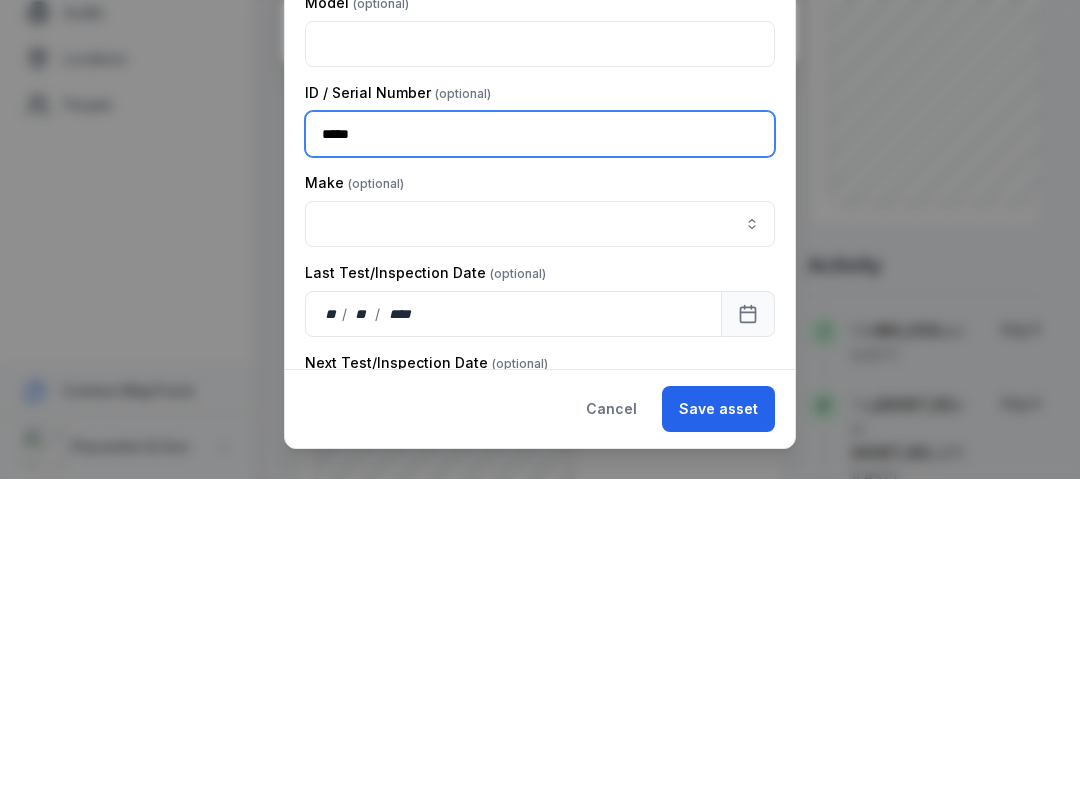 type on "*****" 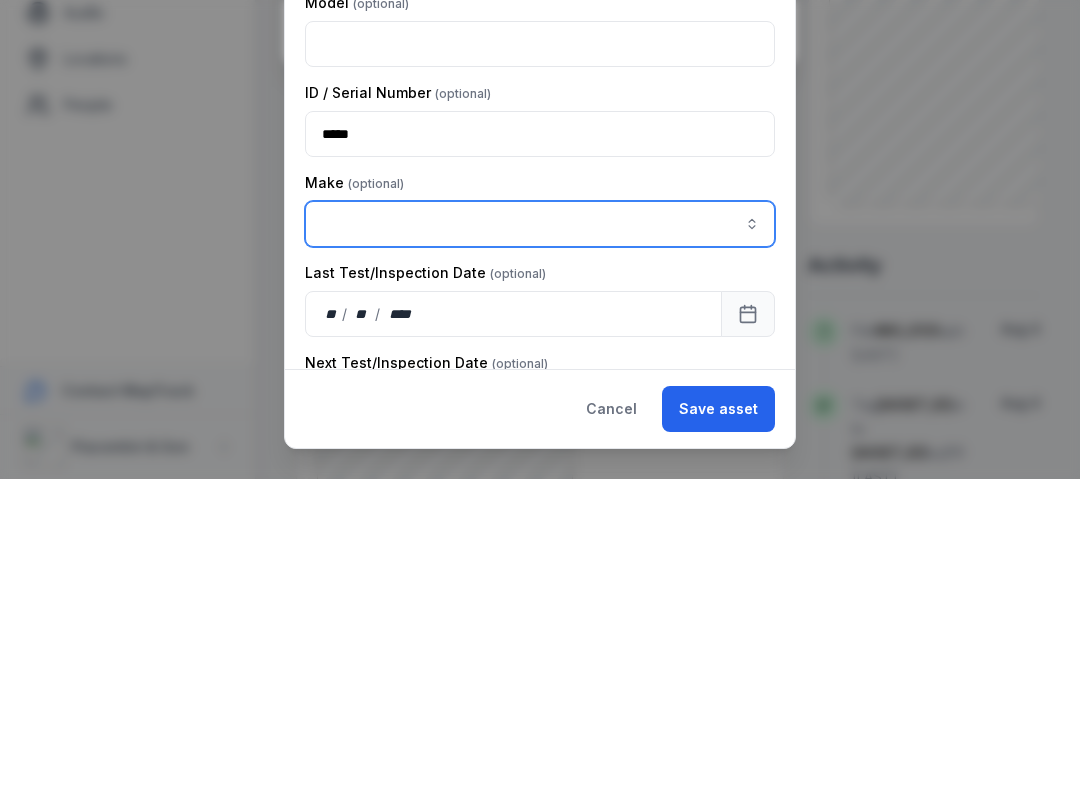 click at bounding box center [752, 535] 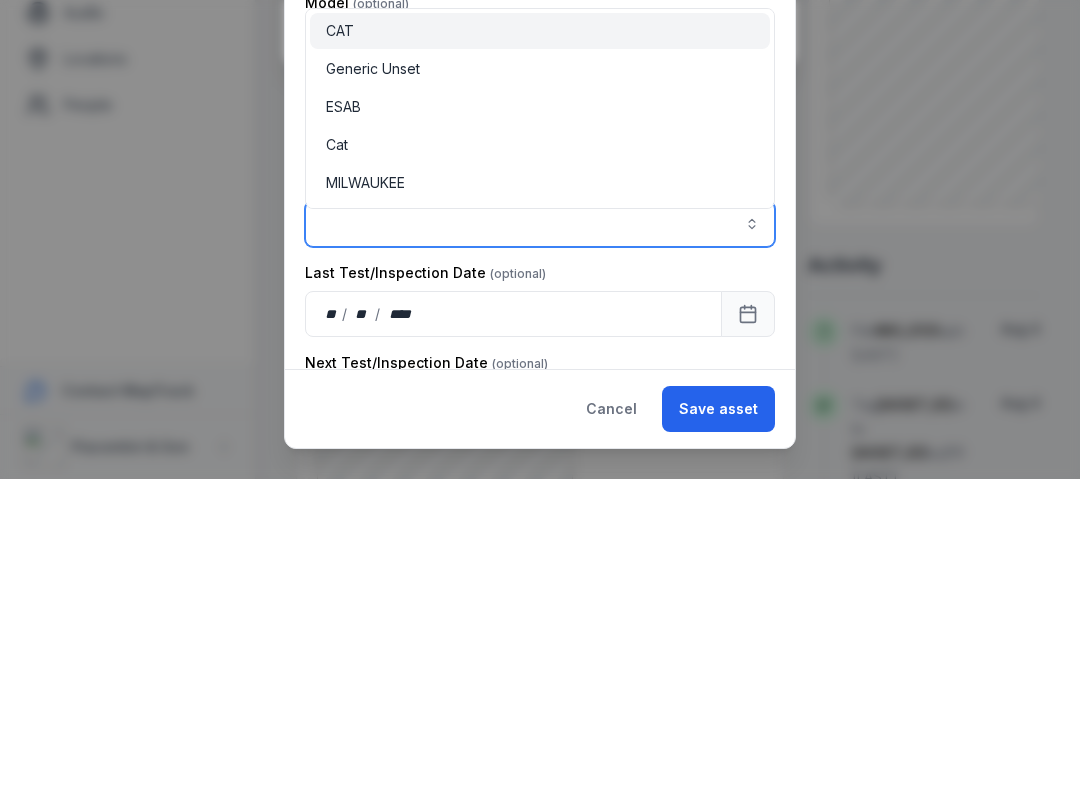 click on "ESAB" at bounding box center (343, 418) 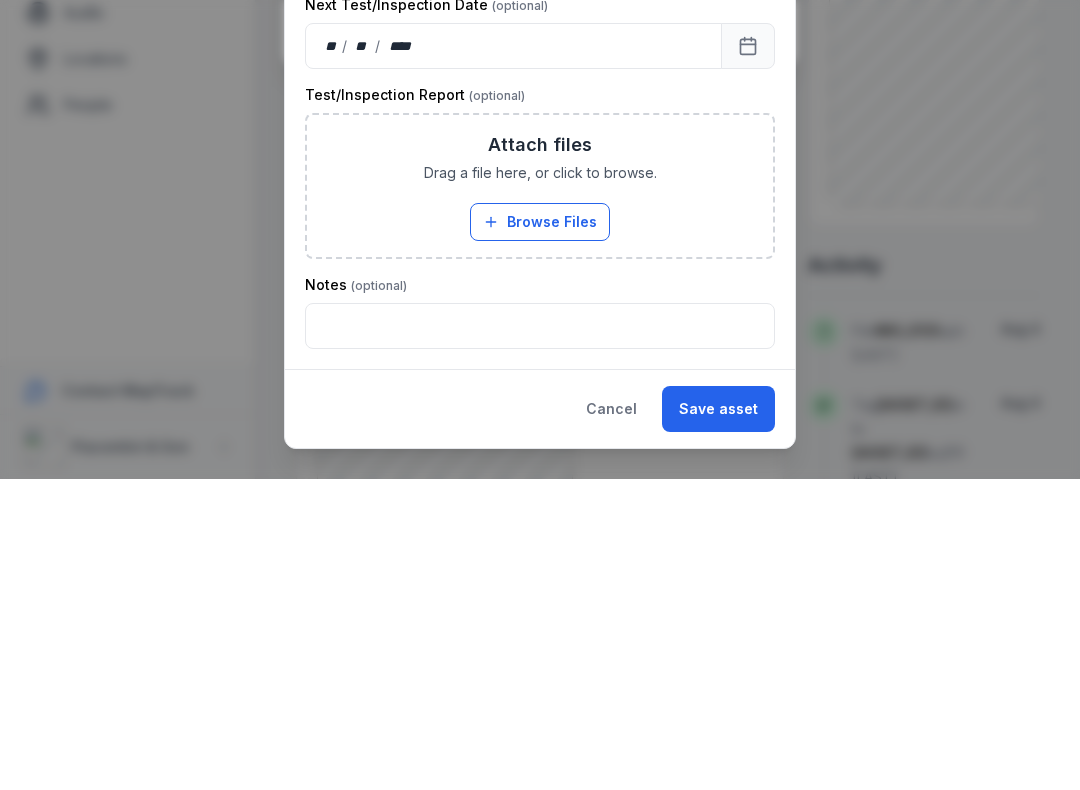 scroll, scrollTop: 595, scrollLeft: 0, axis: vertical 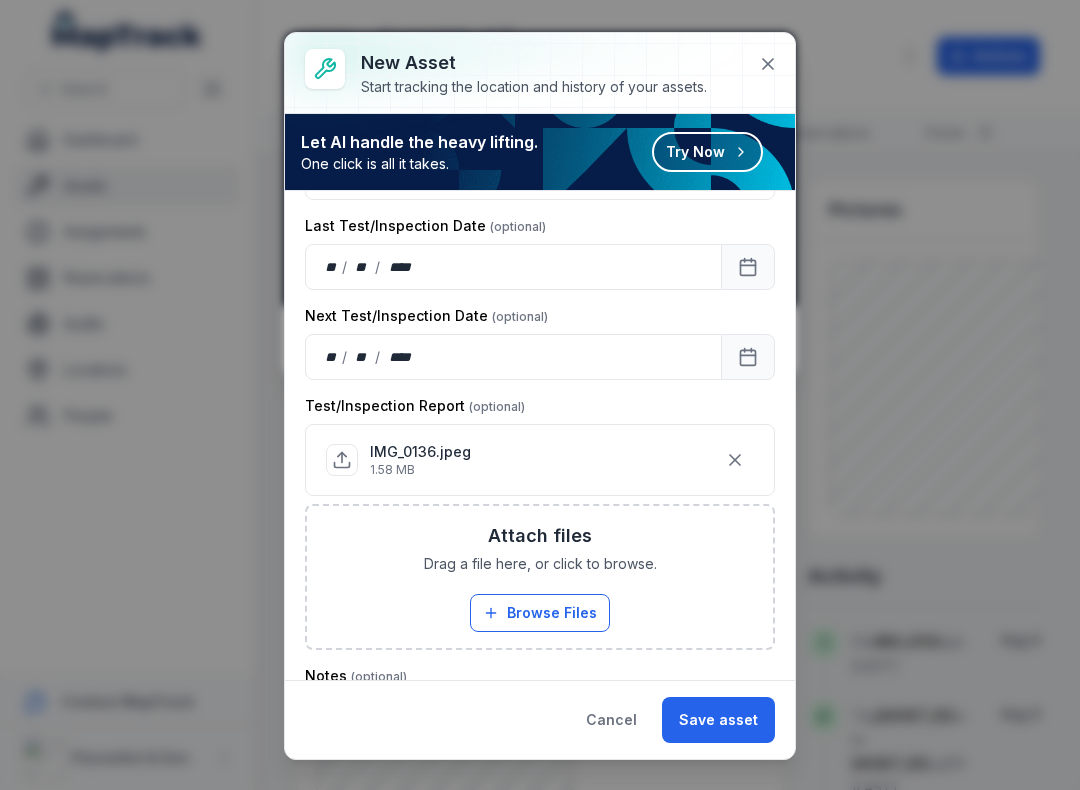 click on "Save asset" at bounding box center [718, 720] 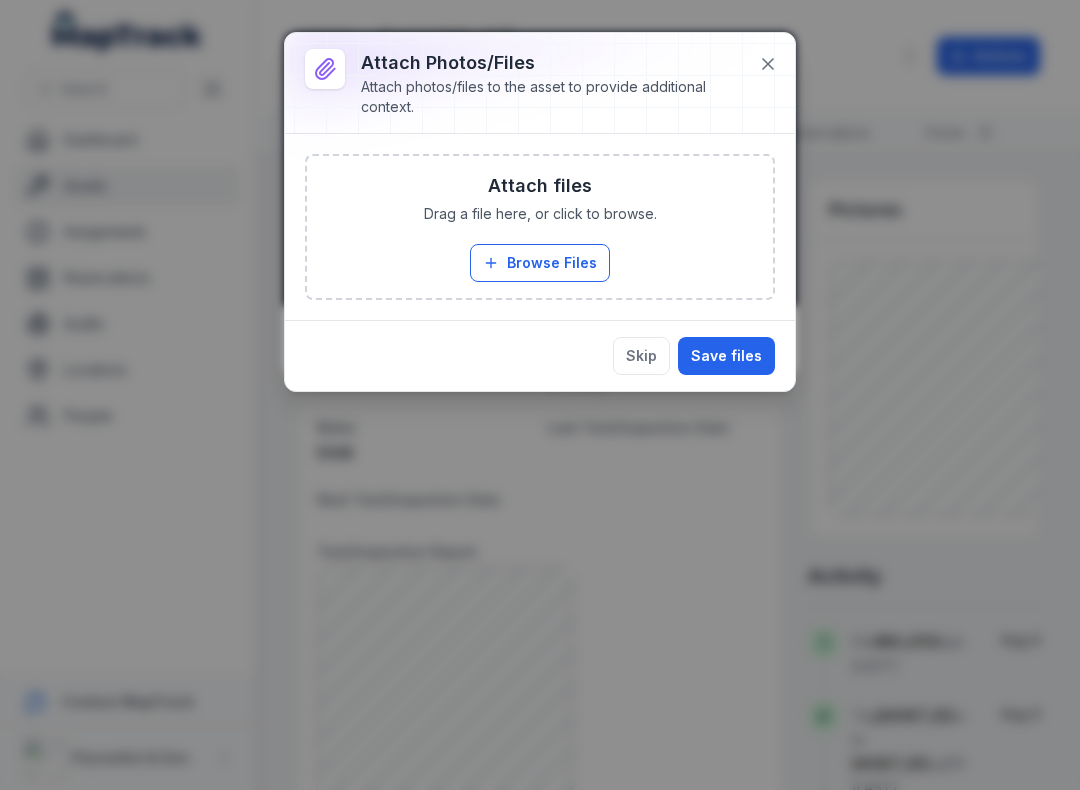 click on "Save files" at bounding box center [726, 356] 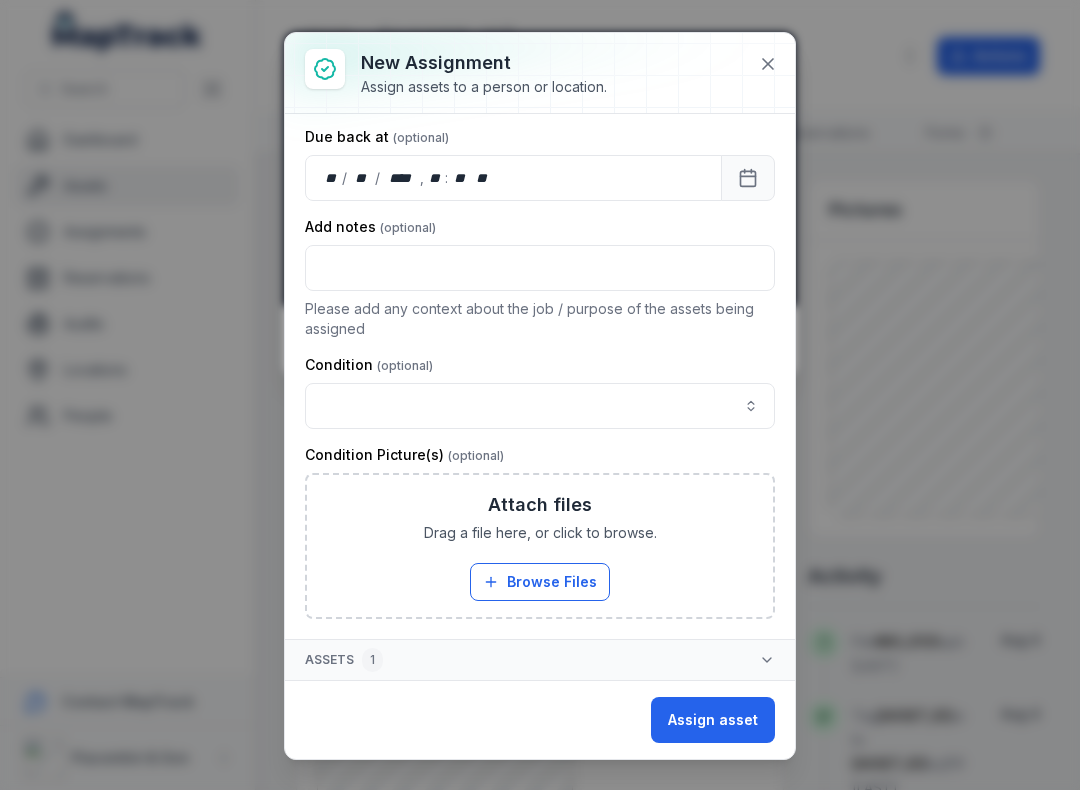 scroll, scrollTop: 217, scrollLeft: 0, axis: vertical 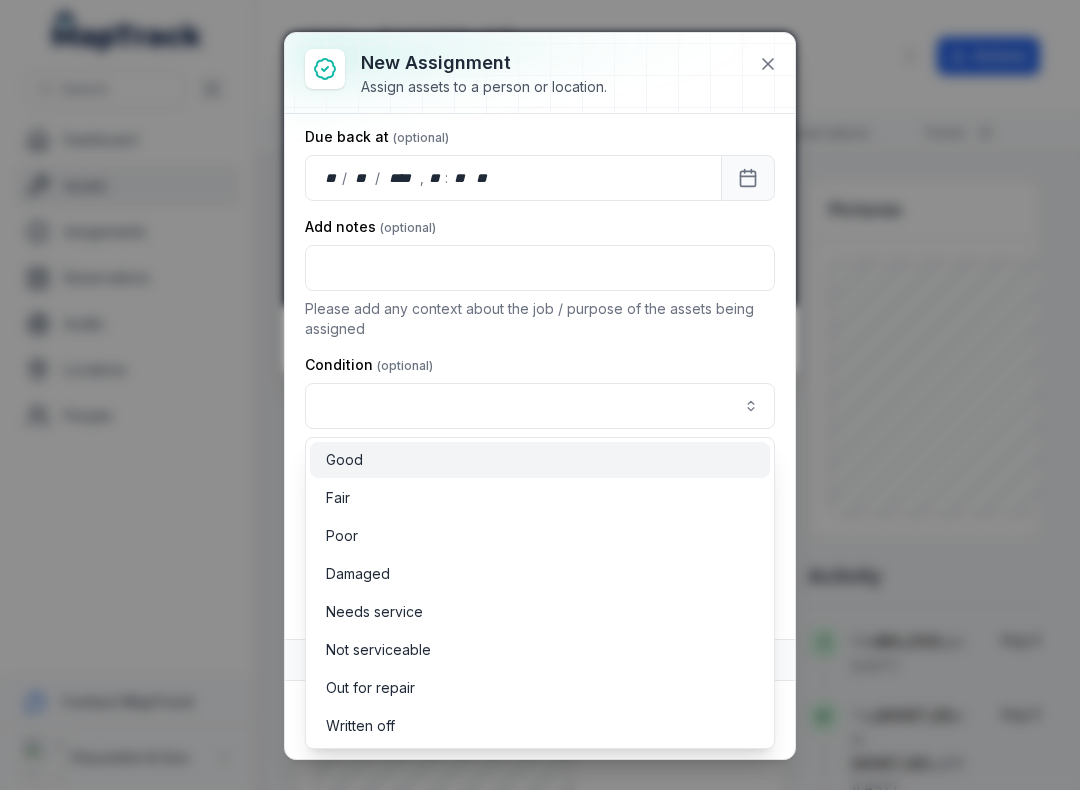 click on "Good" at bounding box center [344, 460] 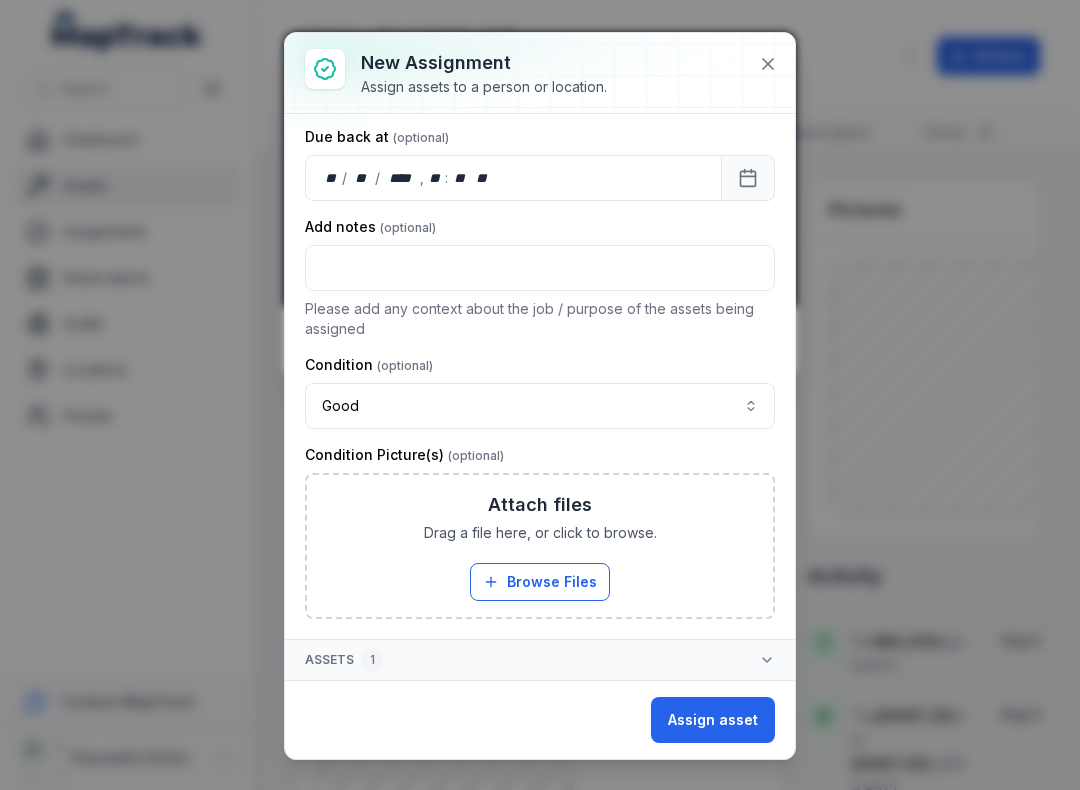 click on "Browse Files" at bounding box center (540, 582) 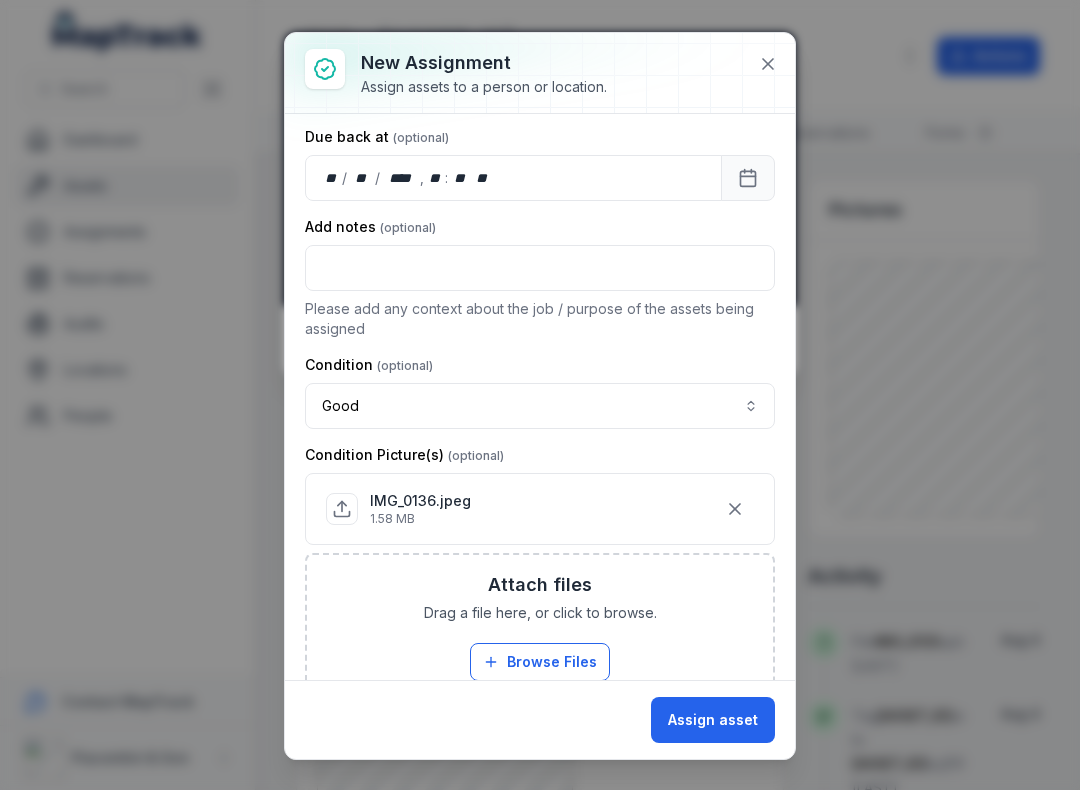 click on "Assign asset" at bounding box center [713, 720] 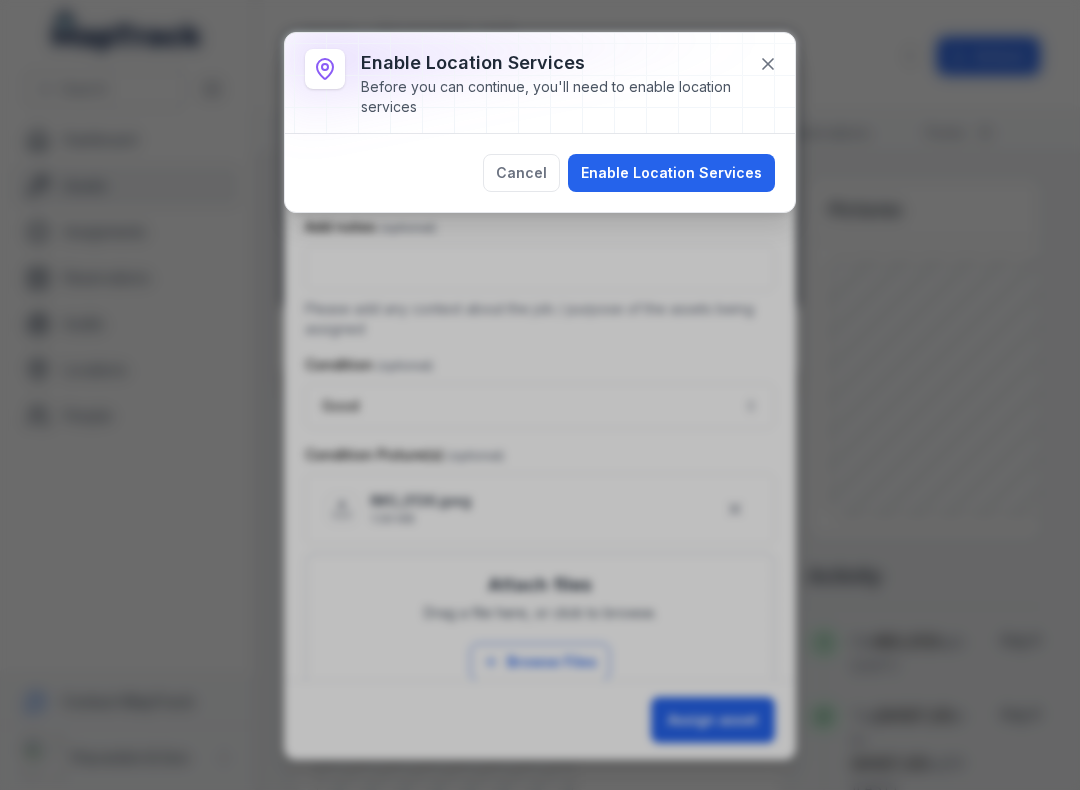 click on "Enable Location Services" at bounding box center [671, 173] 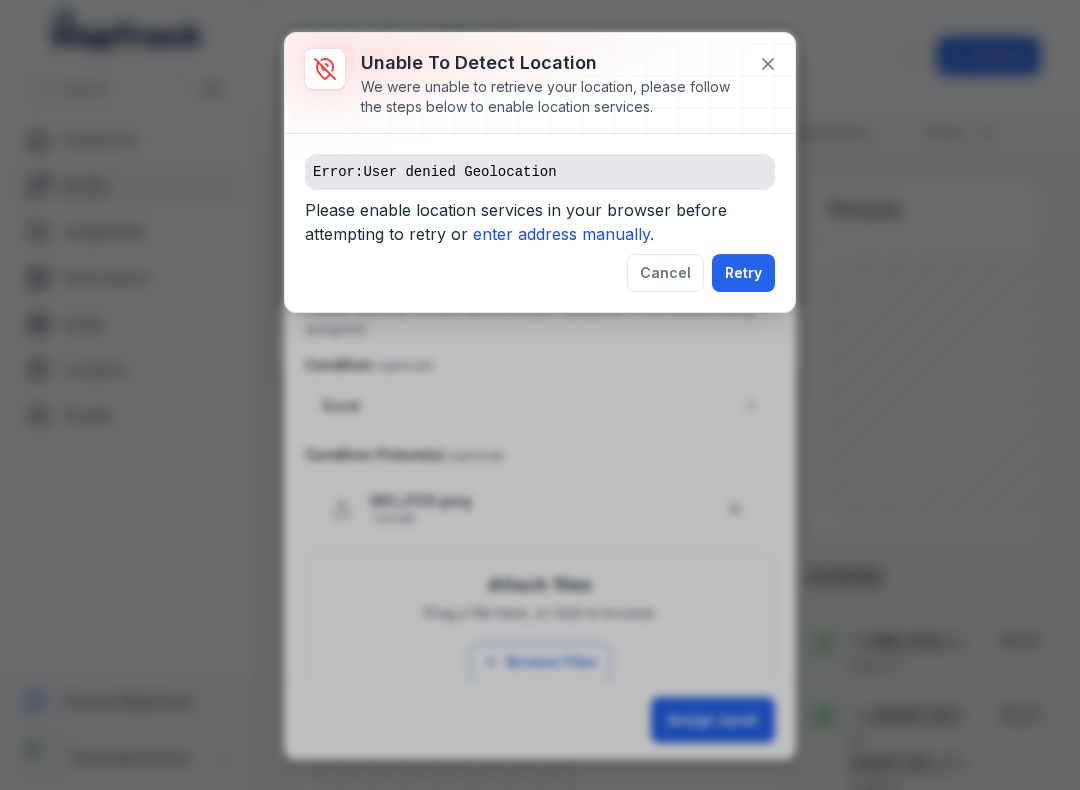 click on "enter address manually." at bounding box center (563, 234) 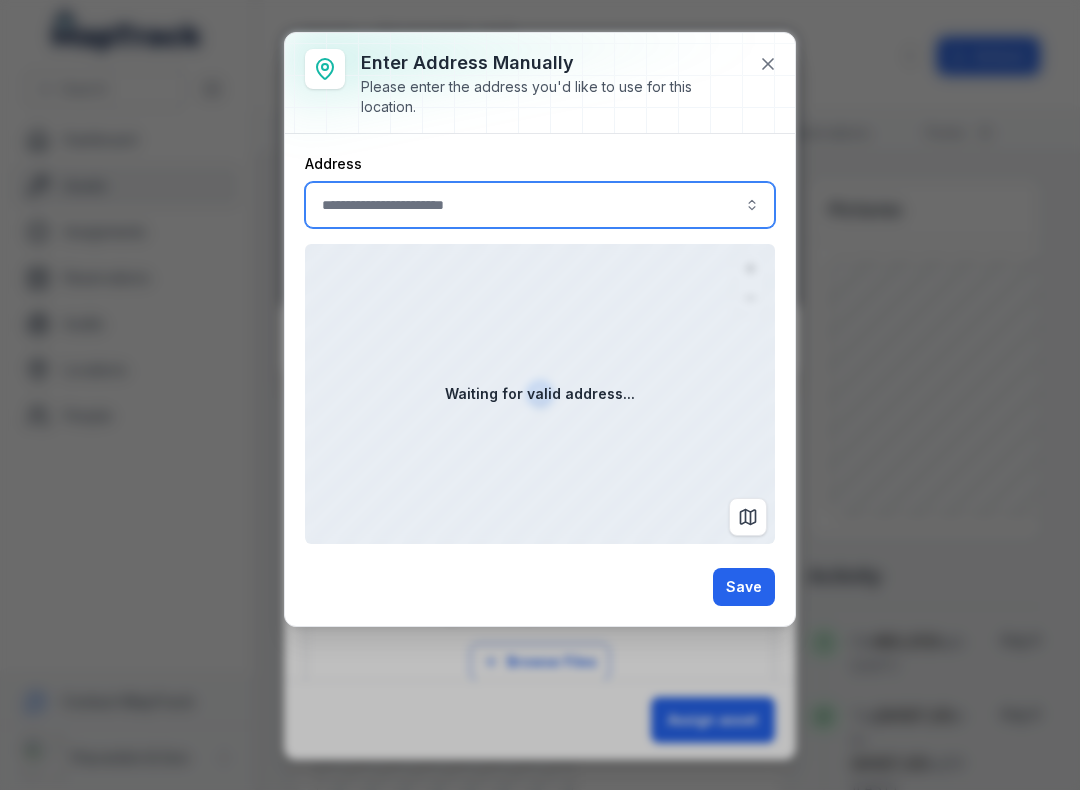 click at bounding box center (540, 205) 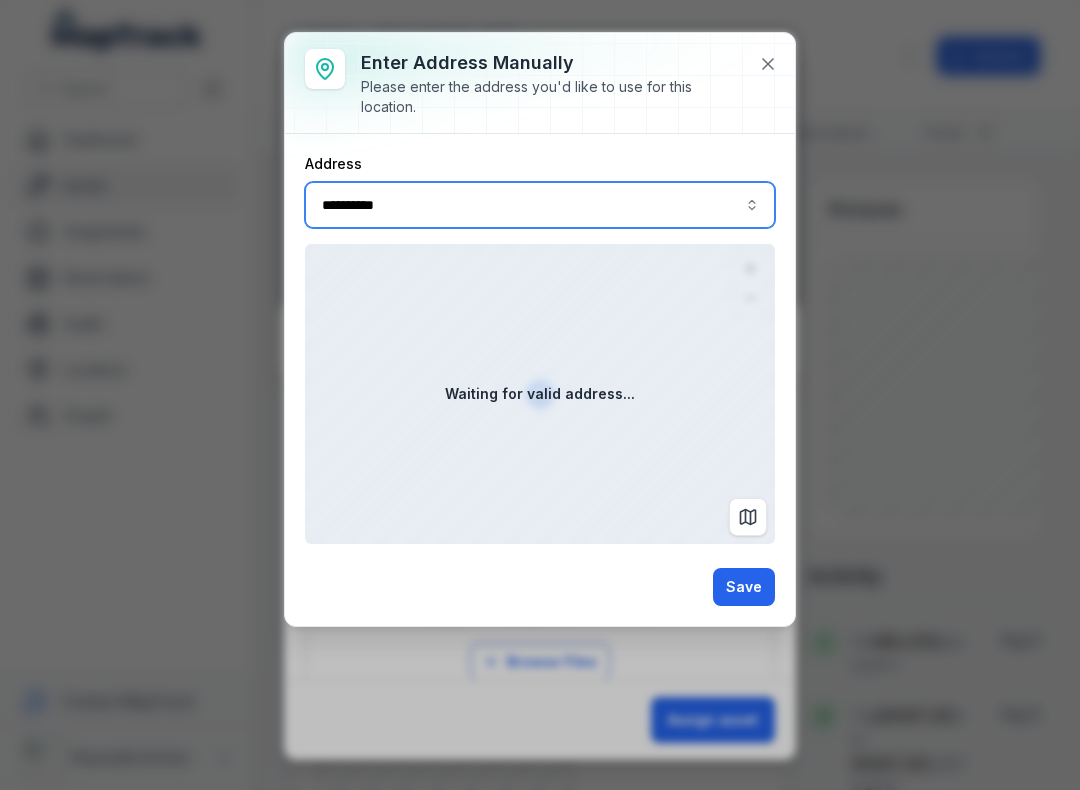 type on "**********" 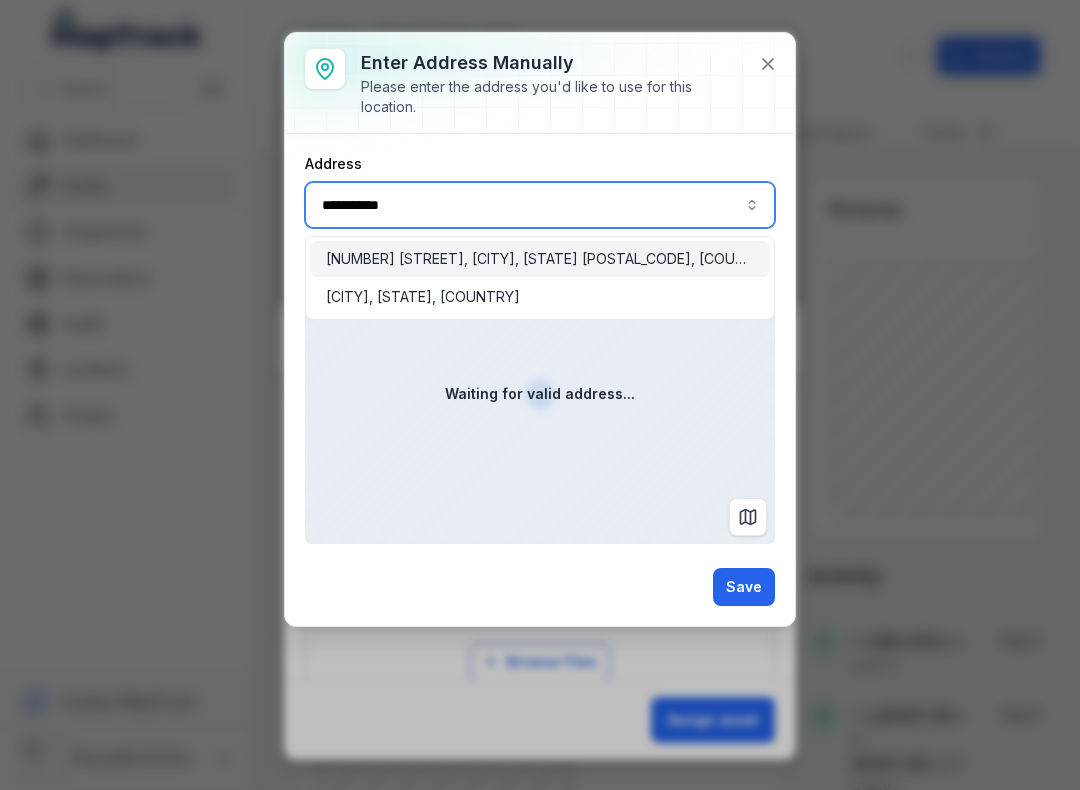 click on "[NUMBER] [STREET], [CITY], [STATE] [POSTAL_CODE], [COUNTRY]" at bounding box center (540, 259) 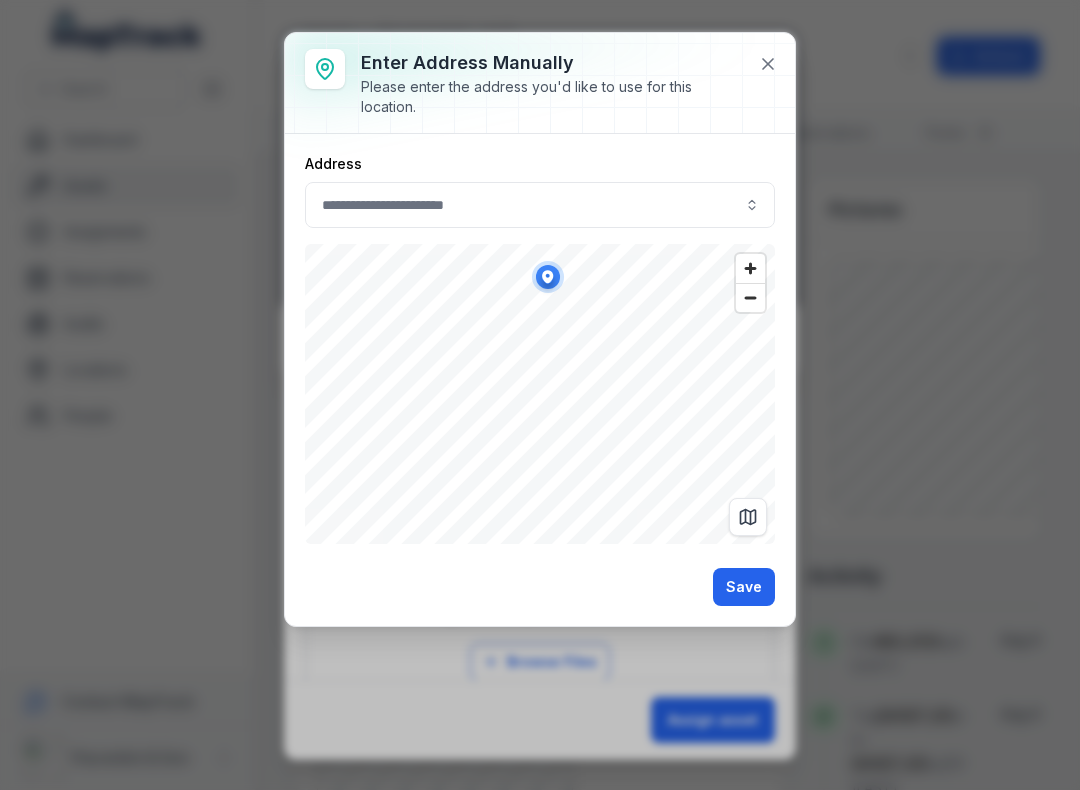 click on "Save" at bounding box center [744, 587] 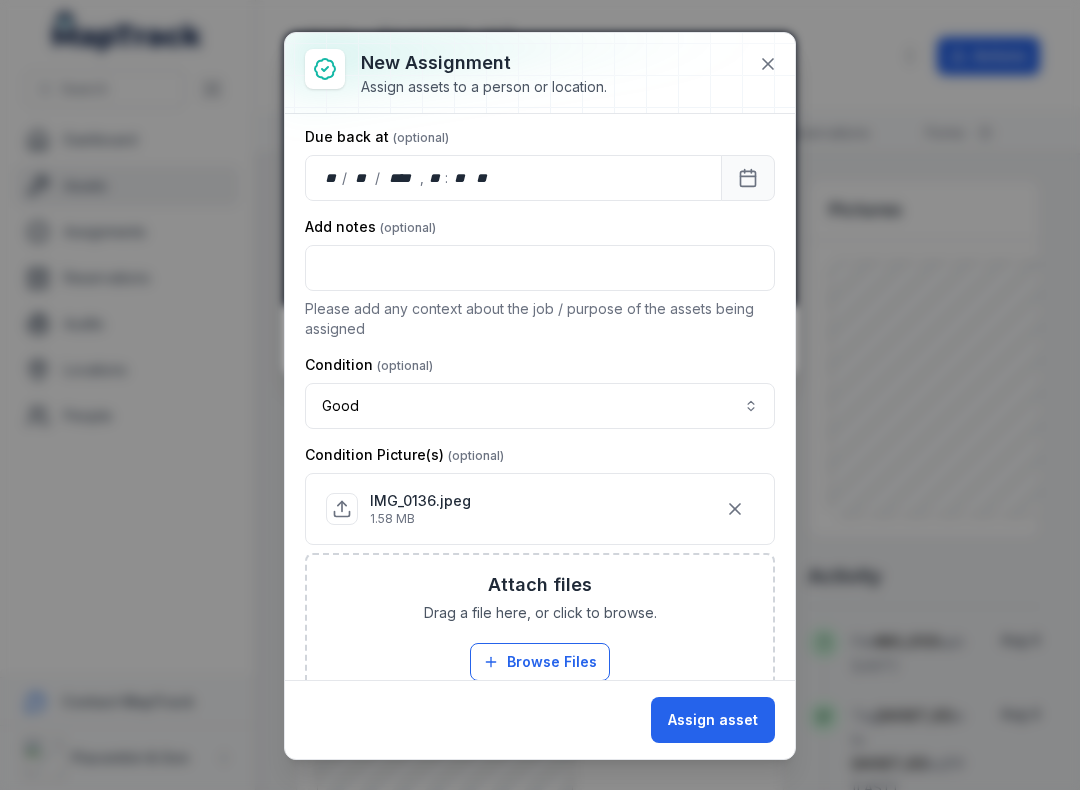 click on "Assign asset" at bounding box center [713, 720] 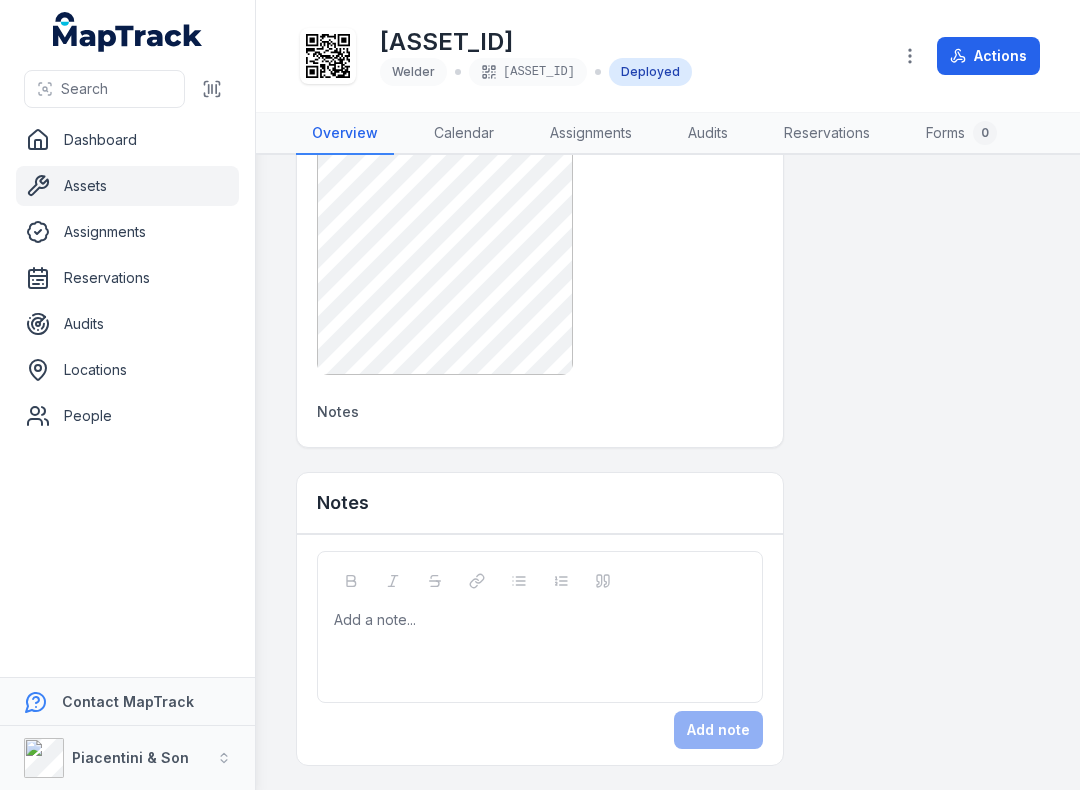 scroll, scrollTop: 1261, scrollLeft: 0, axis: vertical 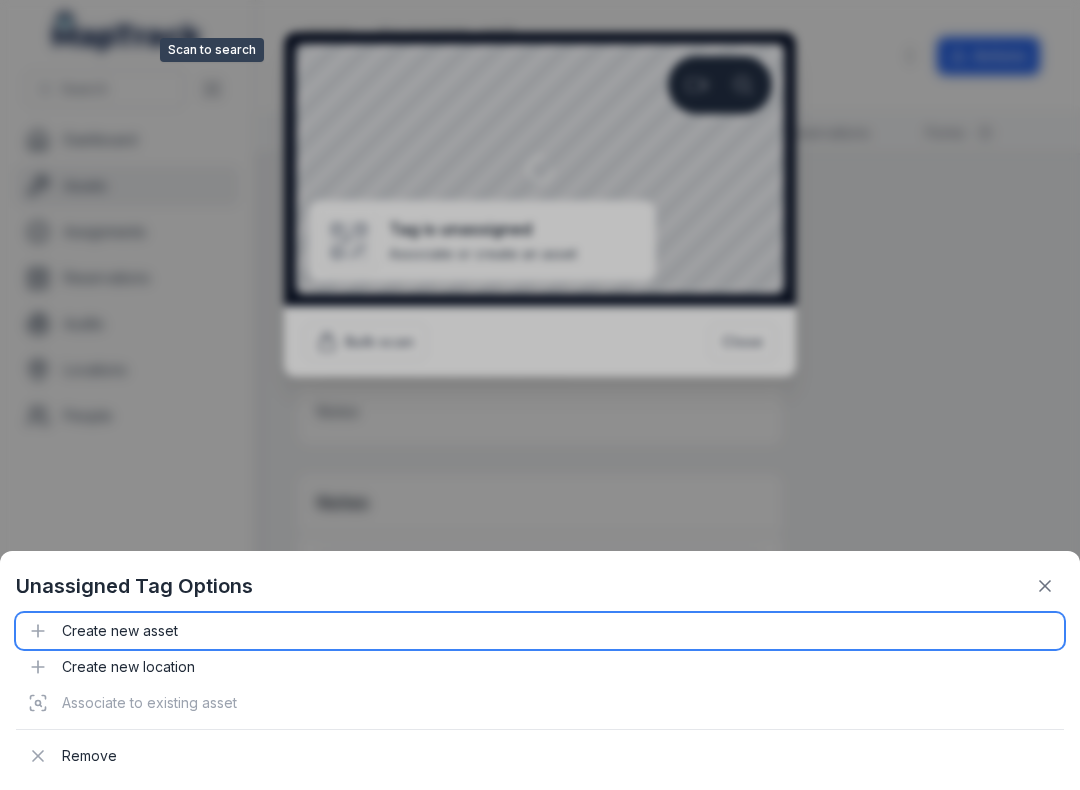 click on "Create new asset" at bounding box center (540, 631) 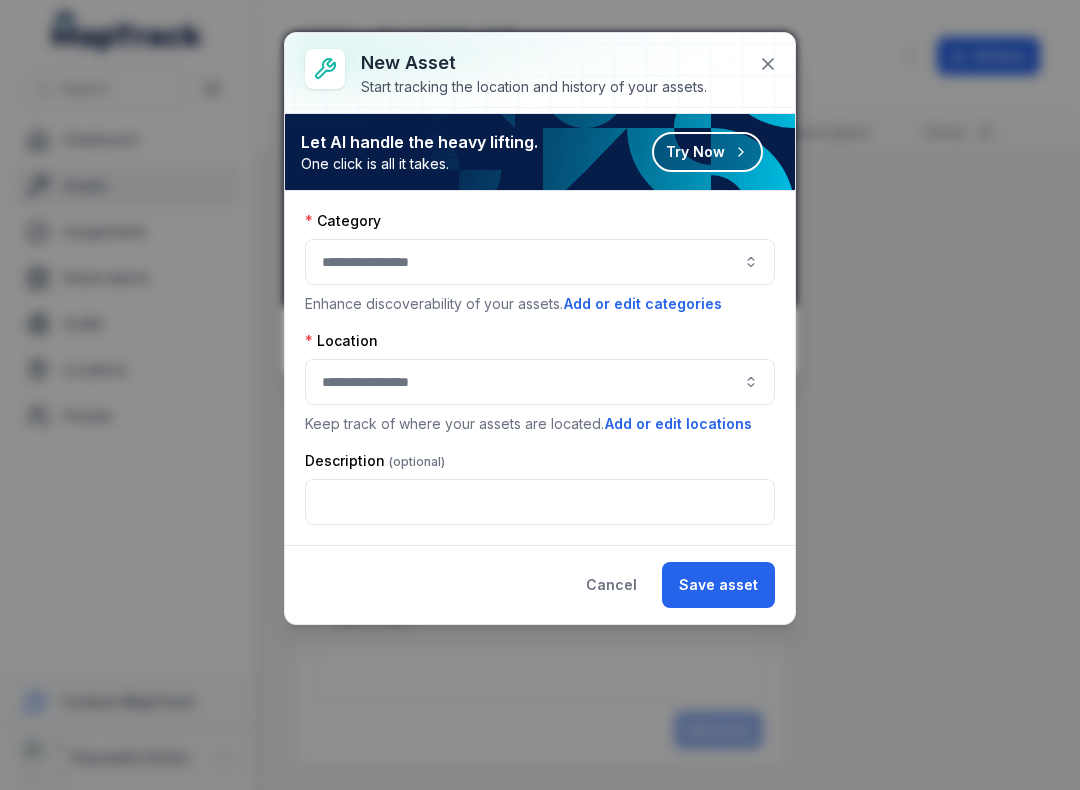 click at bounding box center (540, 262) 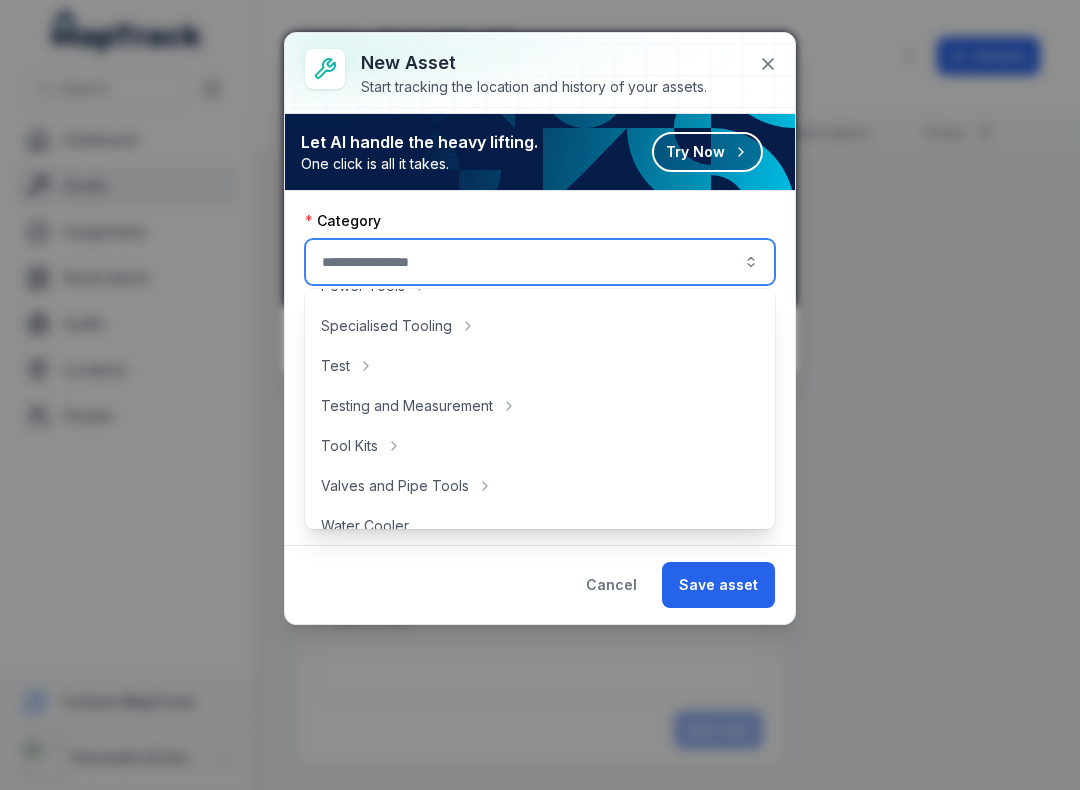 scroll, scrollTop: 817, scrollLeft: 0, axis: vertical 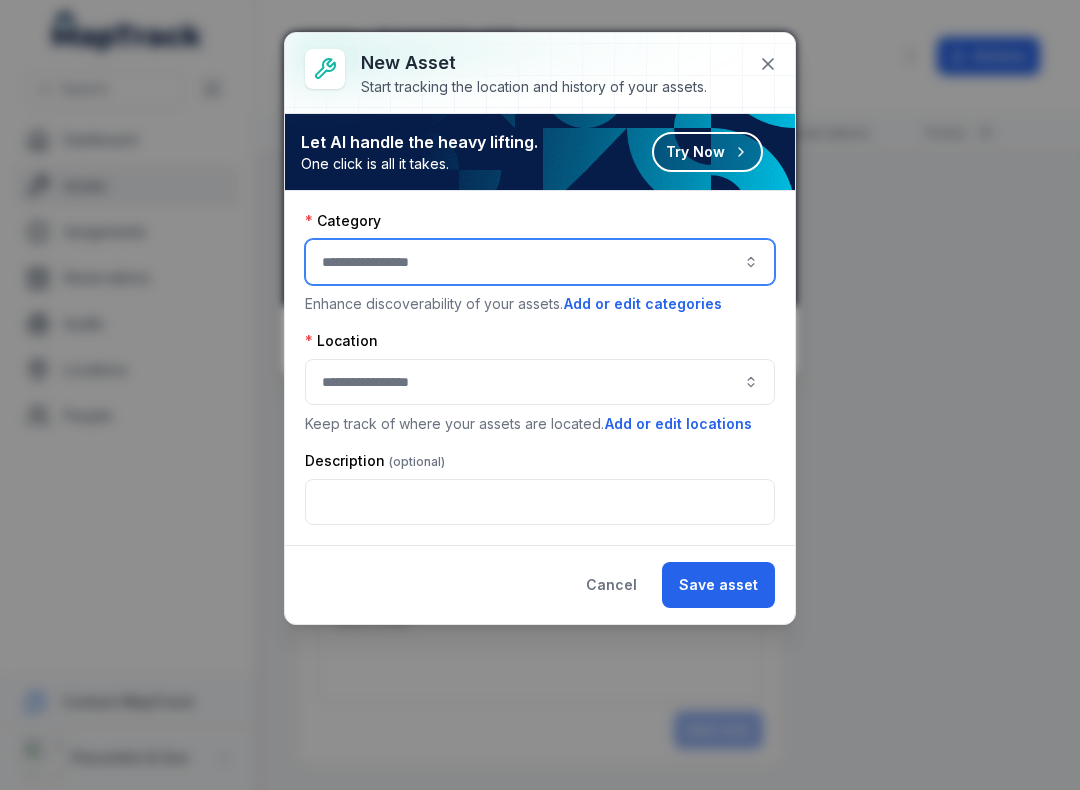 click at bounding box center [540, 262] 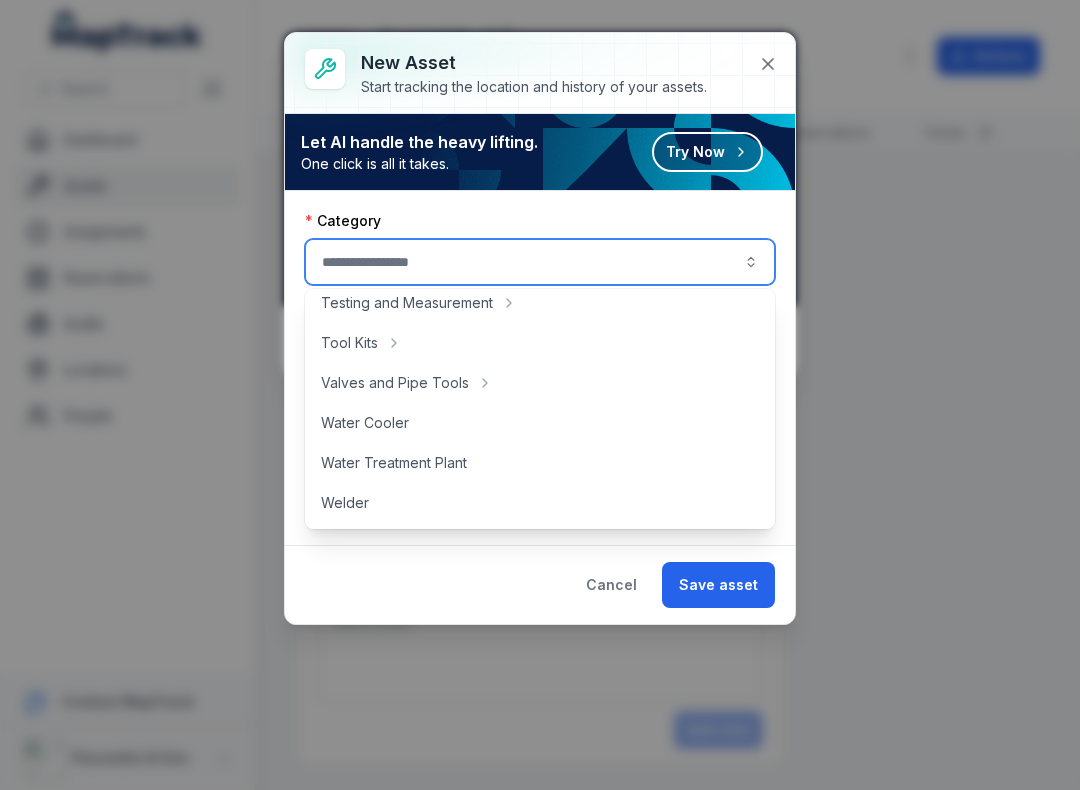 scroll, scrollTop: 892, scrollLeft: 0, axis: vertical 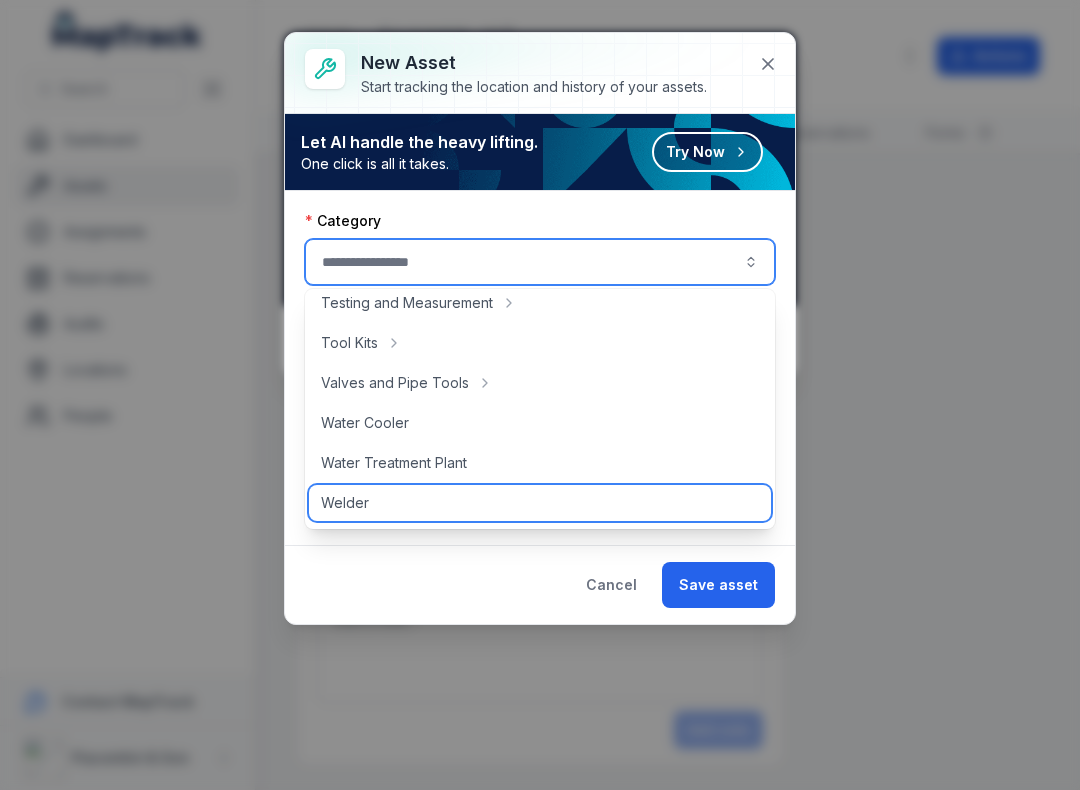 click on "Welder" at bounding box center [540, 503] 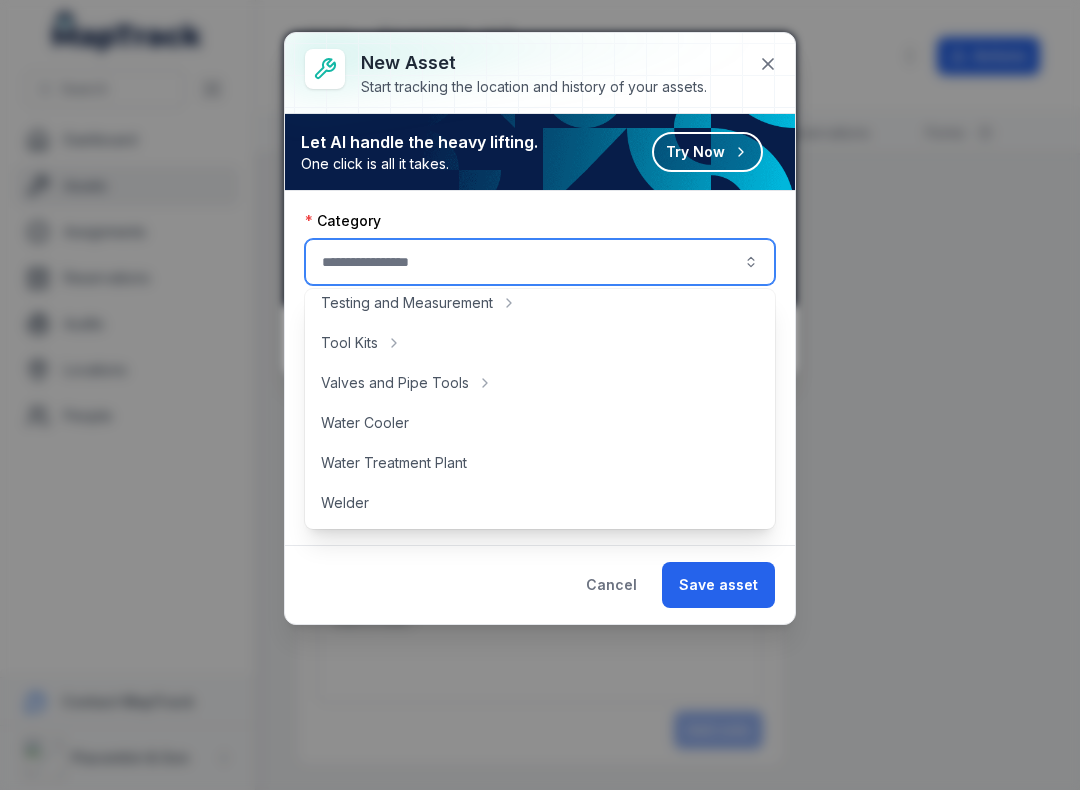 type on "******" 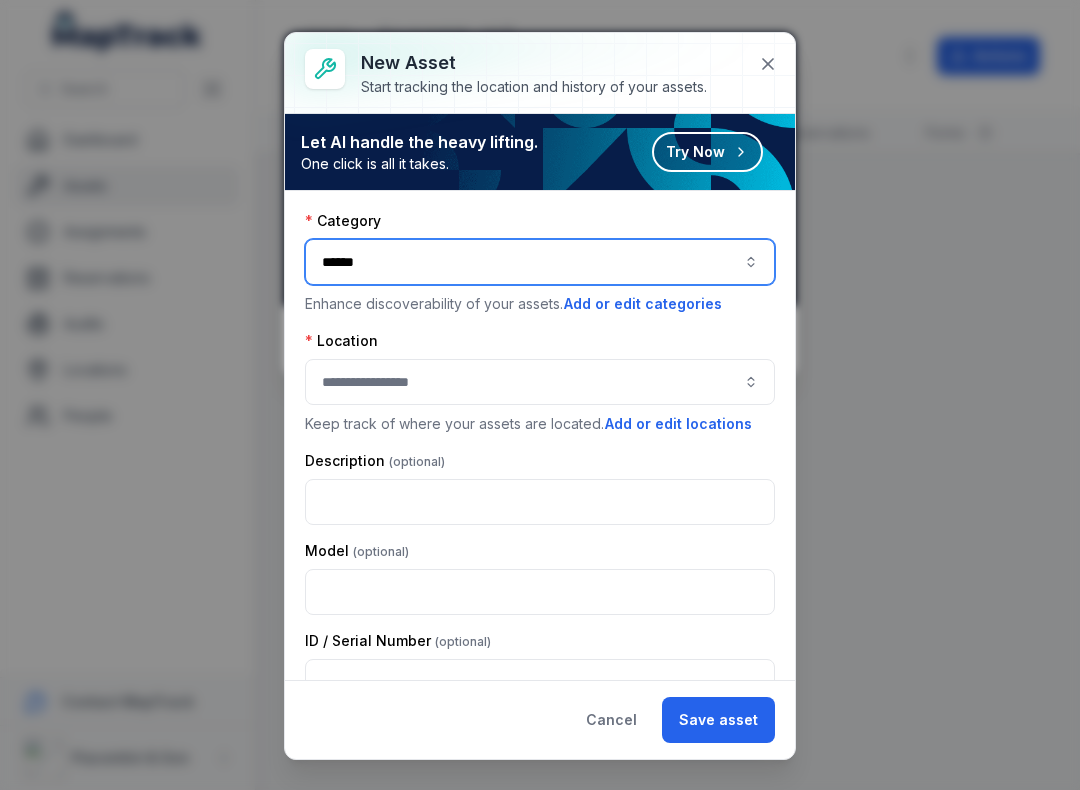 click at bounding box center (540, 382) 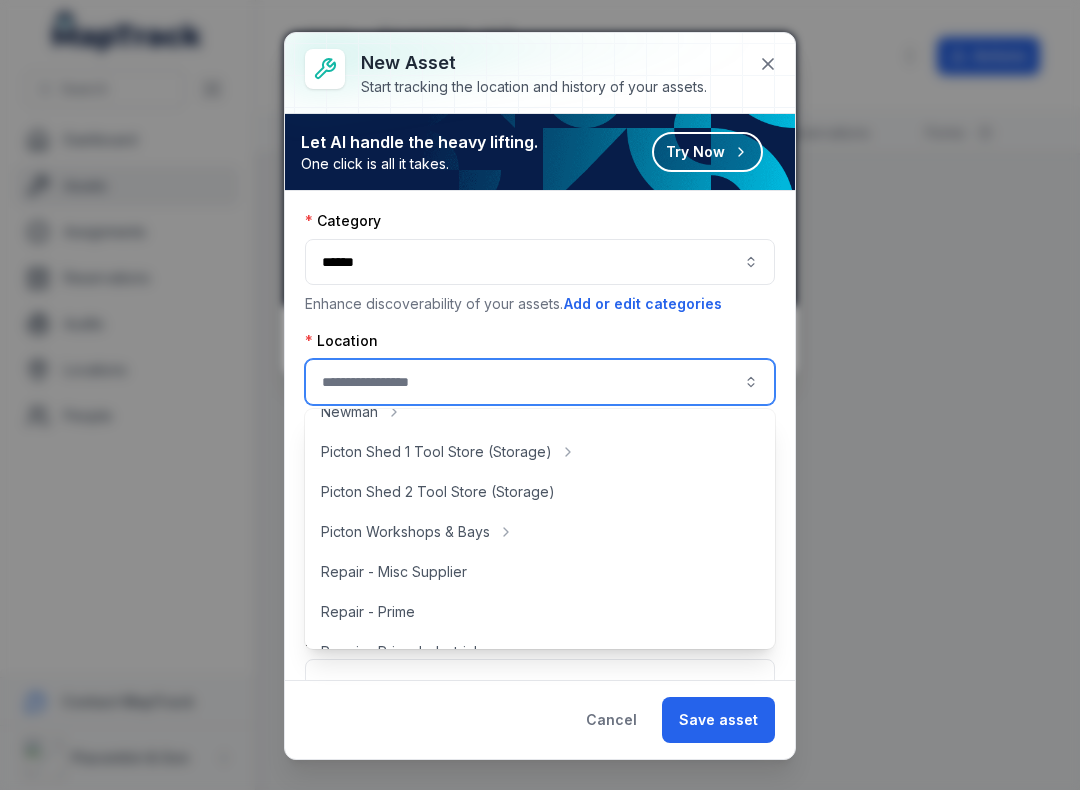 scroll, scrollTop: 382, scrollLeft: 0, axis: vertical 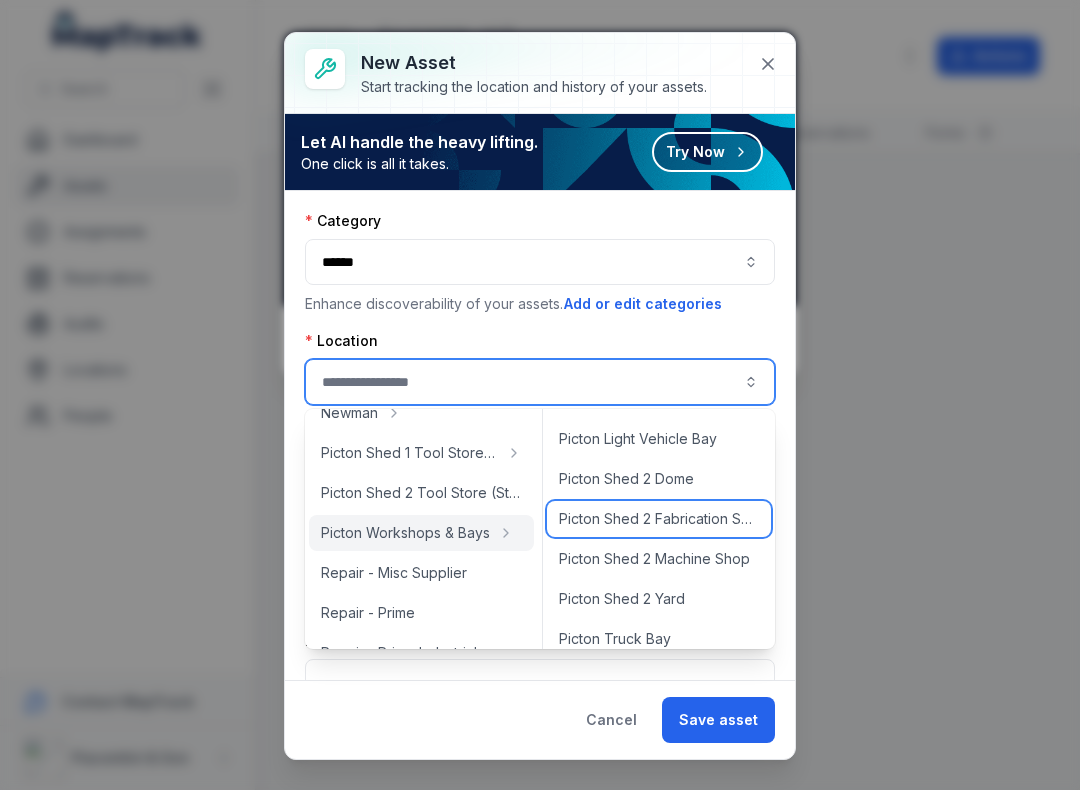 click on "Picton Shed 2 Fabrication Shop" at bounding box center (659, 519) 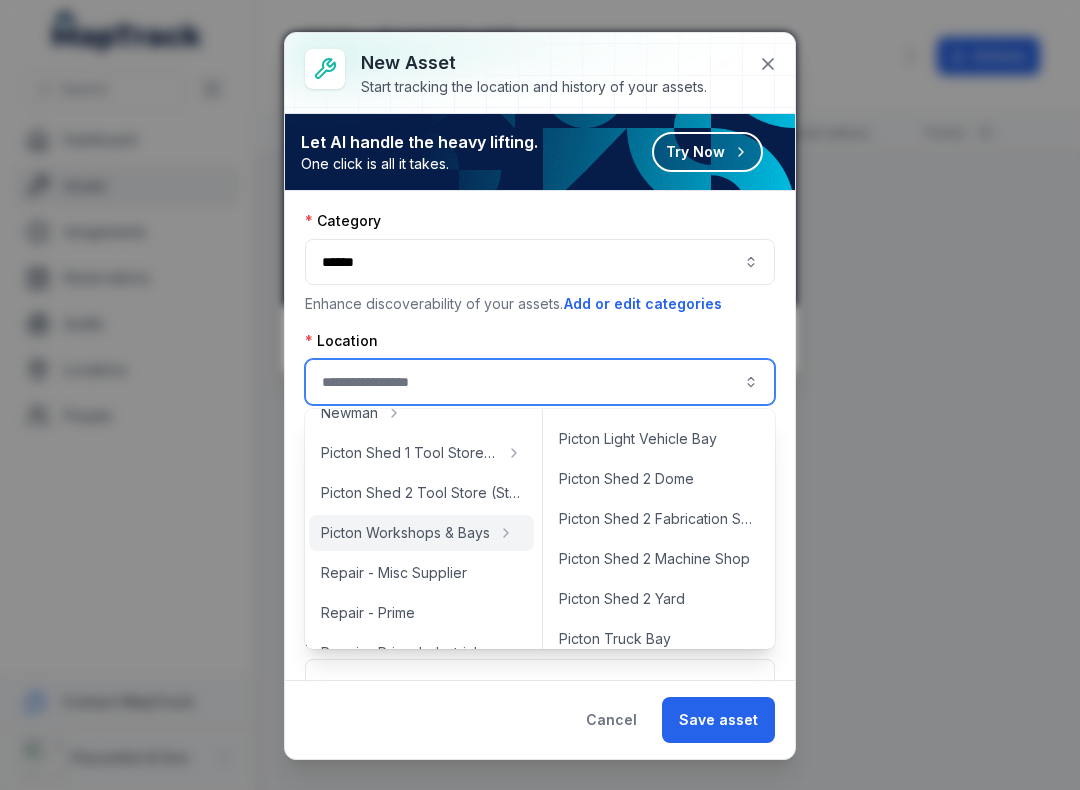 type on "**********" 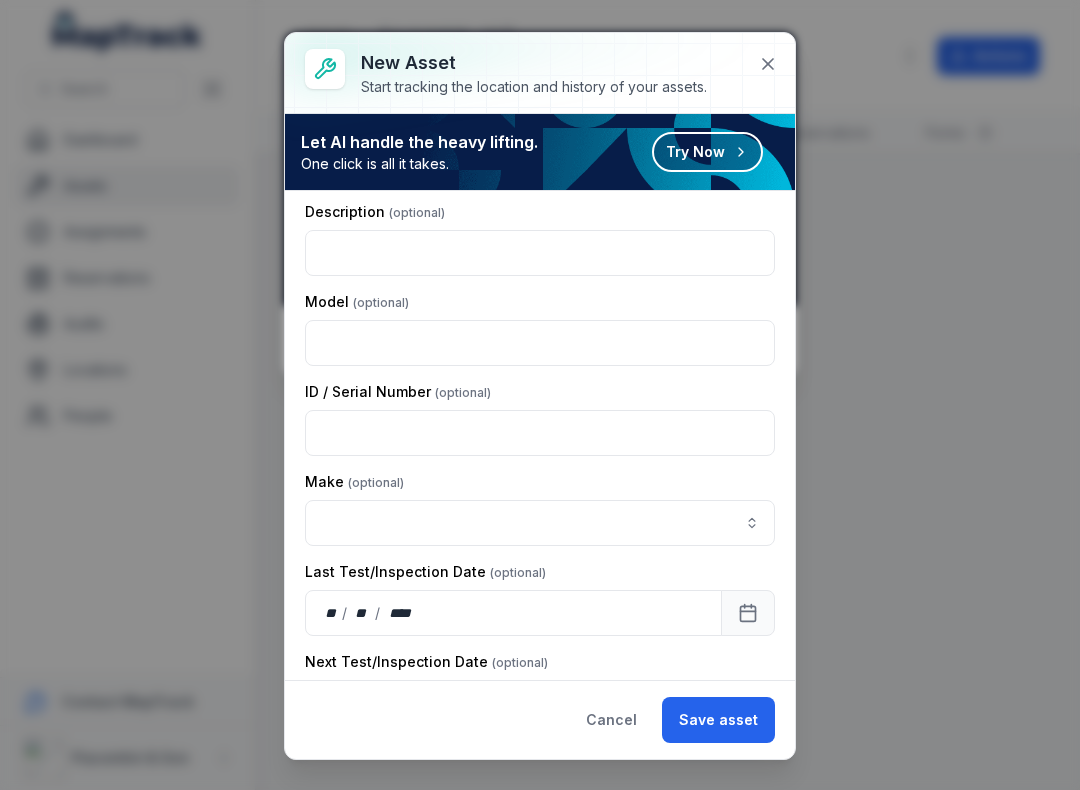 scroll, scrollTop: 248, scrollLeft: 0, axis: vertical 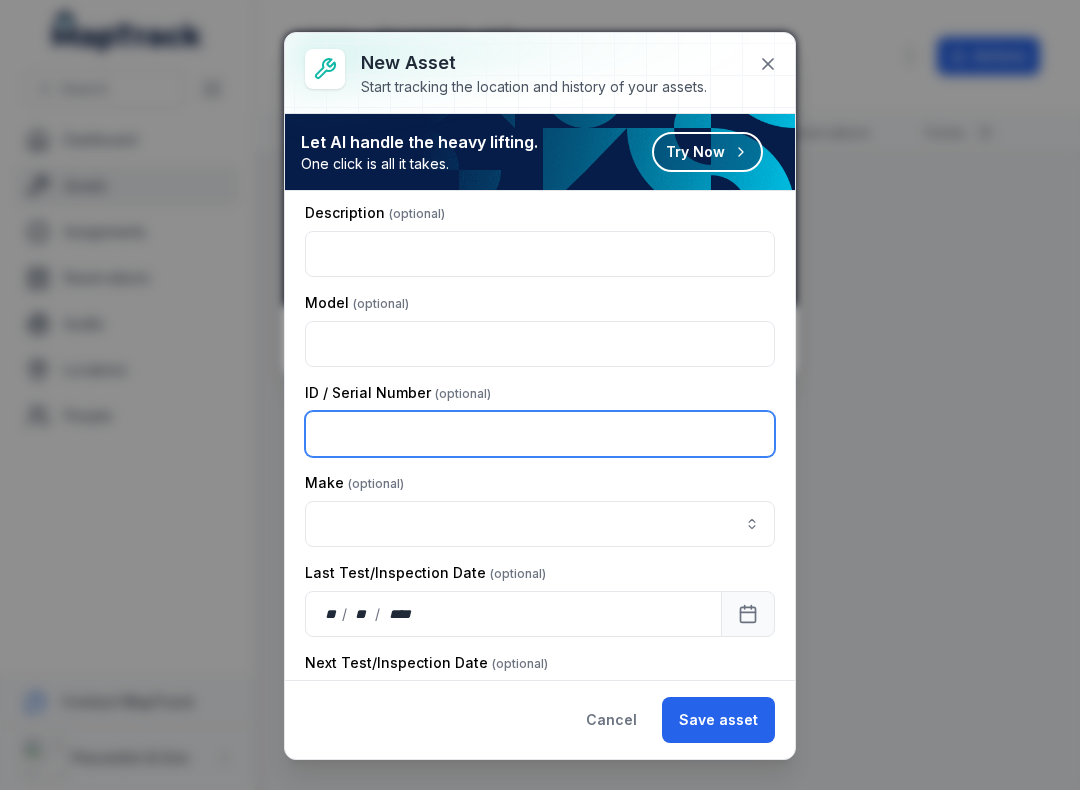 click at bounding box center [540, 434] 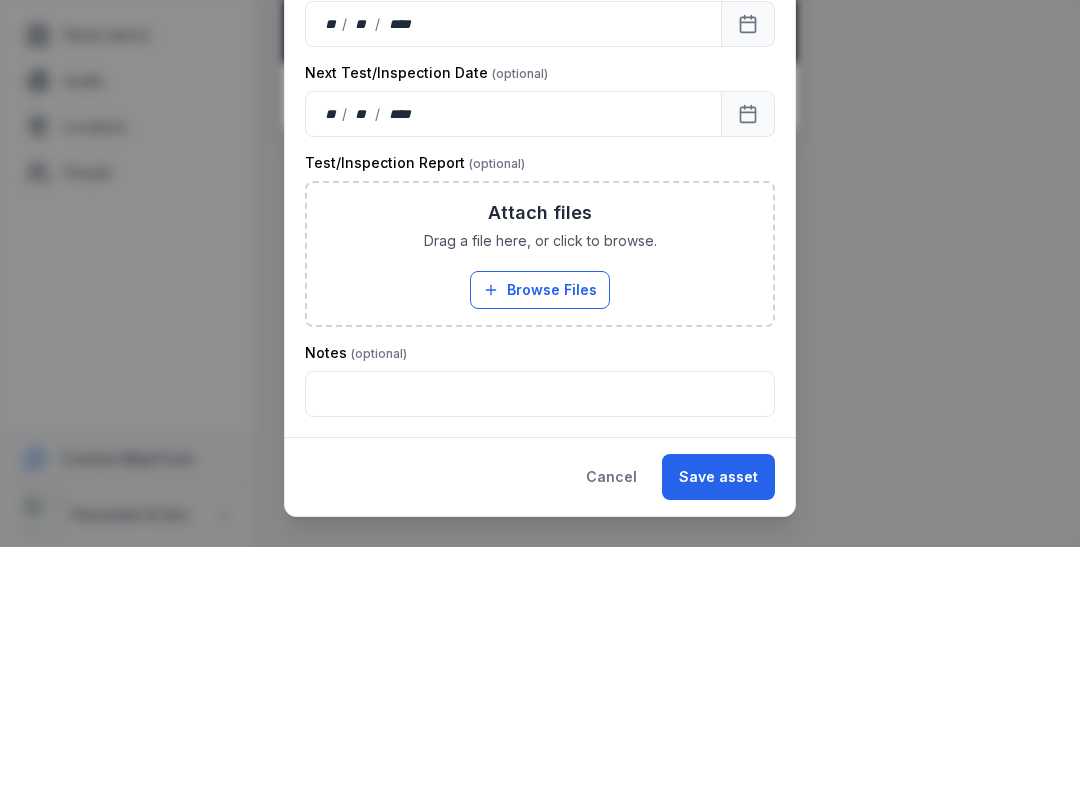 scroll, scrollTop: 595, scrollLeft: 0, axis: vertical 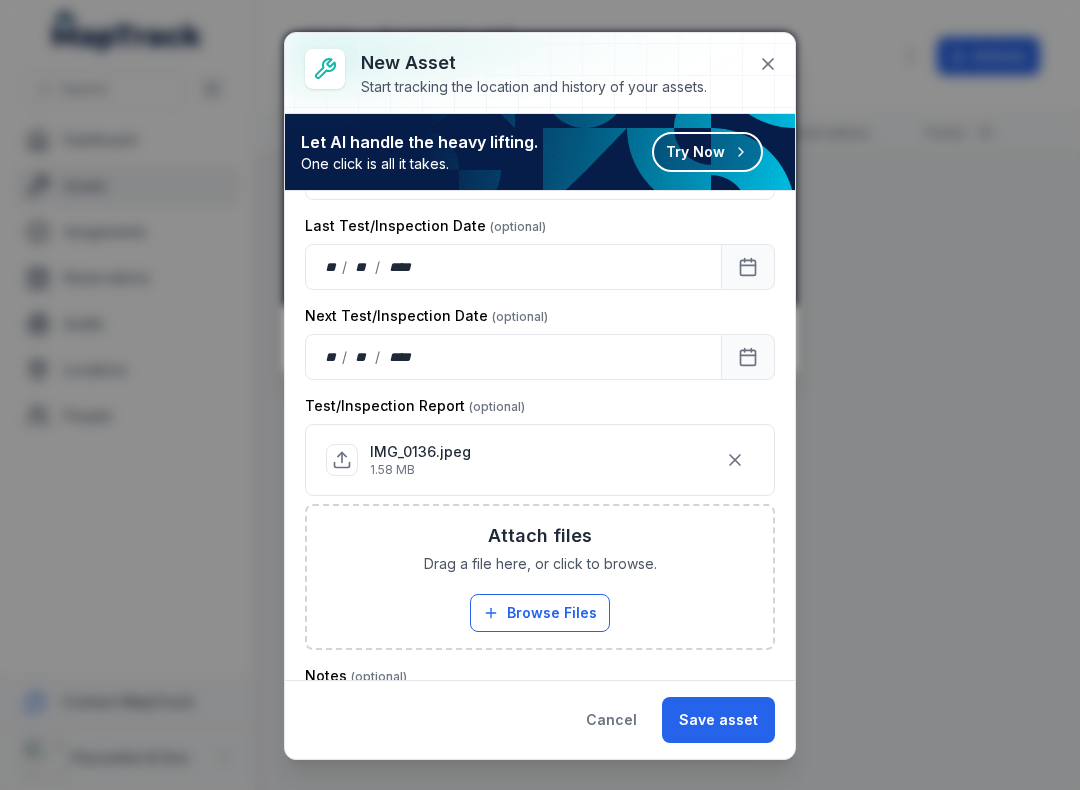 click on "Save asset" at bounding box center (718, 720) 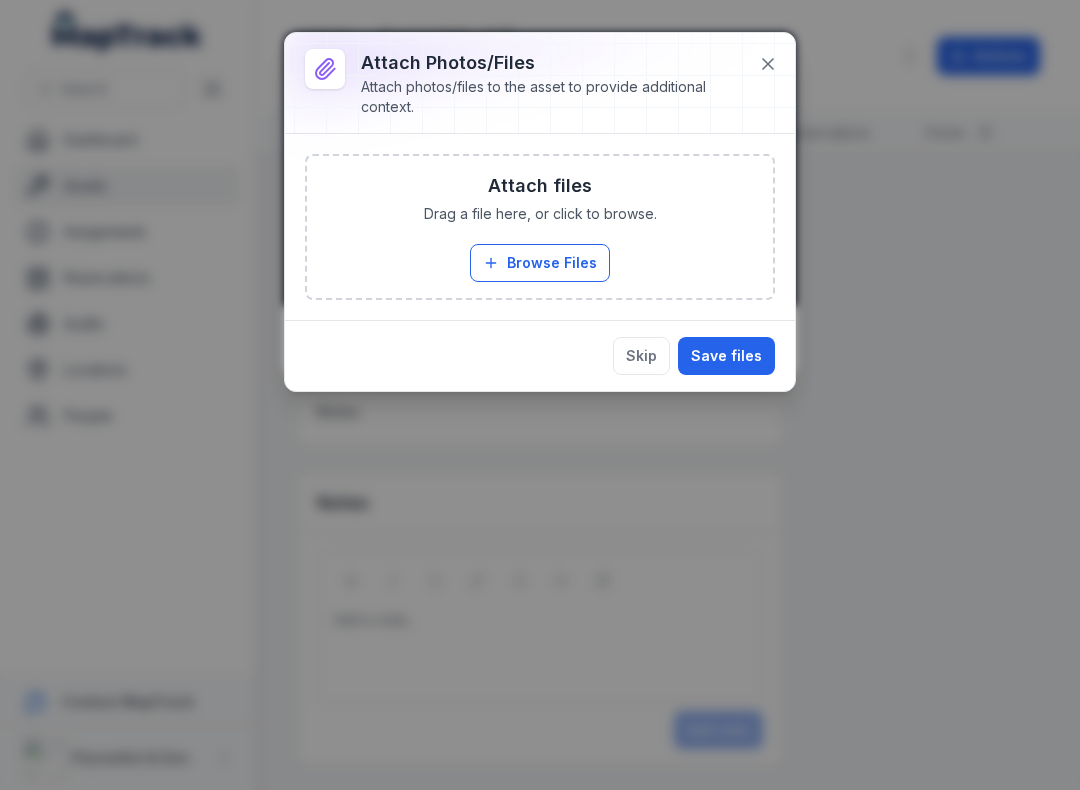 click on "Save files" at bounding box center (726, 356) 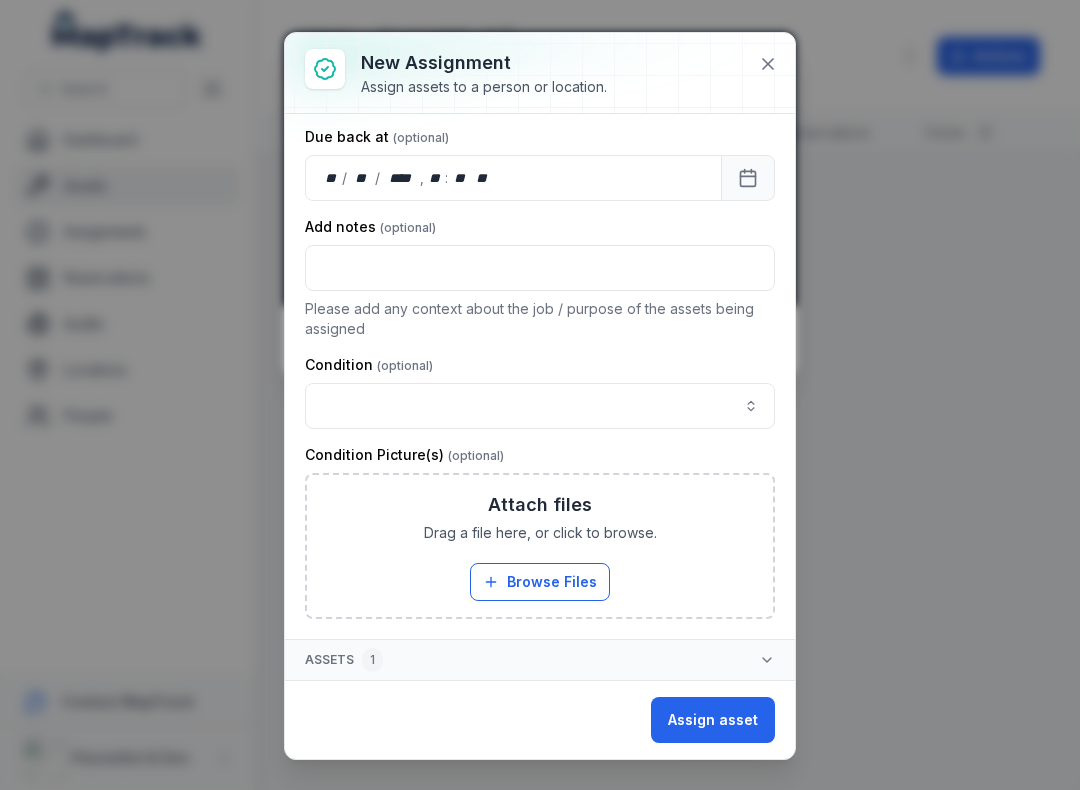 scroll, scrollTop: 217, scrollLeft: 0, axis: vertical 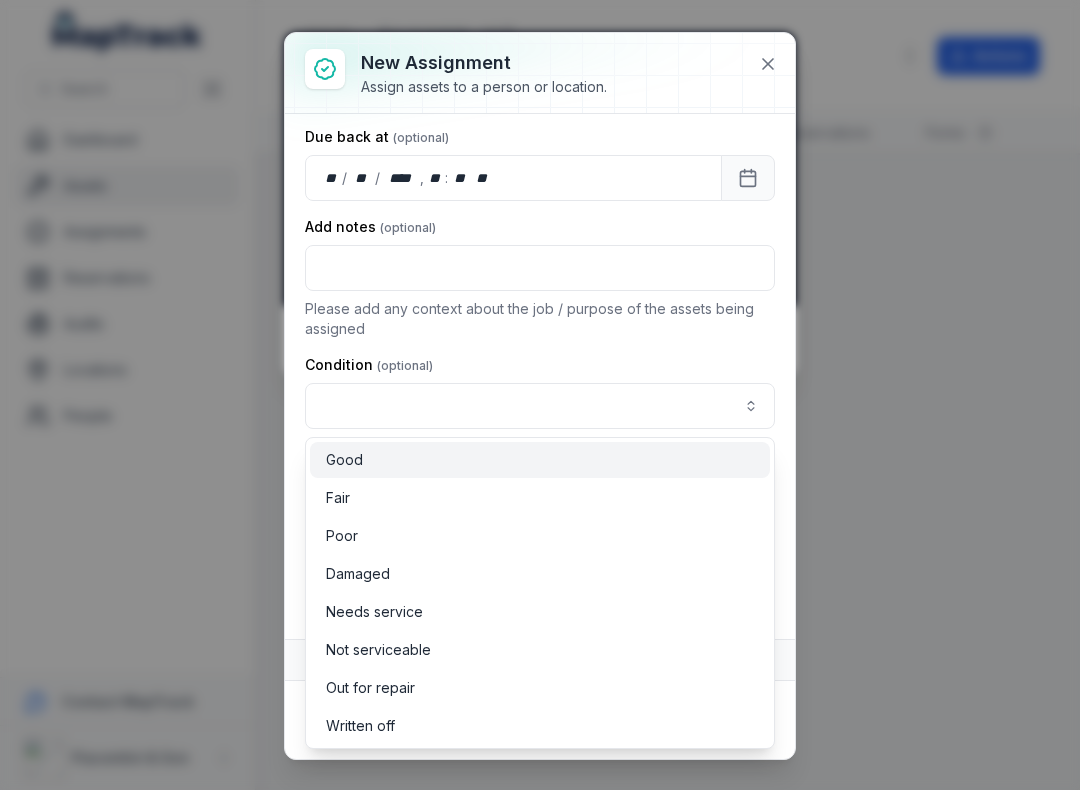 click on "Good" at bounding box center [344, 460] 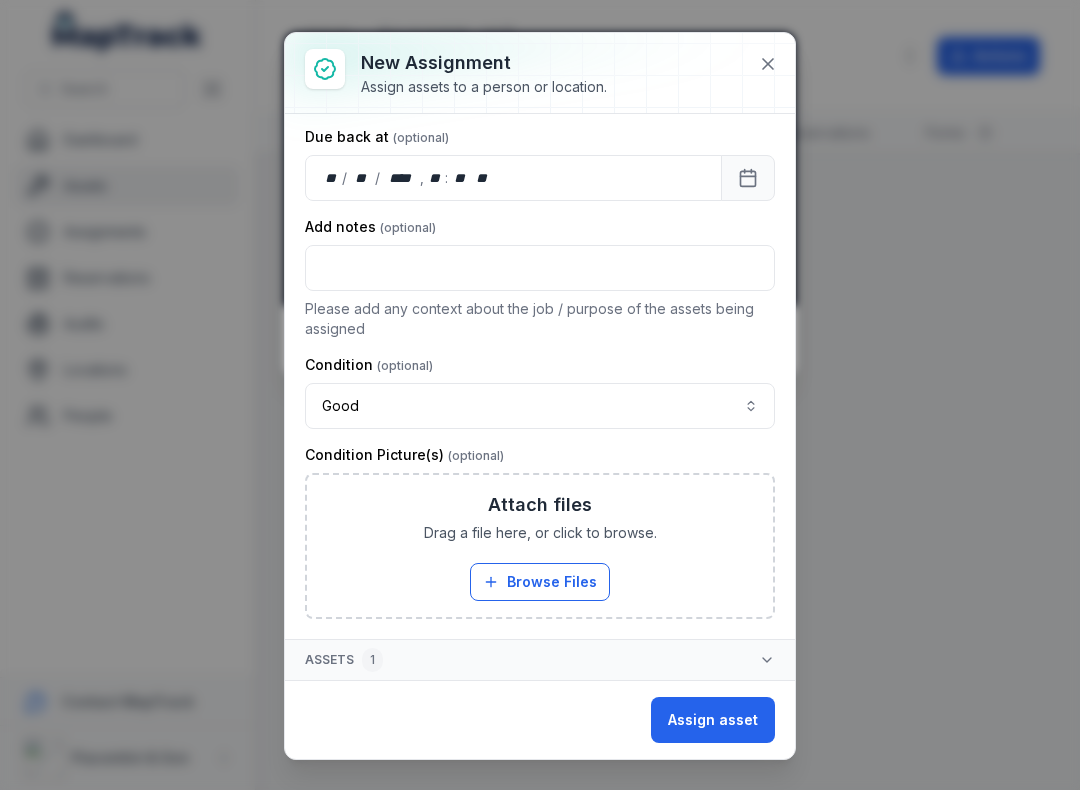 click on "Browse Files" at bounding box center [540, 582] 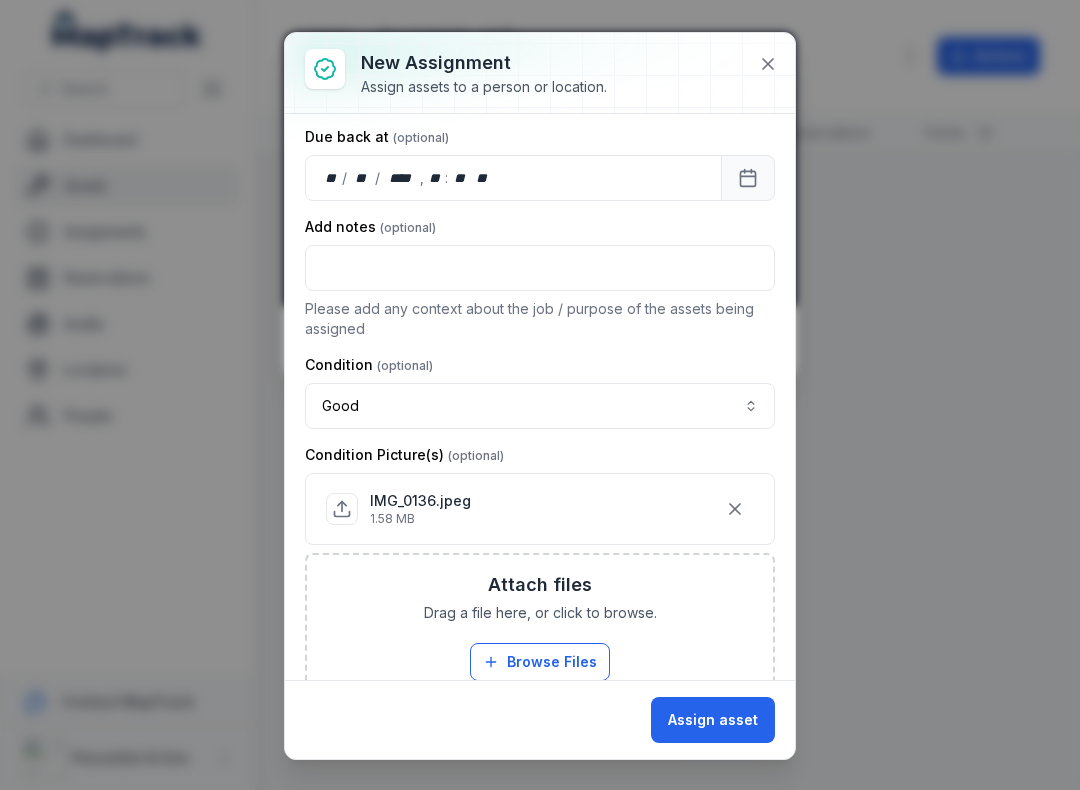 click on "Assign asset" at bounding box center (713, 720) 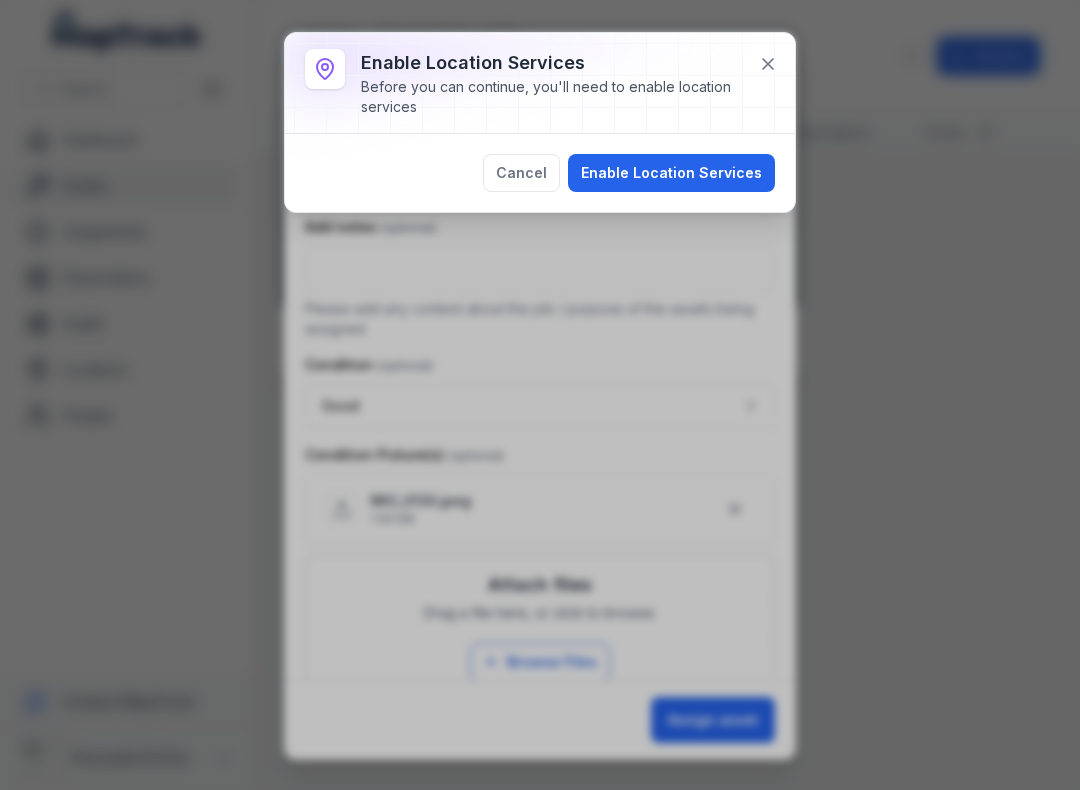 click on "Enable Location Services" at bounding box center (671, 173) 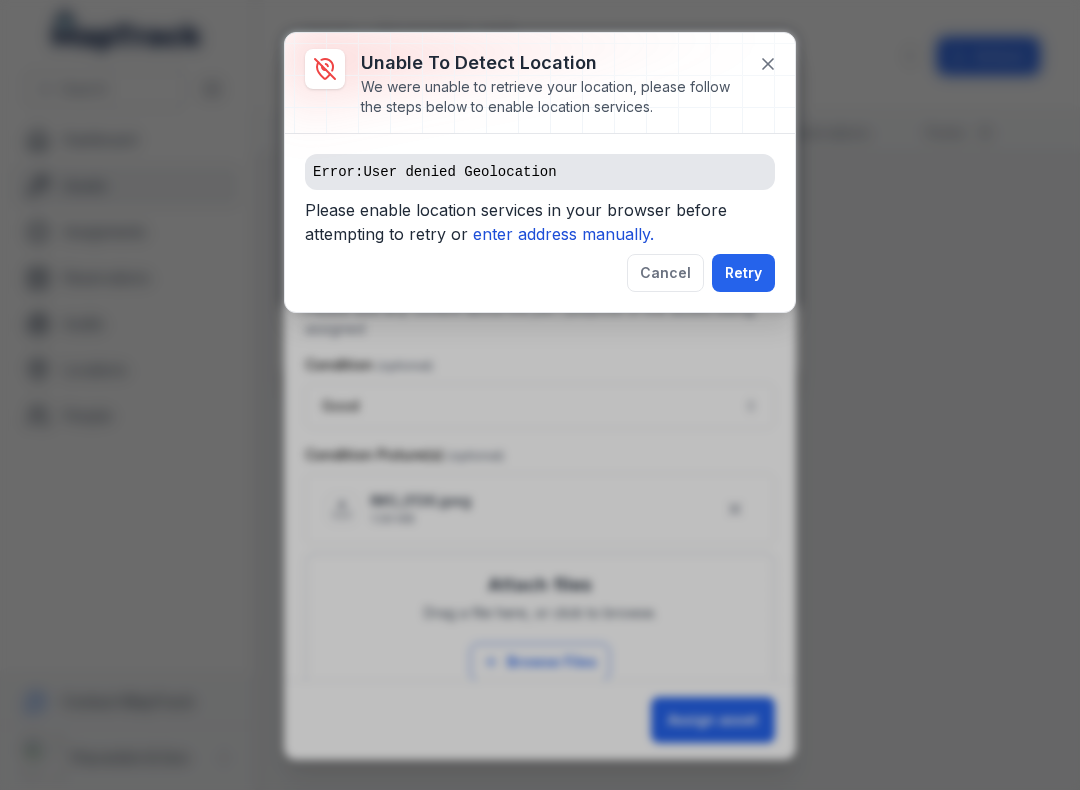 click on "enter address manually." at bounding box center [563, 234] 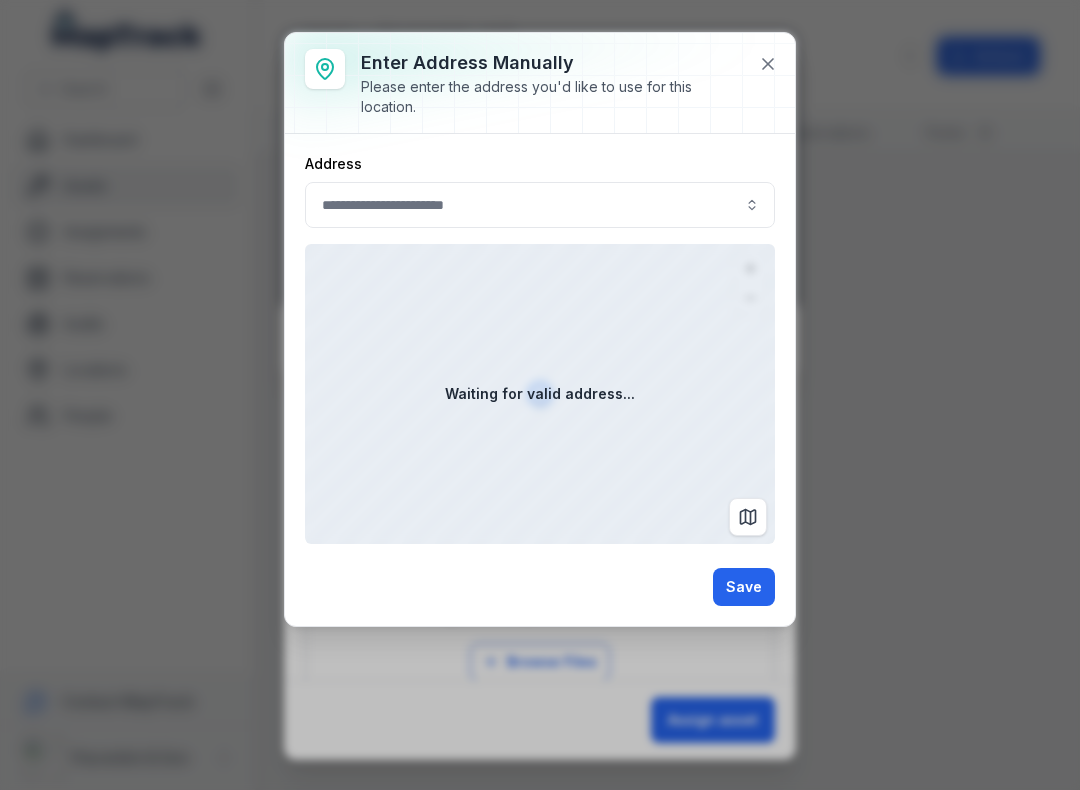click on "Waiting for valid address..." at bounding box center [540, 394] 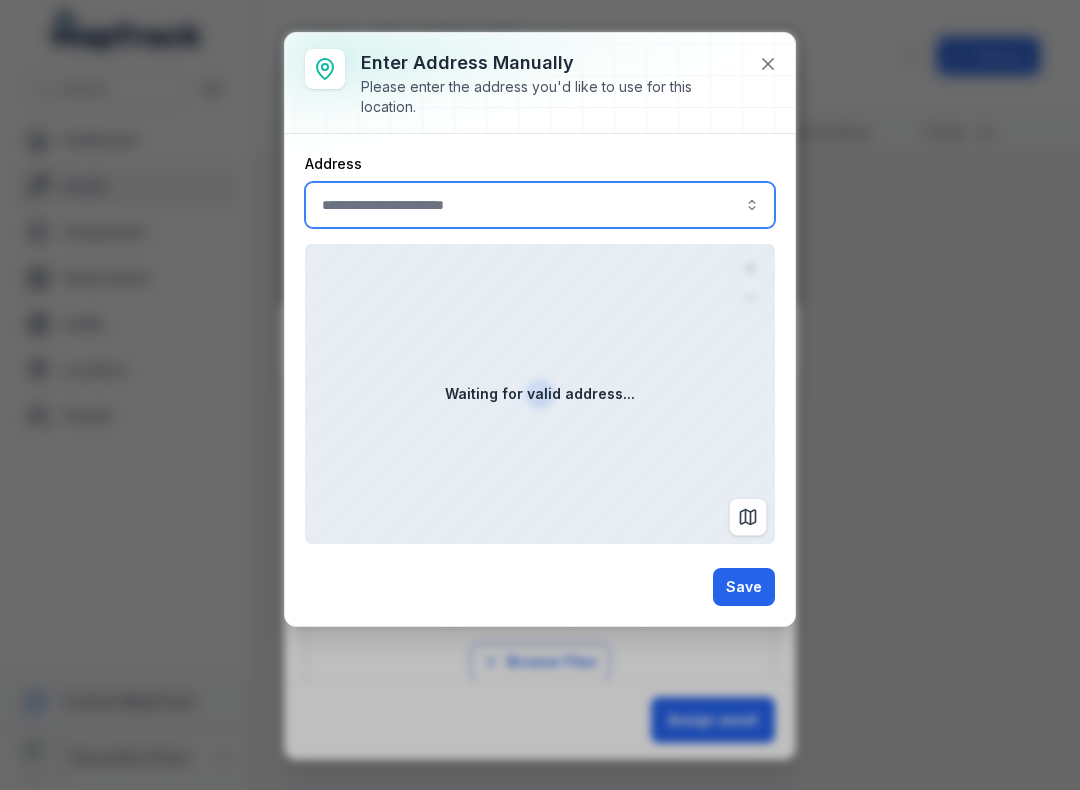 click at bounding box center (752, 205) 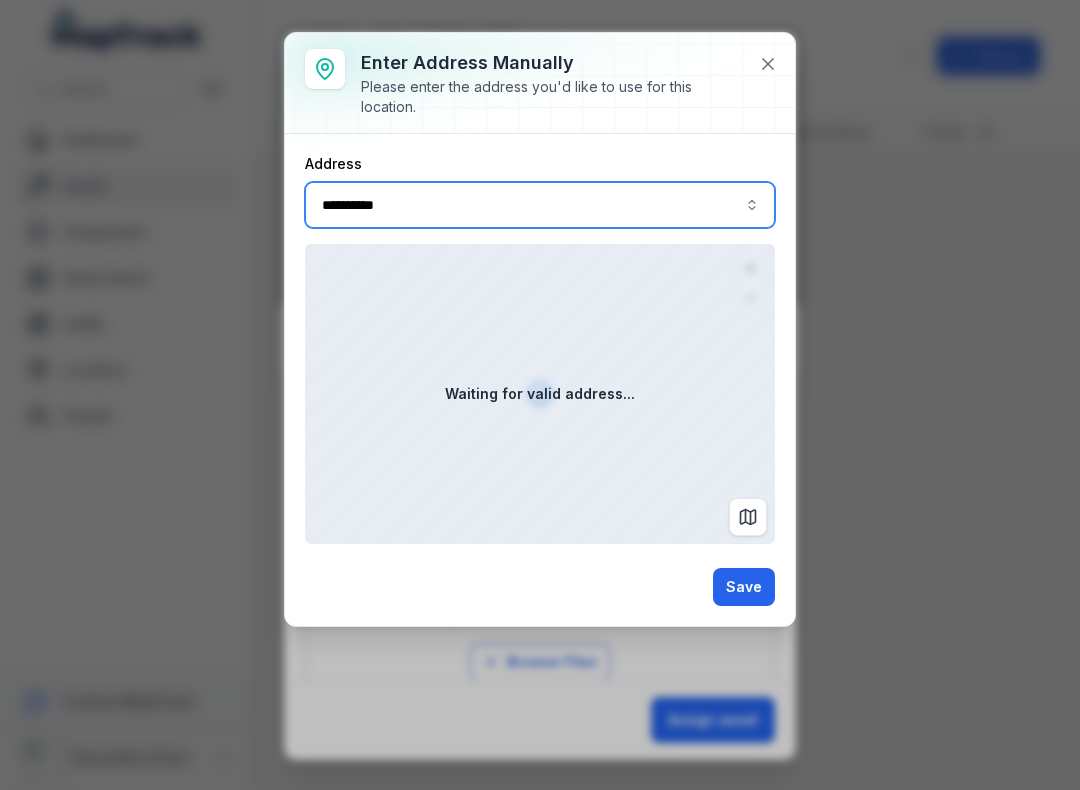type on "**********" 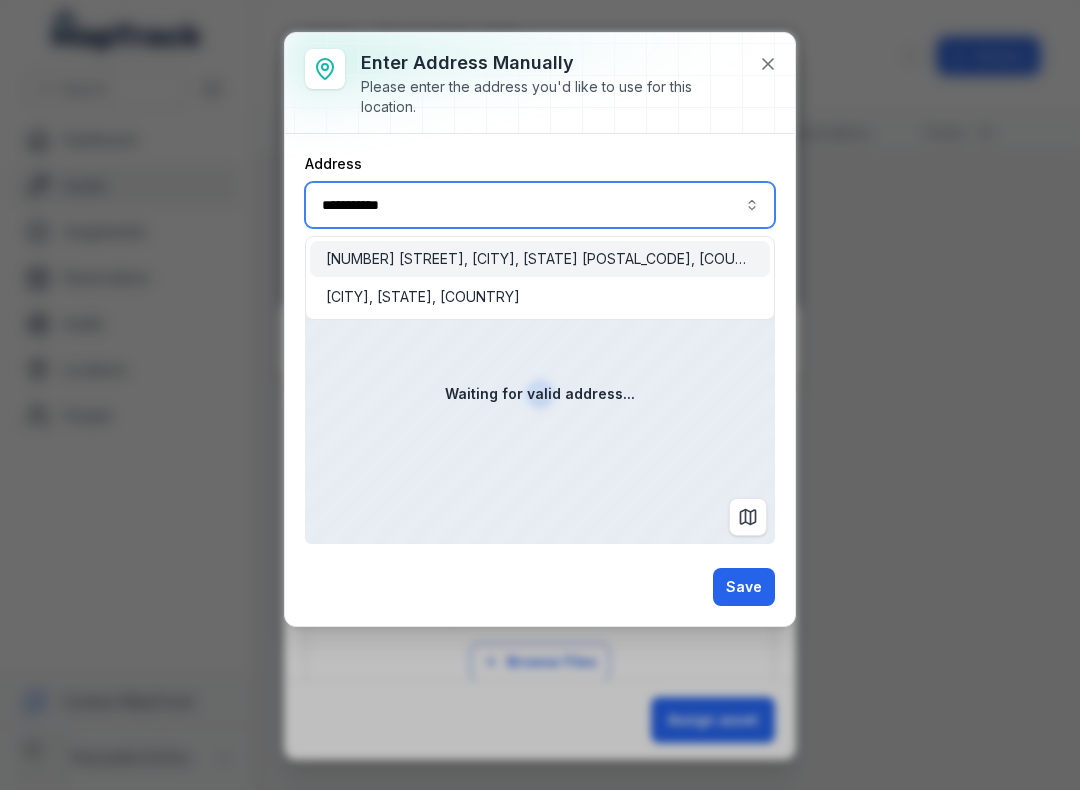 click on "[NUMBER] [STREET], [CITY], [STATE] [POSTAL_CODE], [COUNTRY]" at bounding box center (540, 259) 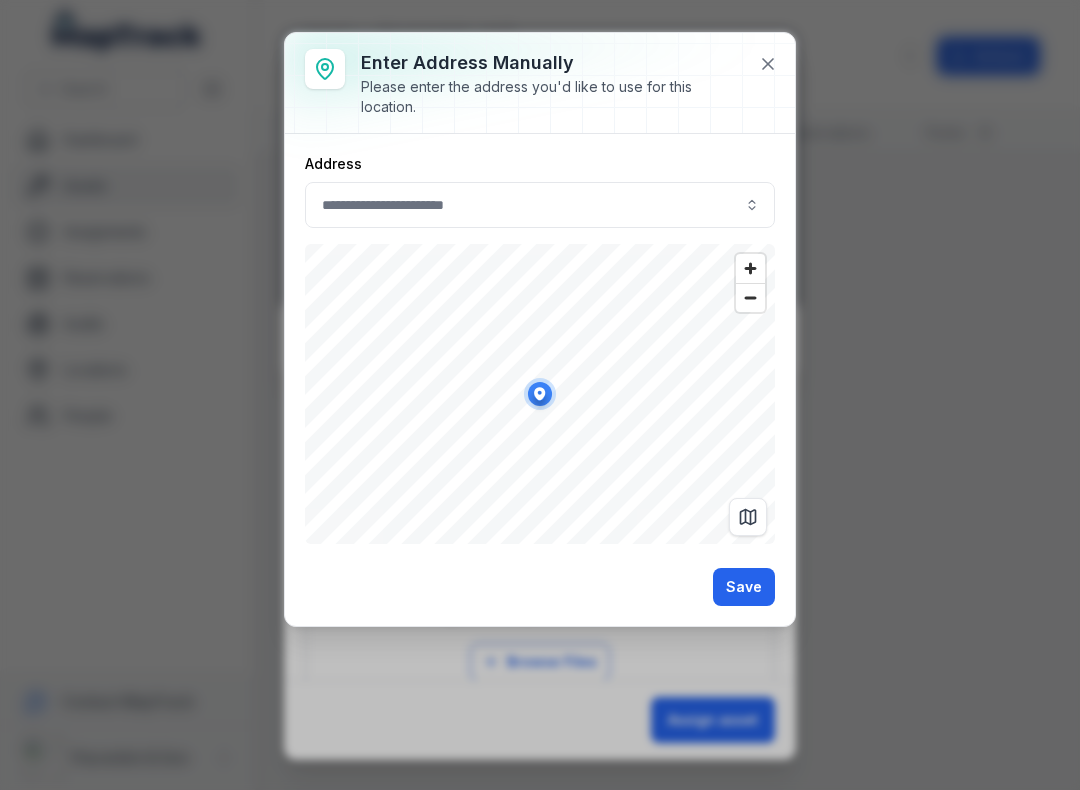 click on "Save" at bounding box center (744, 587) 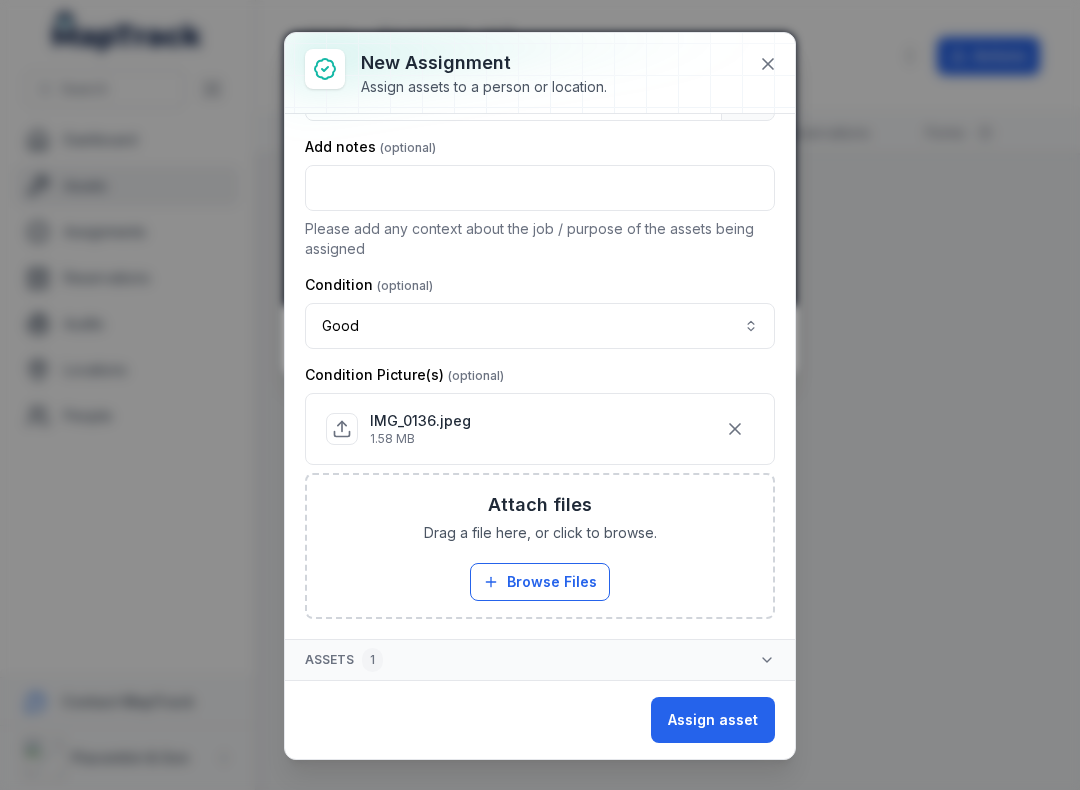 scroll, scrollTop: 297, scrollLeft: 0, axis: vertical 